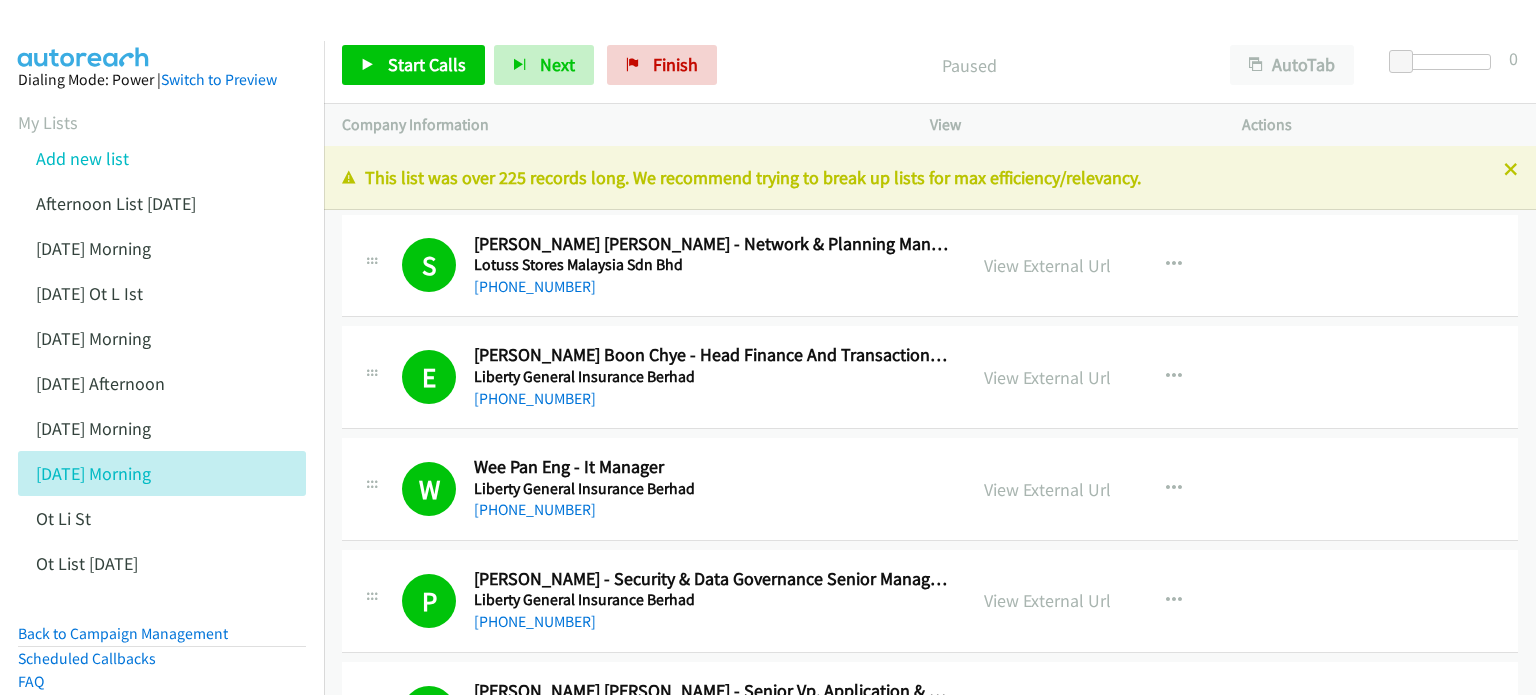 scroll, scrollTop: 0, scrollLeft: 0, axis: both 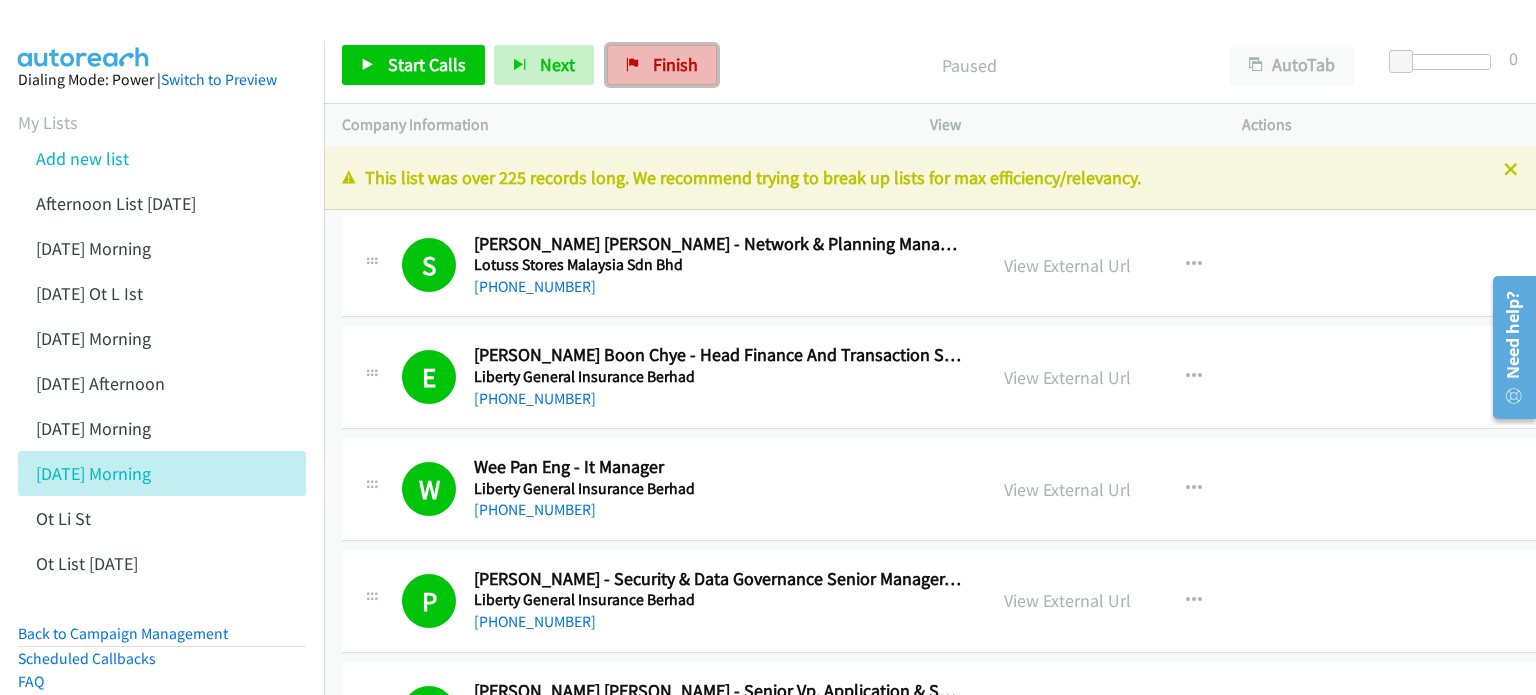 click on "Finish" at bounding box center [675, 64] 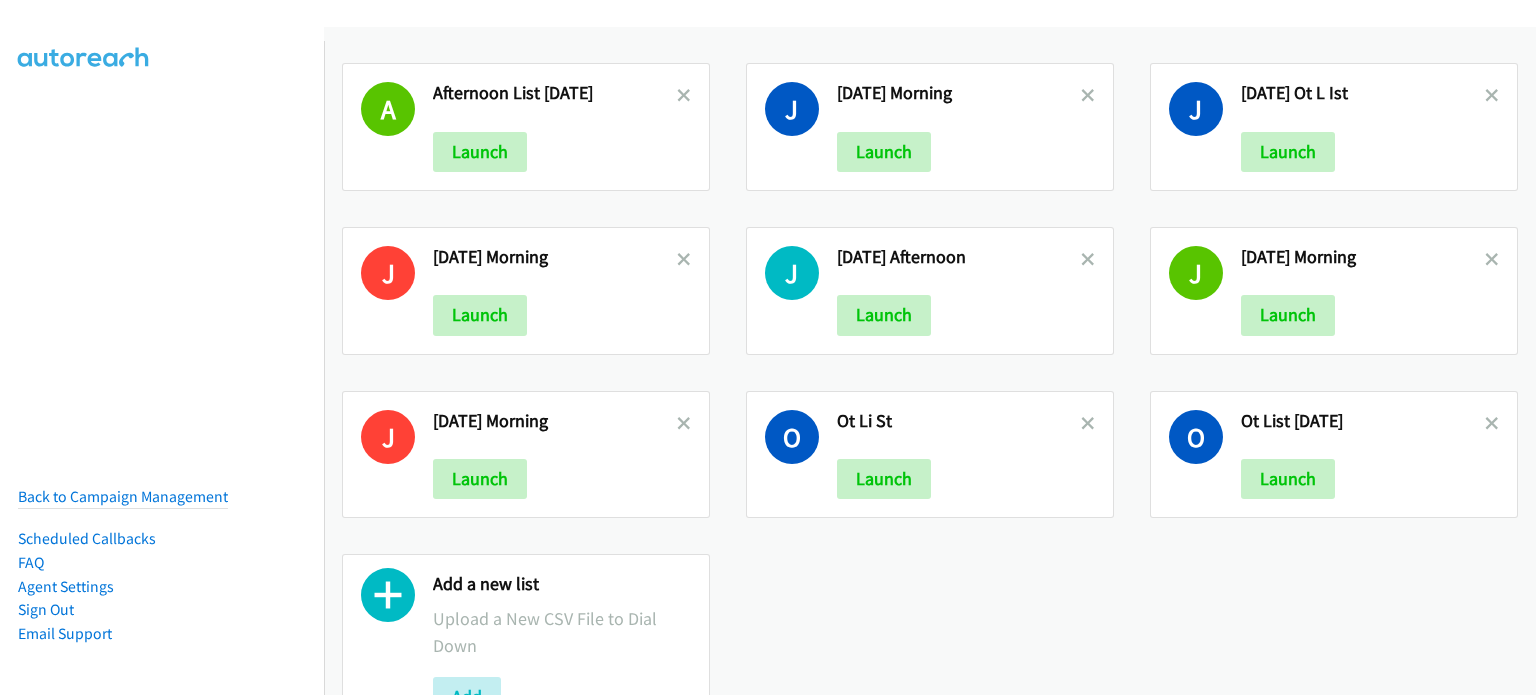 scroll, scrollTop: 0, scrollLeft: 0, axis: both 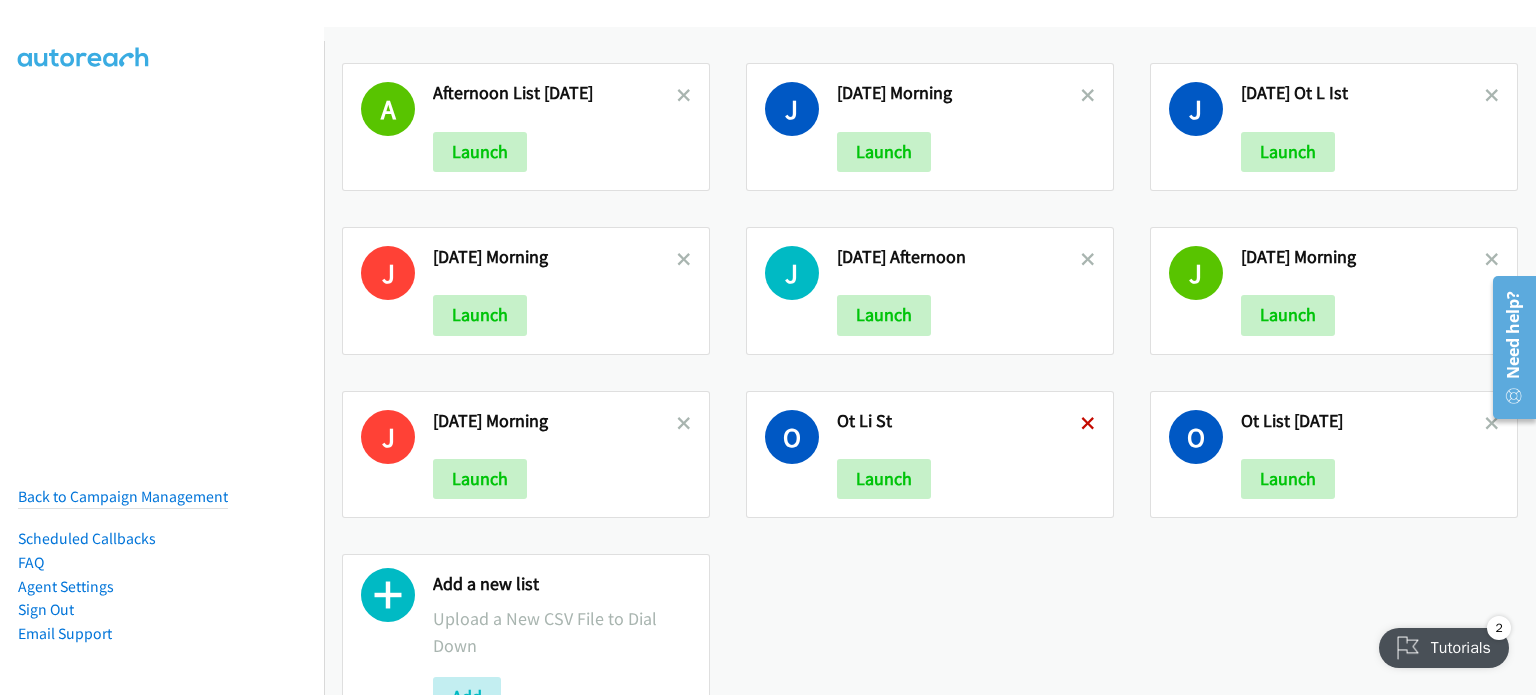 click at bounding box center [1088, 425] 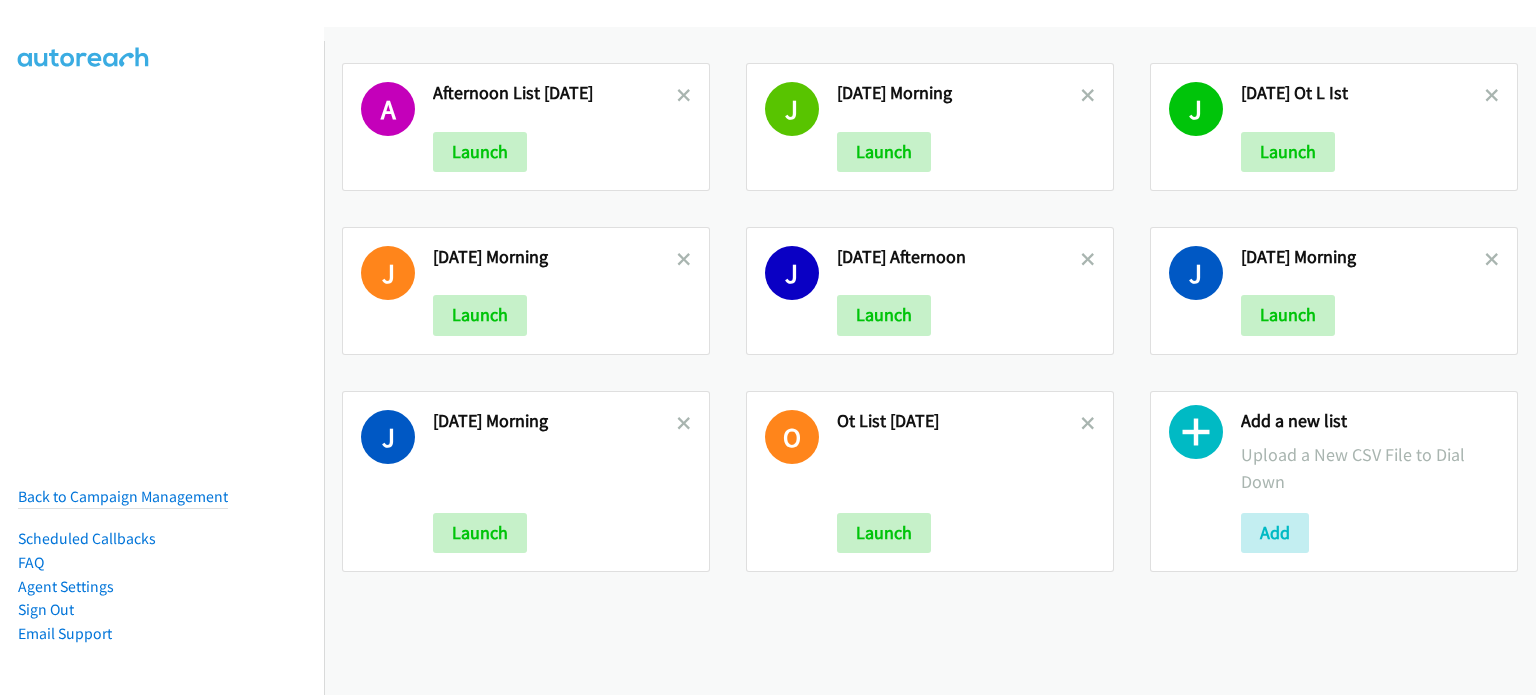 scroll, scrollTop: 0, scrollLeft: 0, axis: both 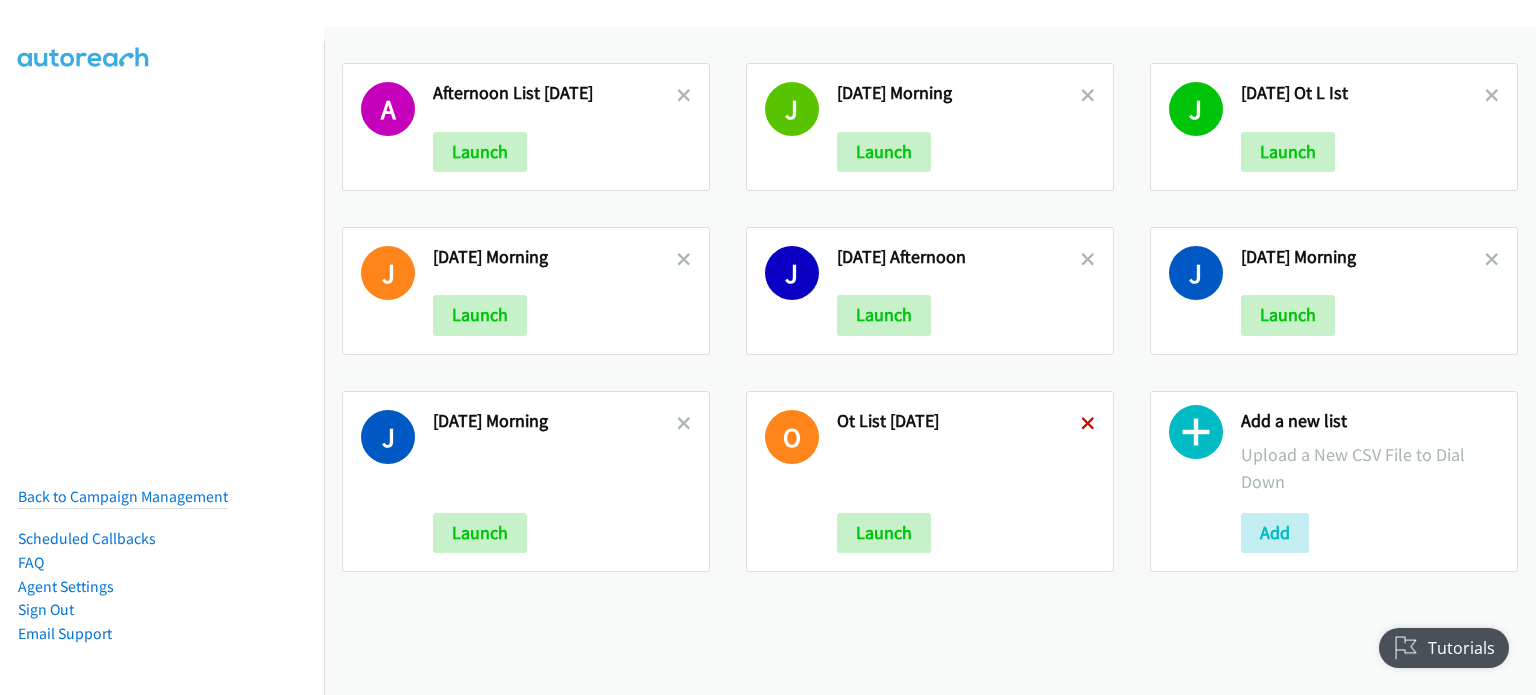 click at bounding box center [1088, 425] 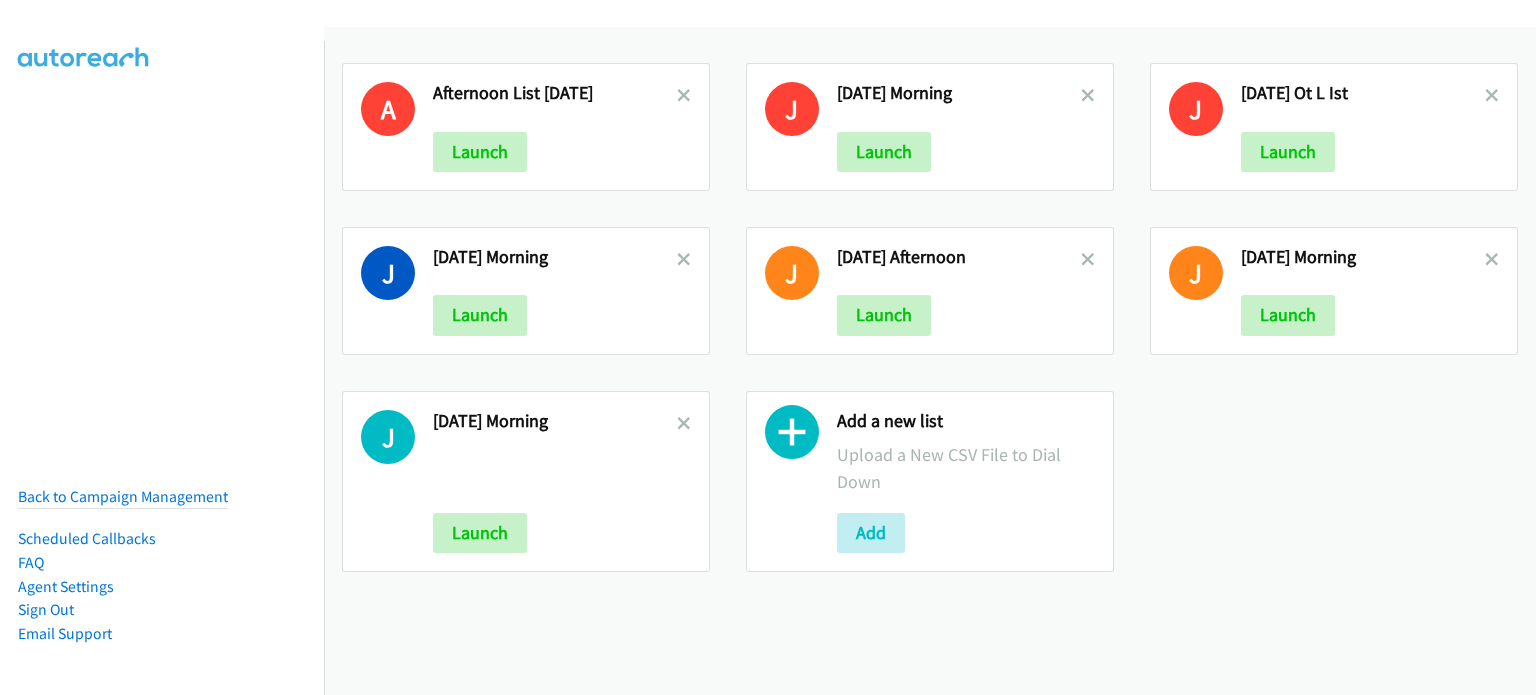 scroll, scrollTop: 0, scrollLeft: 0, axis: both 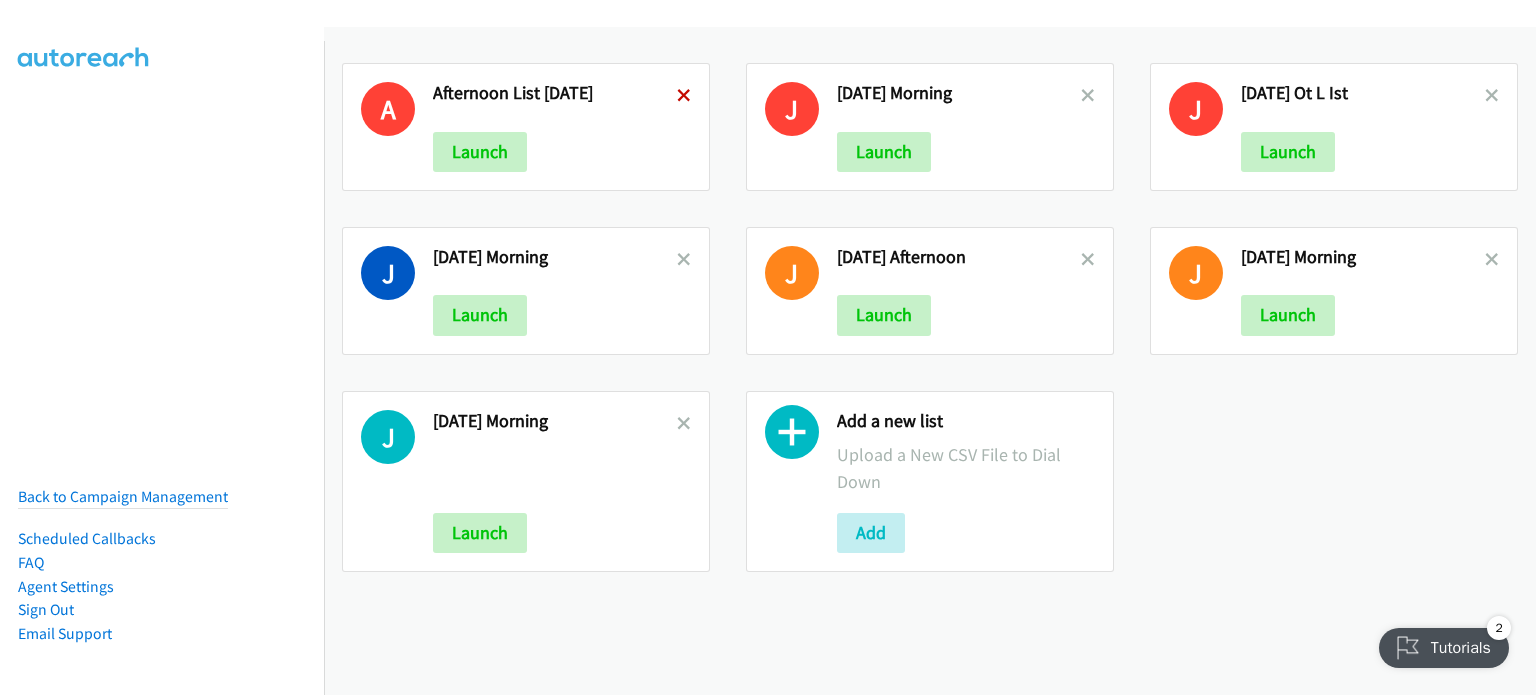 click at bounding box center (684, 97) 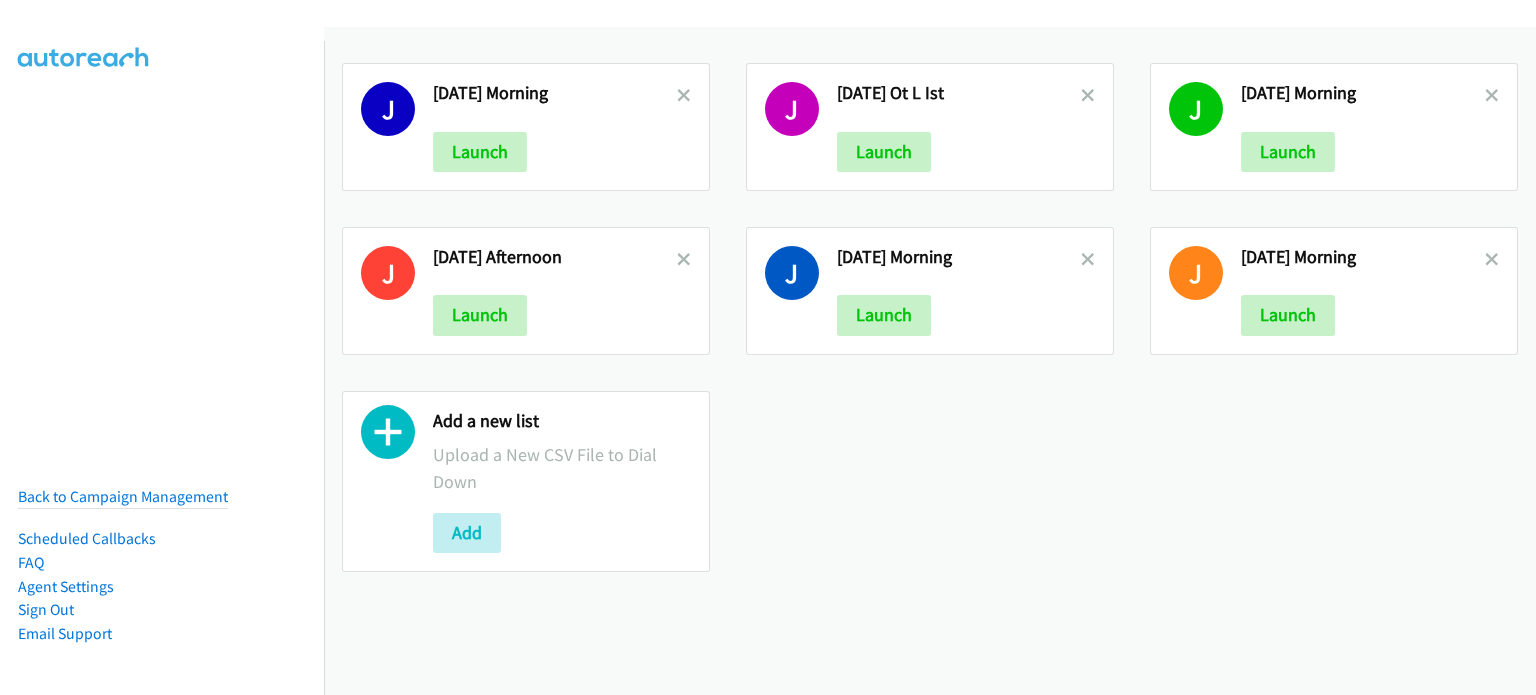 scroll, scrollTop: 0, scrollLeft: 0, axis: both 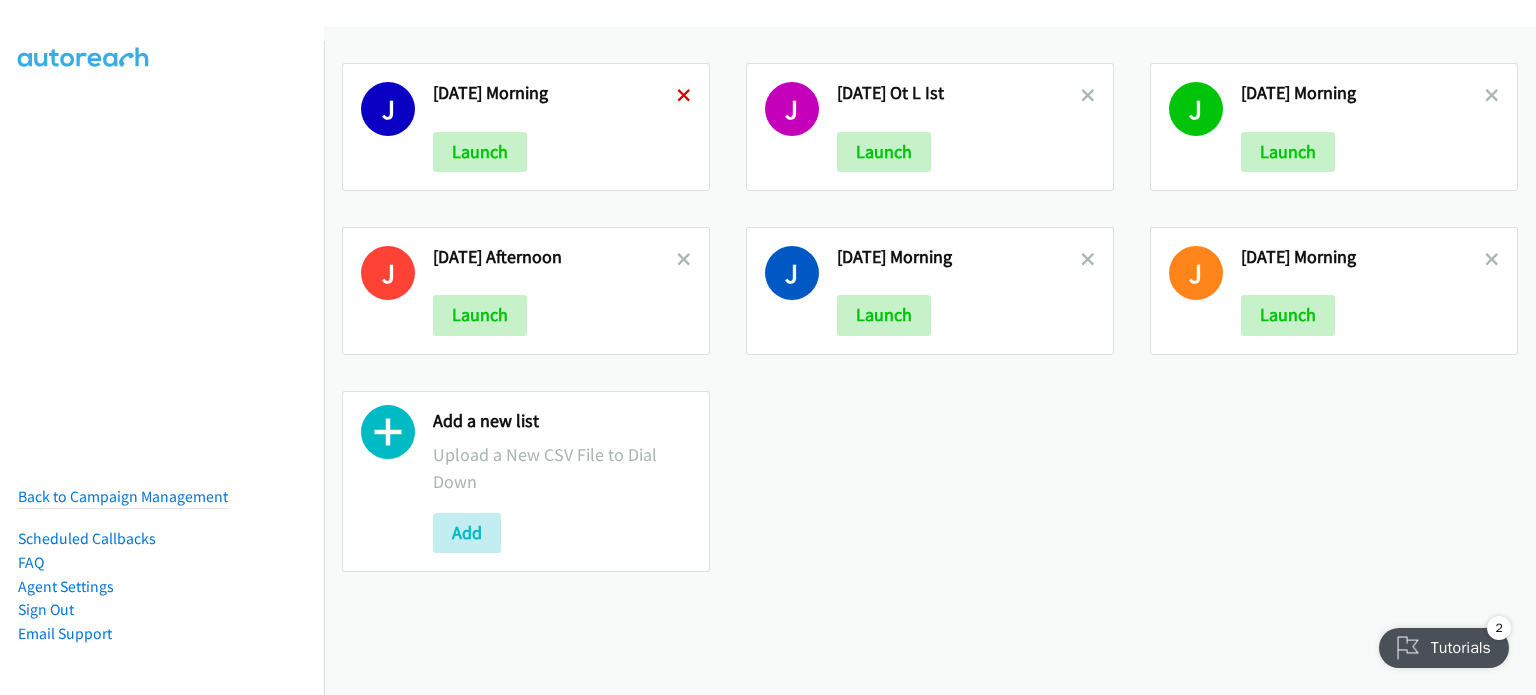 click at bounding box center [684, 97] 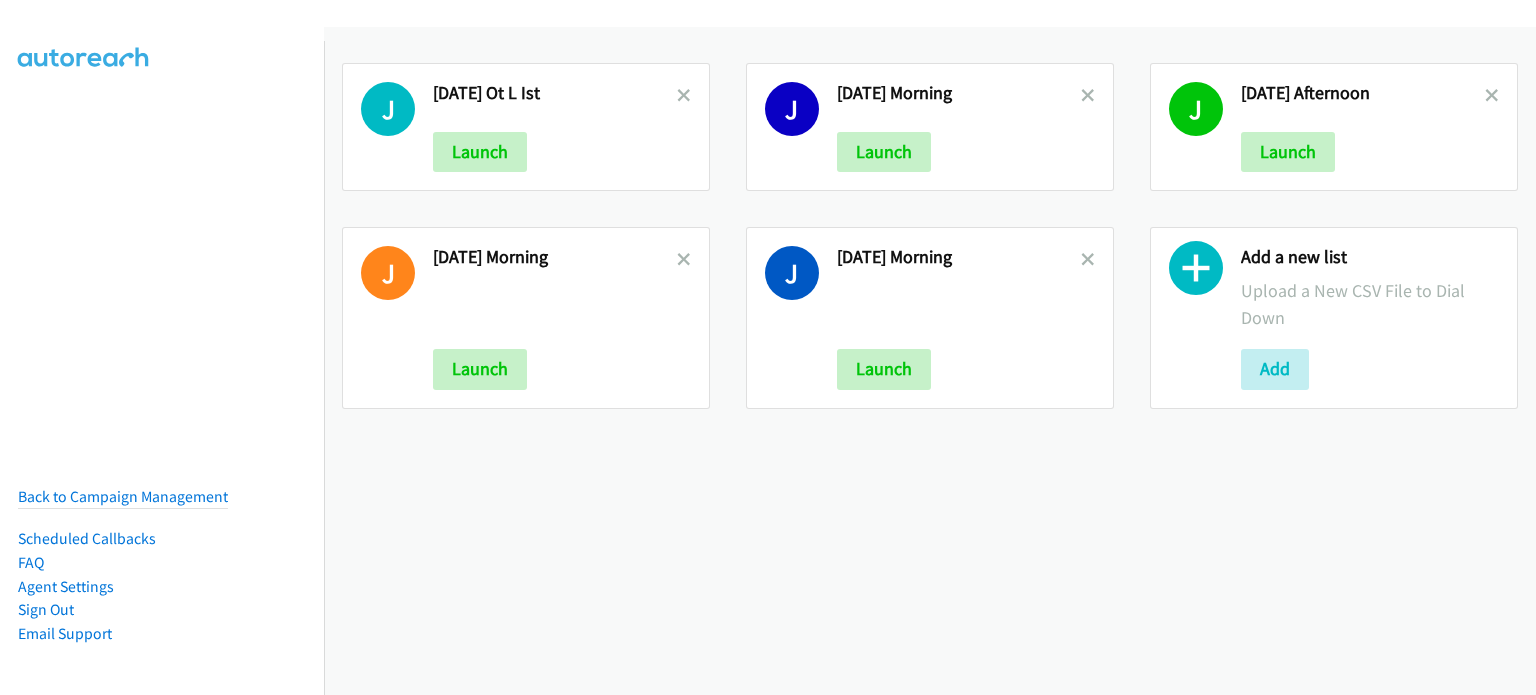 scroll, scrollTop: 0, scrollLeft: 0, axis: both 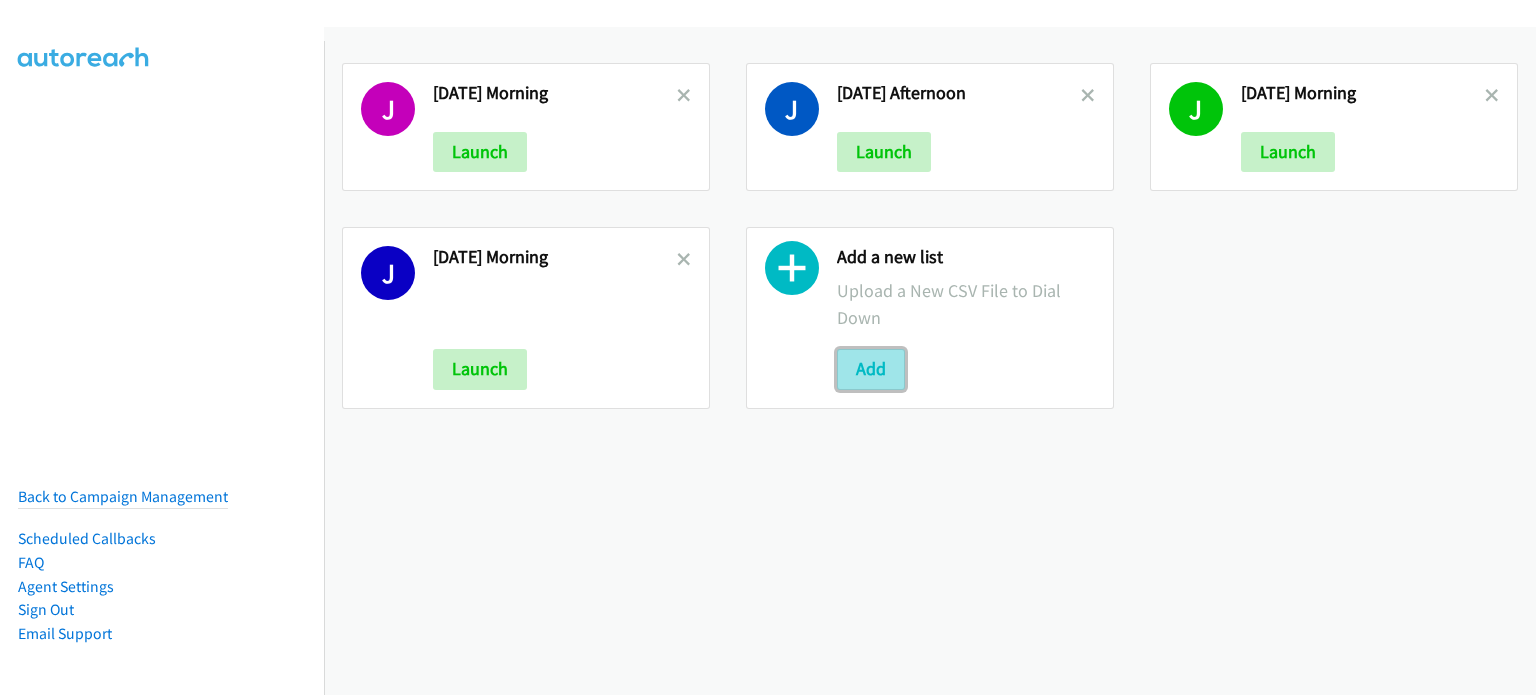 click on "Add" at bounding box center (871, 369) 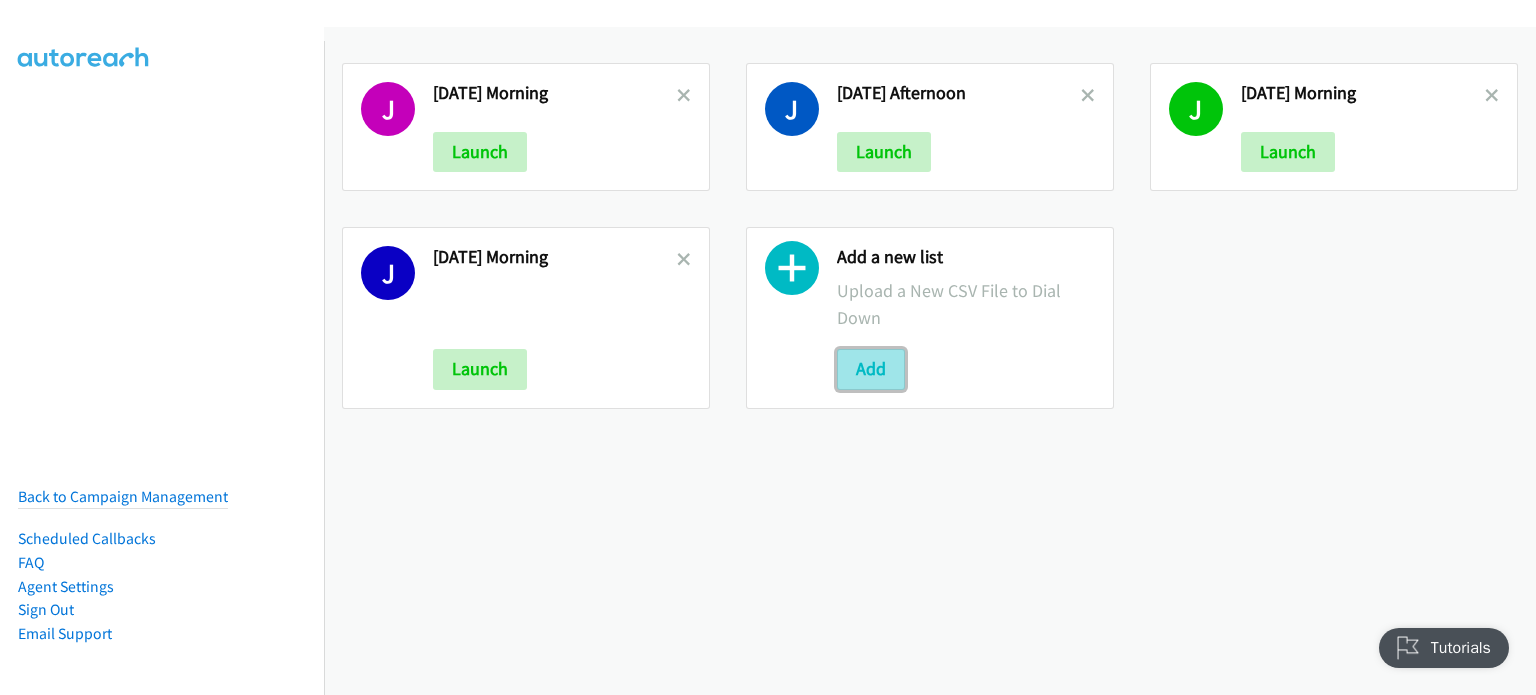 scroll, scrollTop: 0, scrollLeft: 0, axis: both 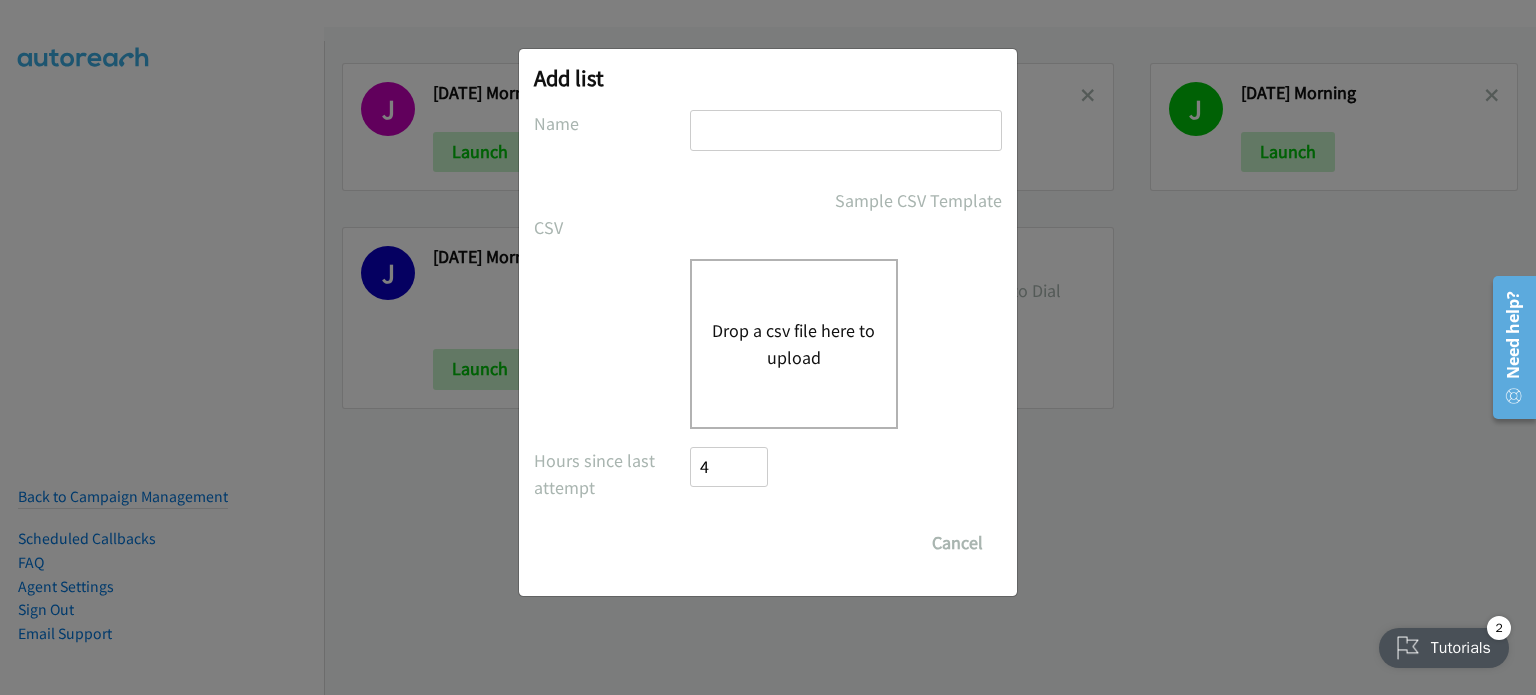 click on "Drop a csv file here to upload" at bounding box center (794, 344) 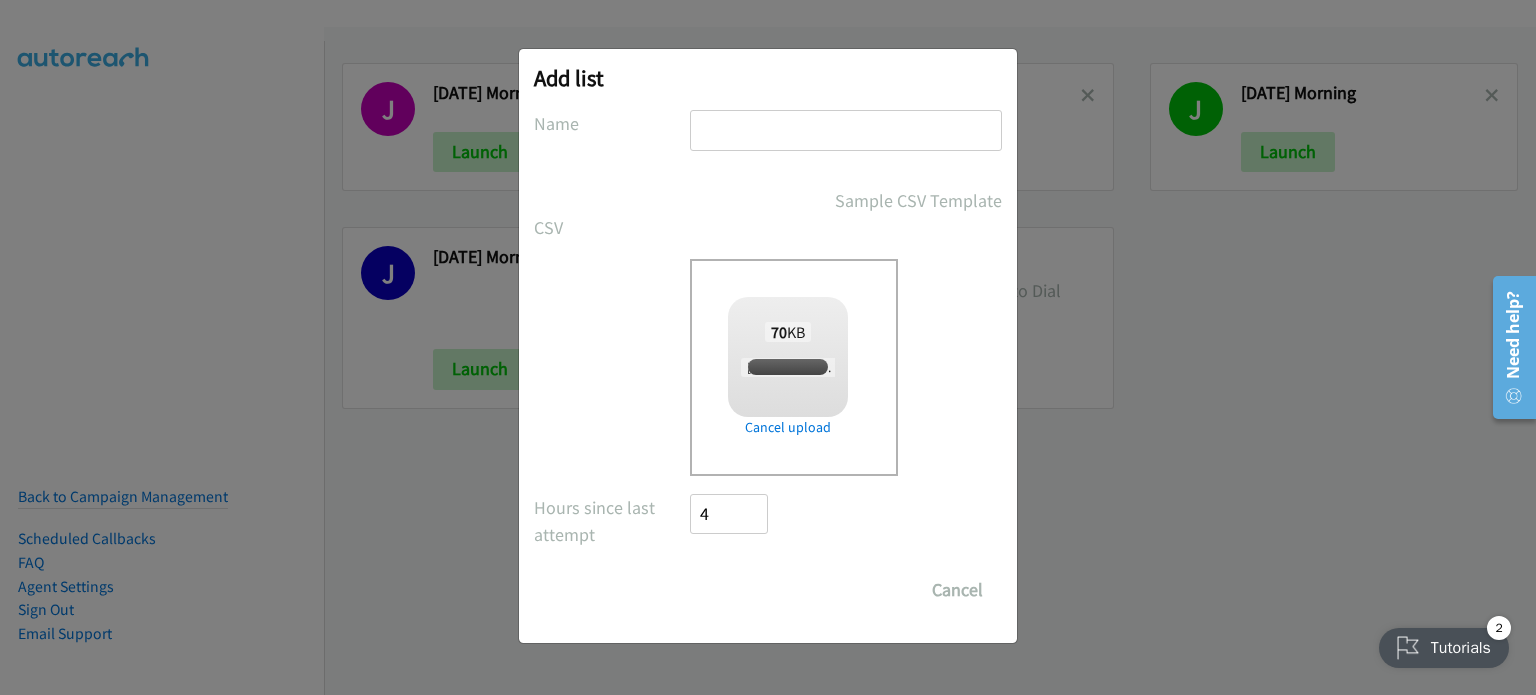 click at bounding box center [846, 130] 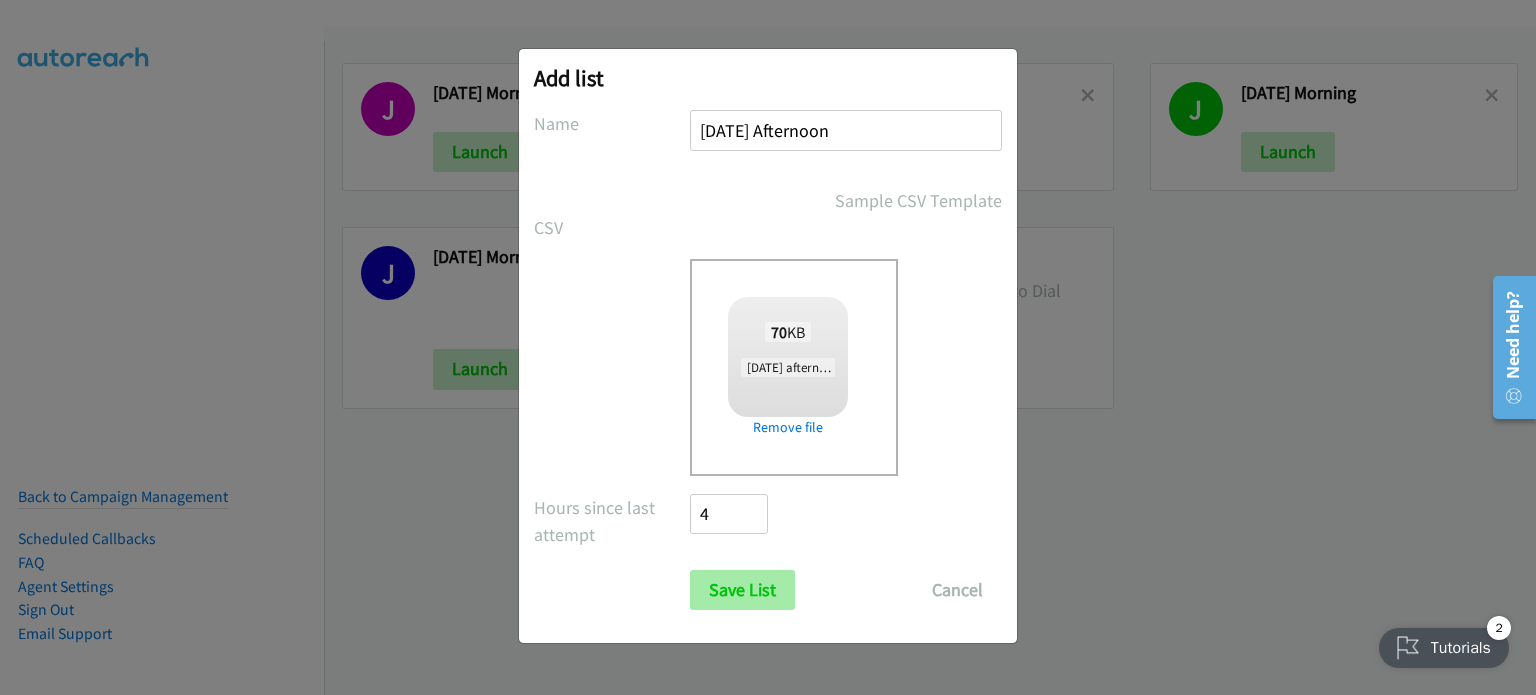 type on "[DATE] Afternoon" 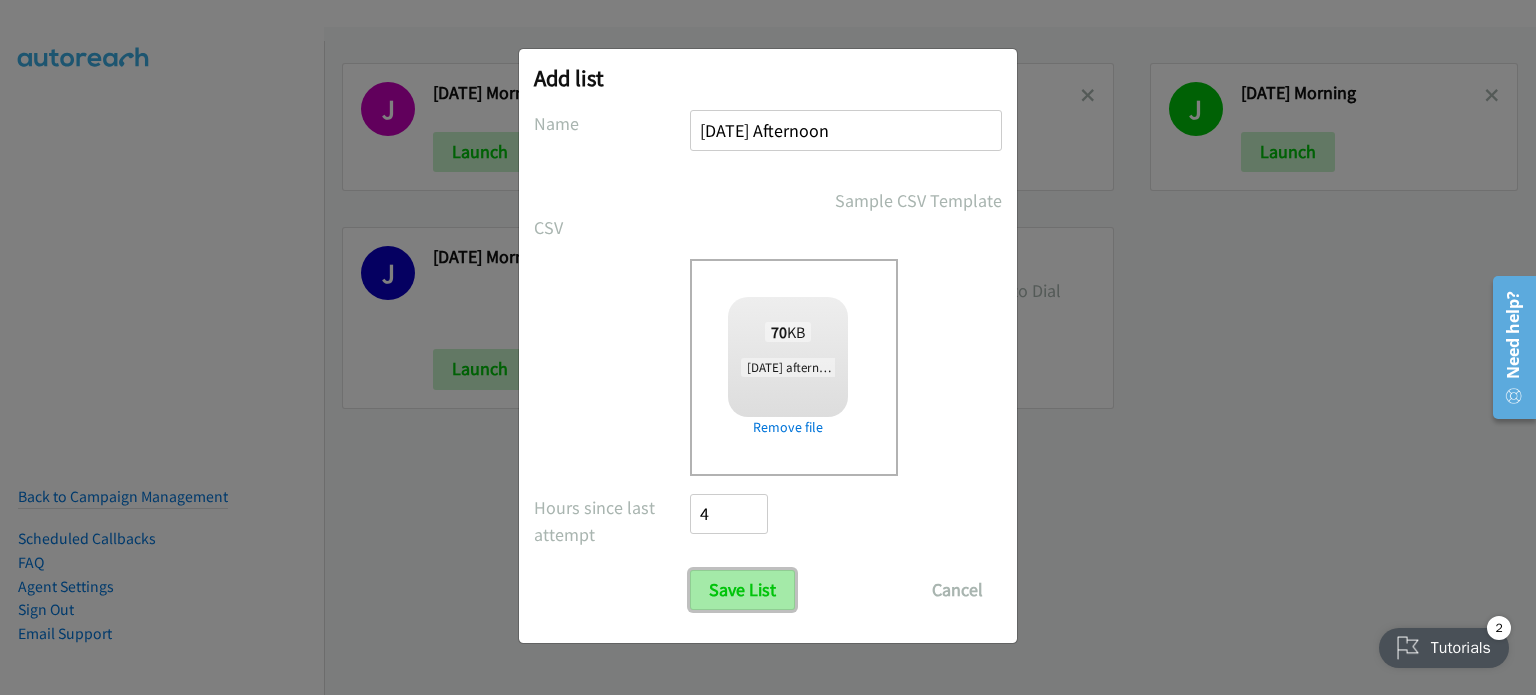 click on "Save List" at bounding box center (742, 590) 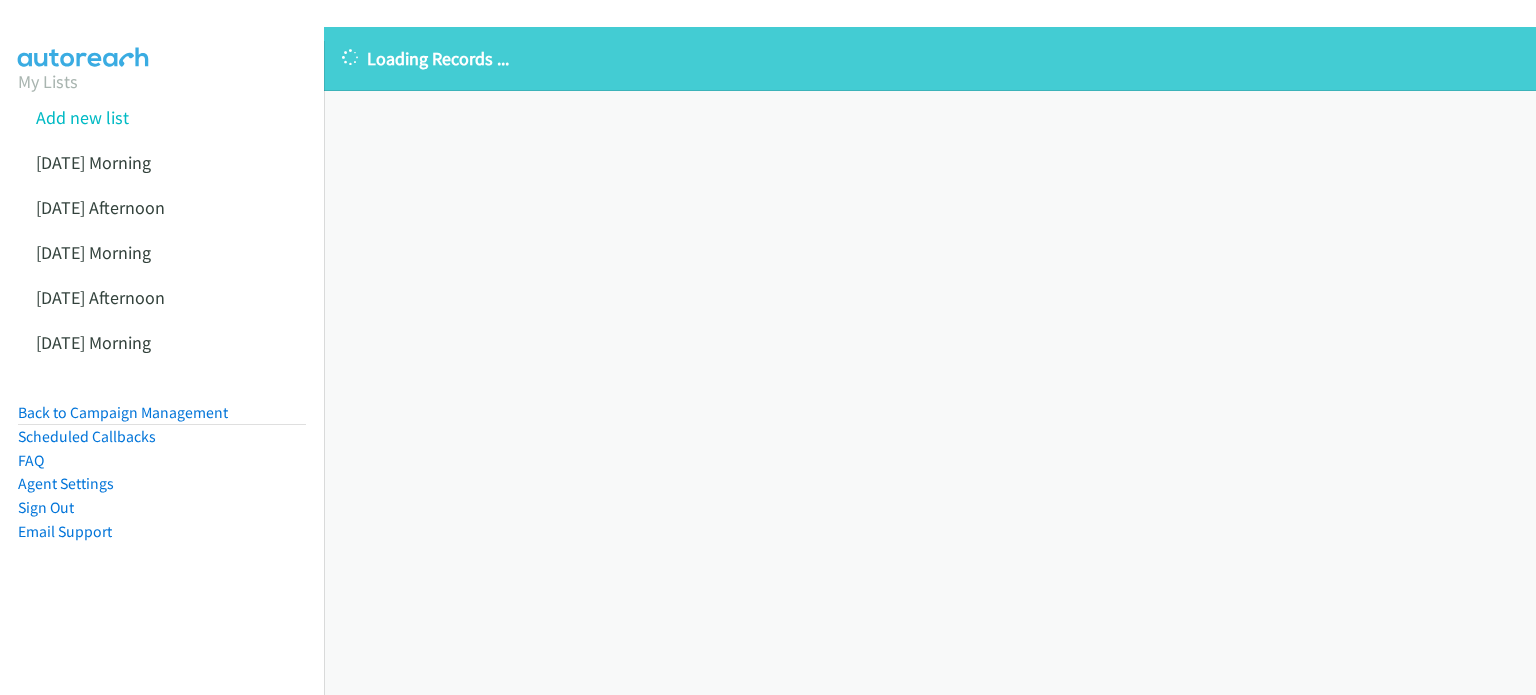 scroll, scrollTop: 0, scrollLeft: 0, axis: both 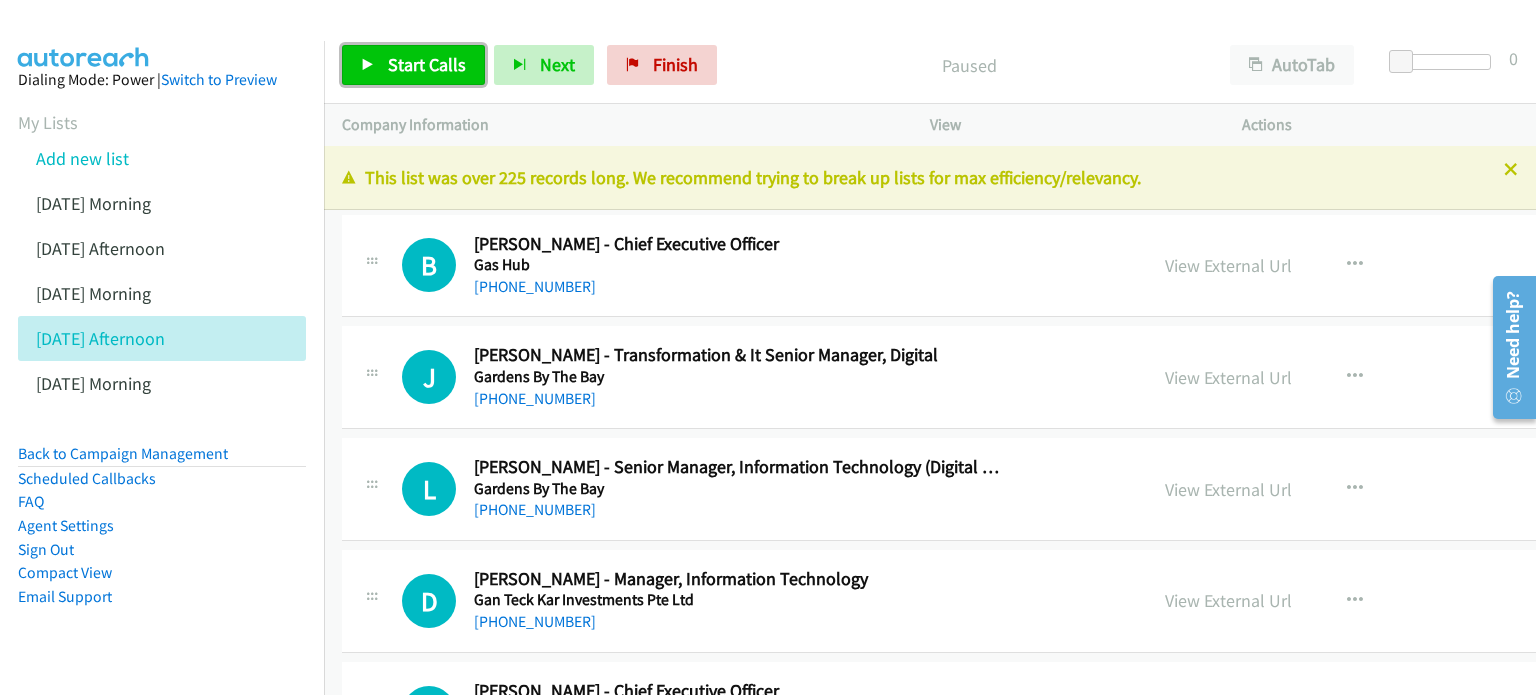 click on "Start Calls" at bounding box center (427, 64) 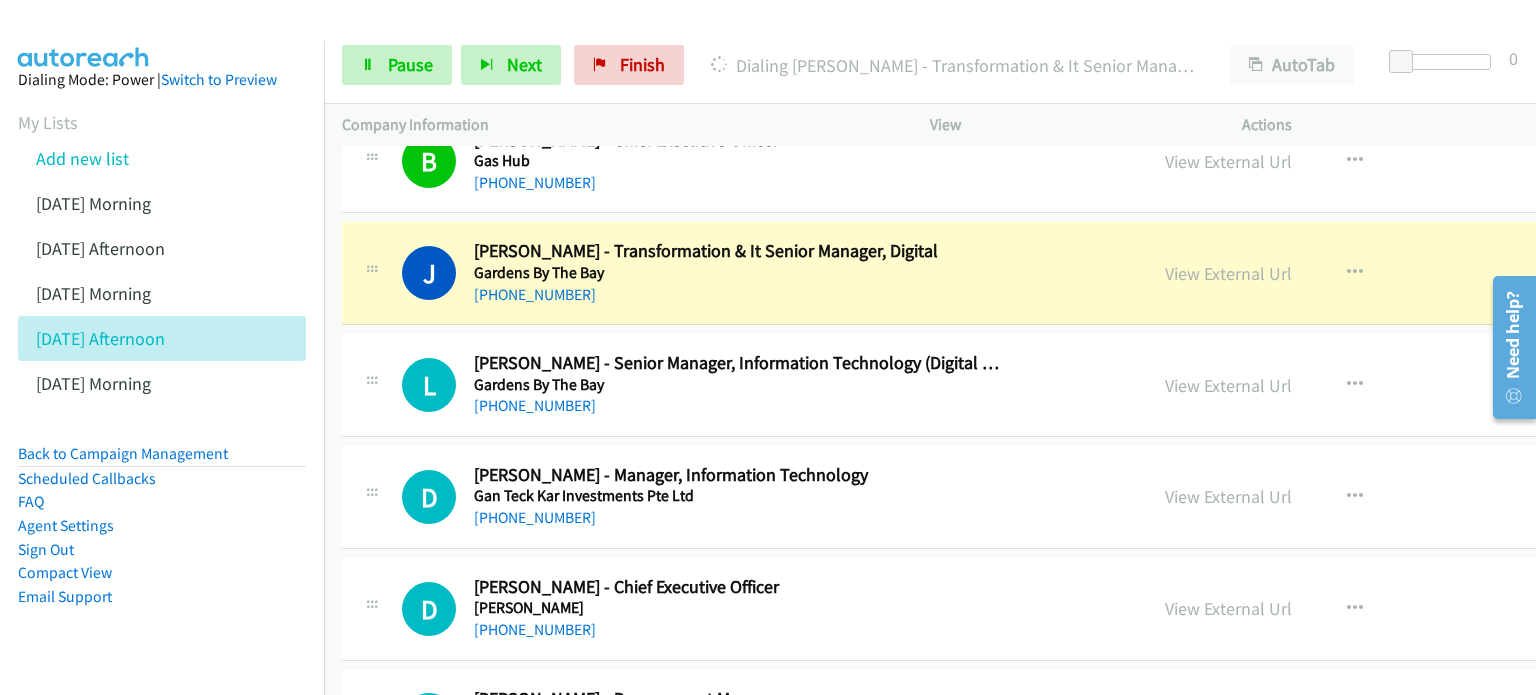 scroll, scrollTop: 100, scrollLeft: 0, axis: vertical 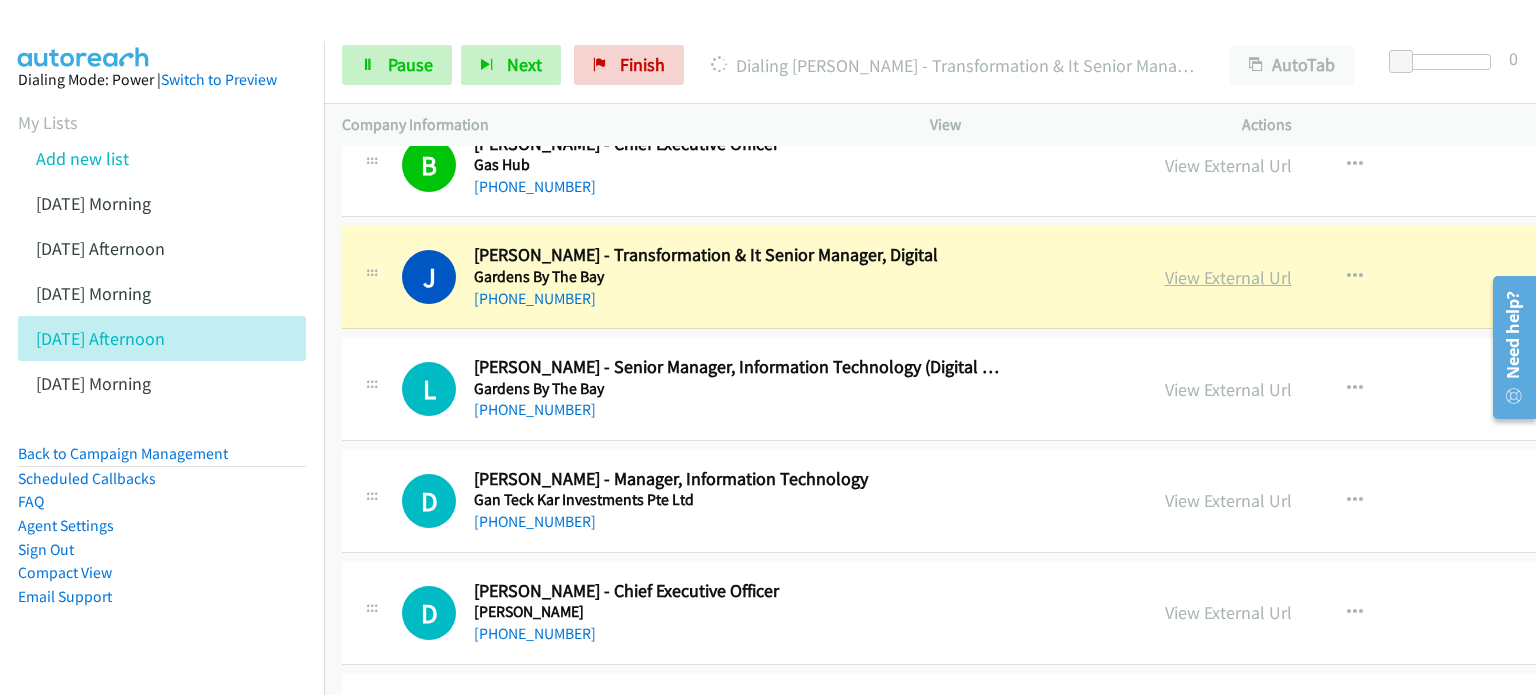 click on "View External Url" at bounding box center (1228, 277) 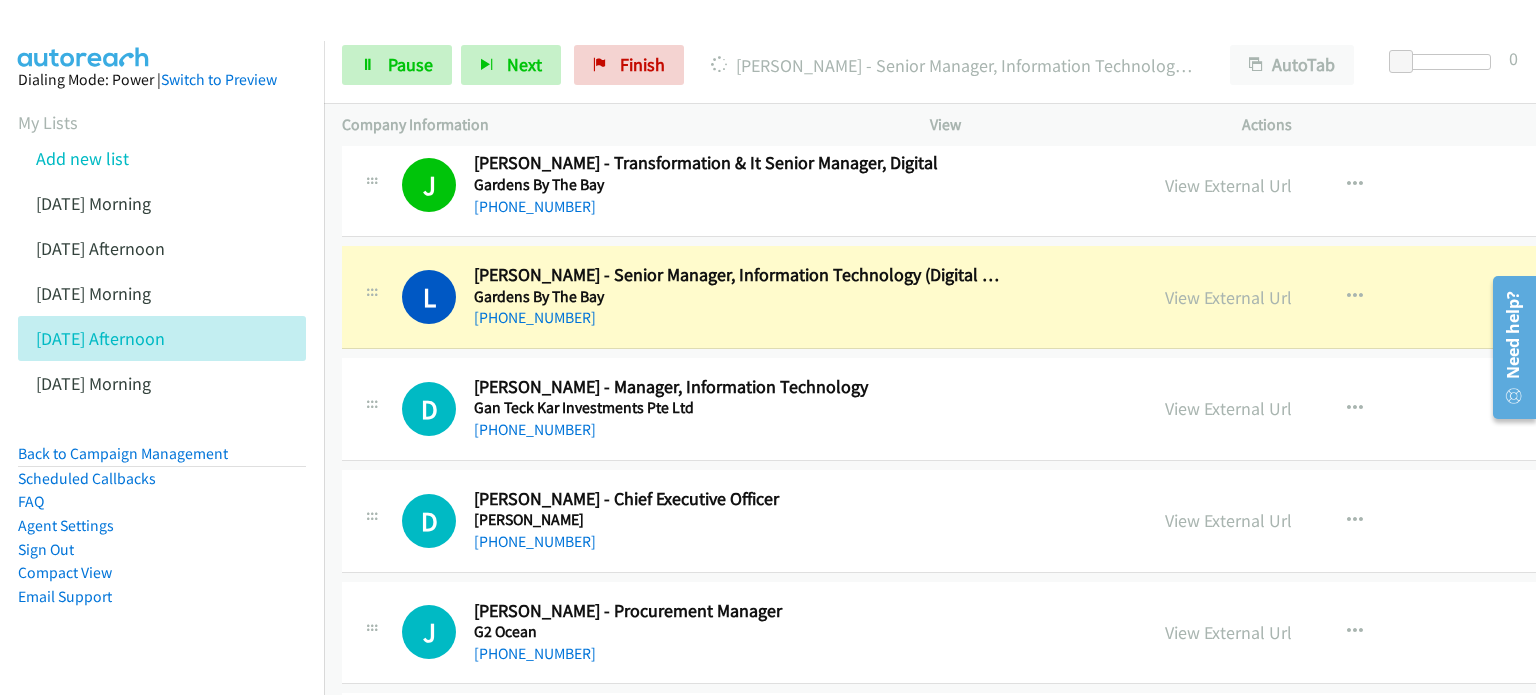 scroll, scrollTop: 200, scrollLeft: 0, axis: vertical 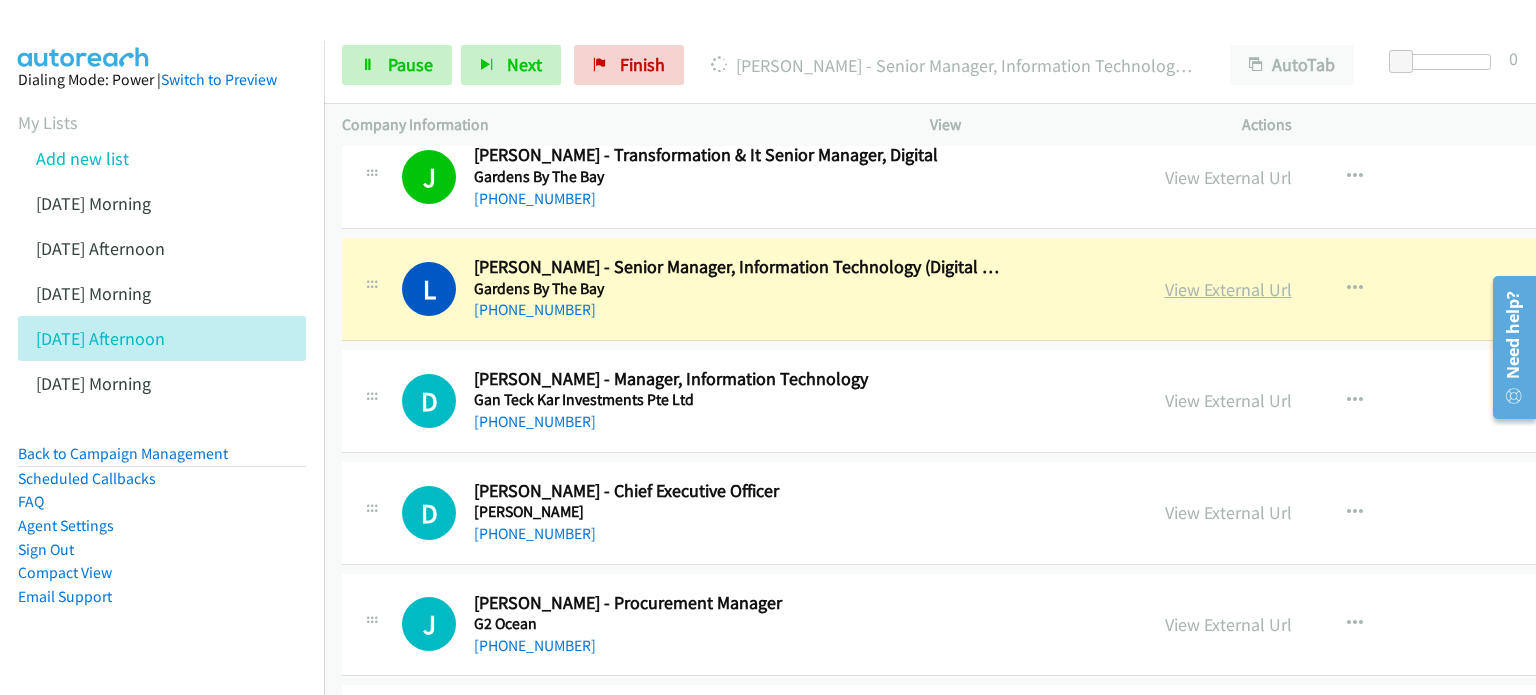 click on "View External Url" at bounding box center [1228, 289] 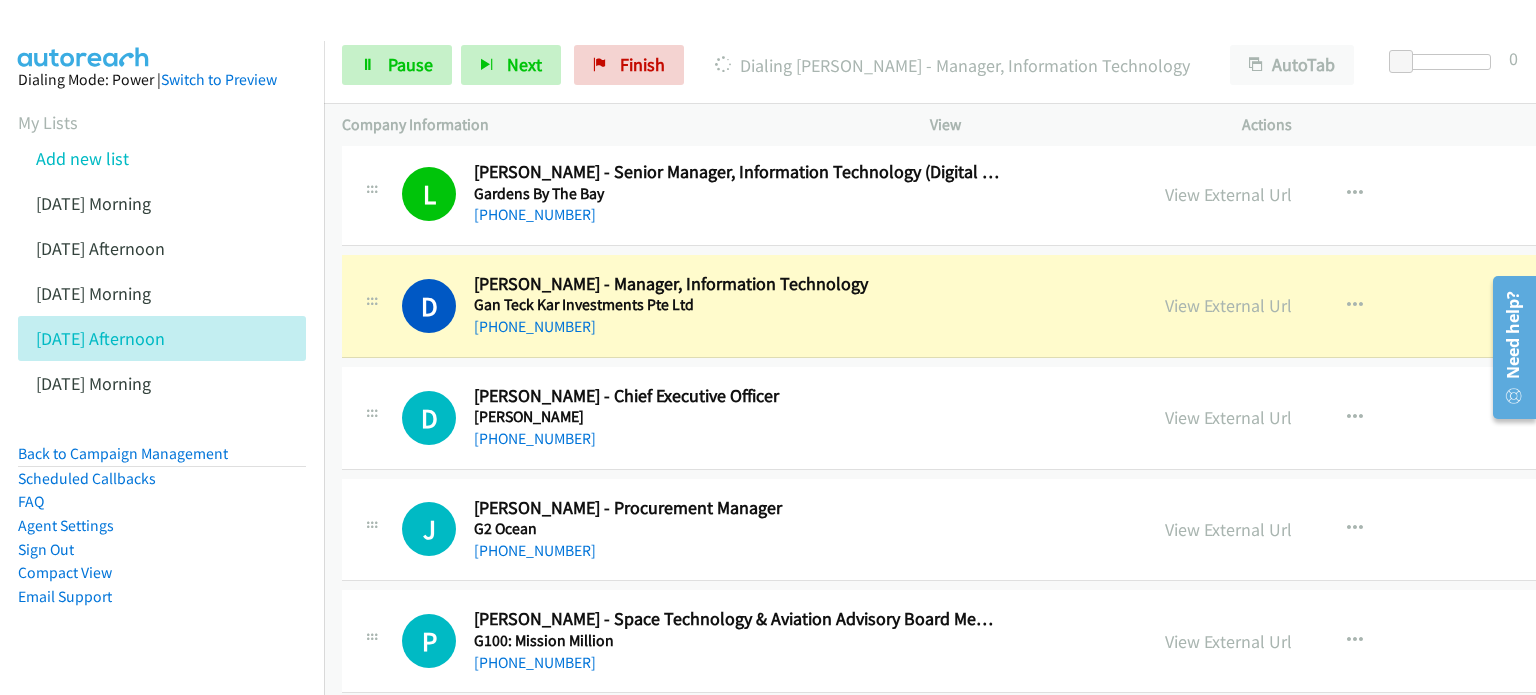 scroll, scrollTop: 300, scrollLeft: 0, axis: vertical 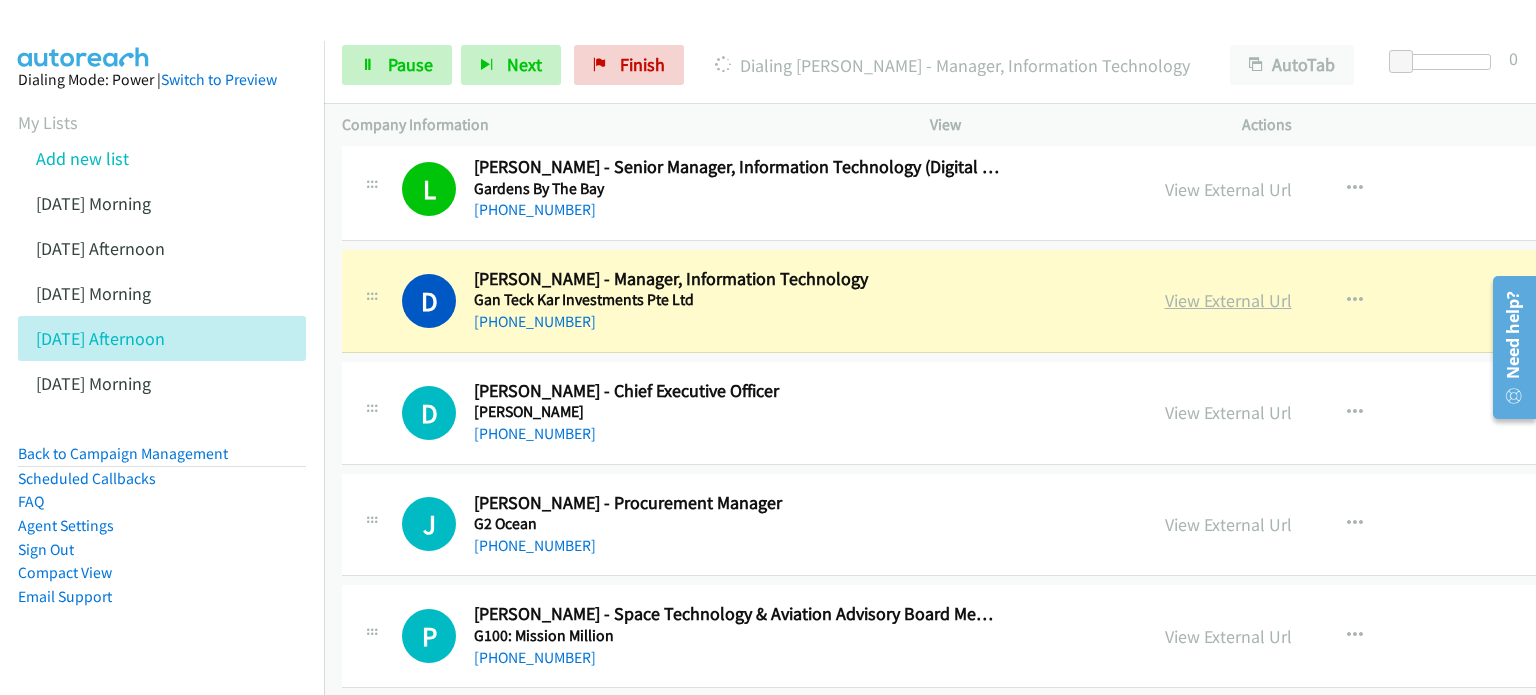 click on "View External Url" at bounding box center (1228, 300) 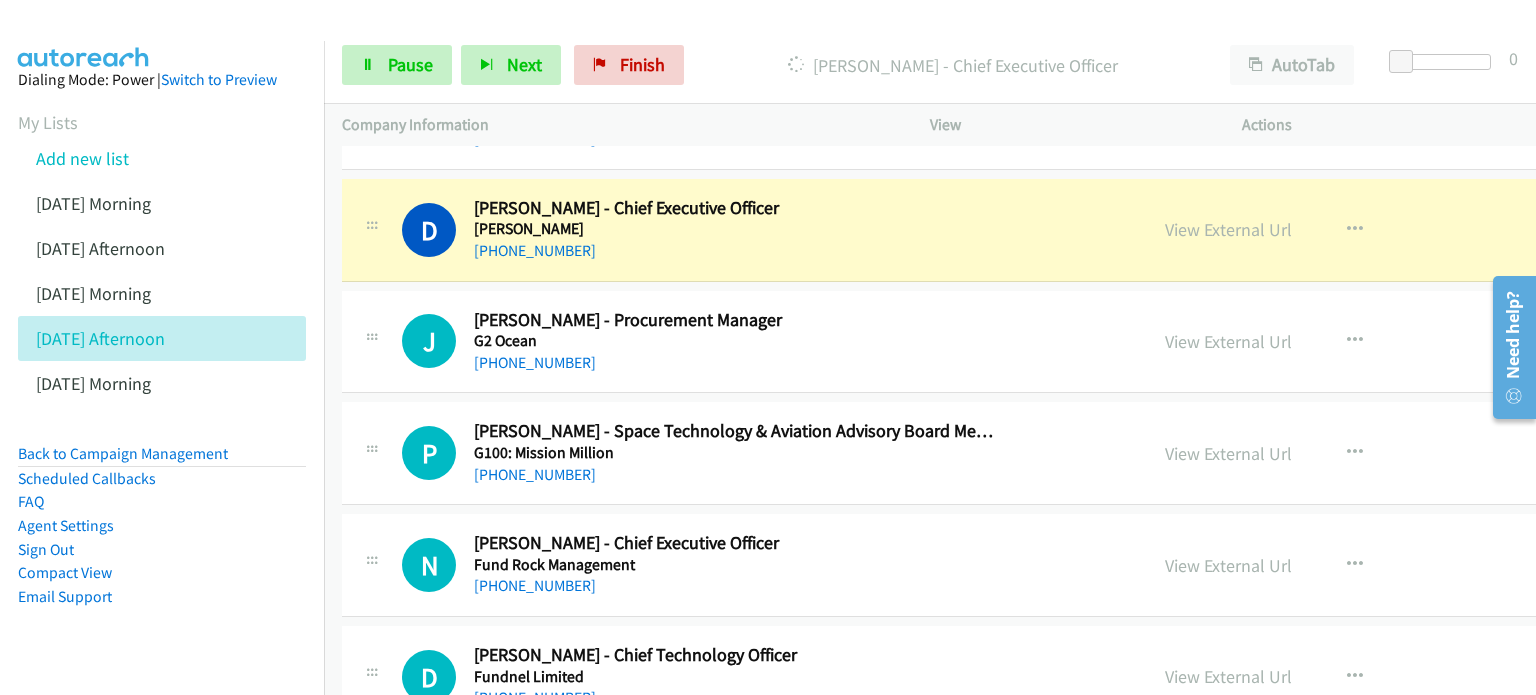 scroll, scrollTop: 500, scrollLeft: 0, axis: vertical 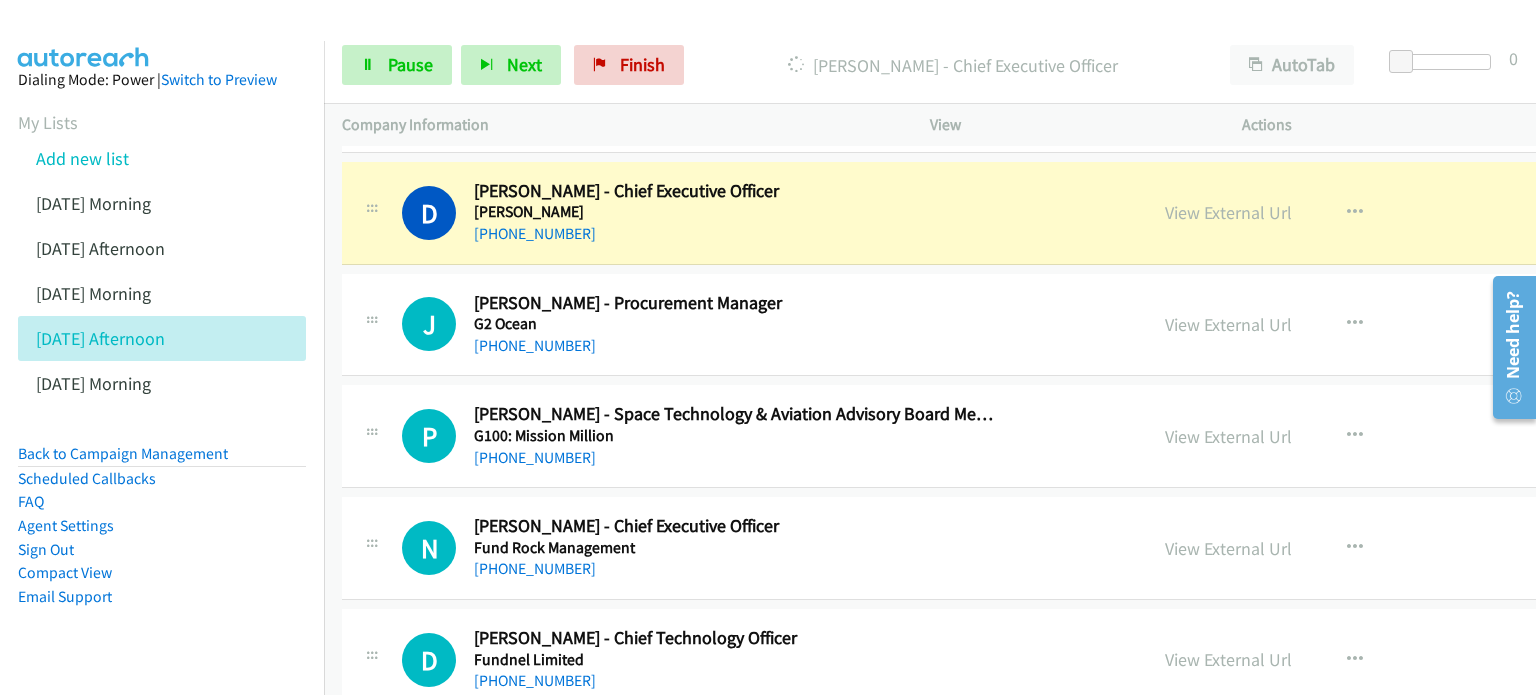 click on "View External Url" at bounding box center [1228, 212] 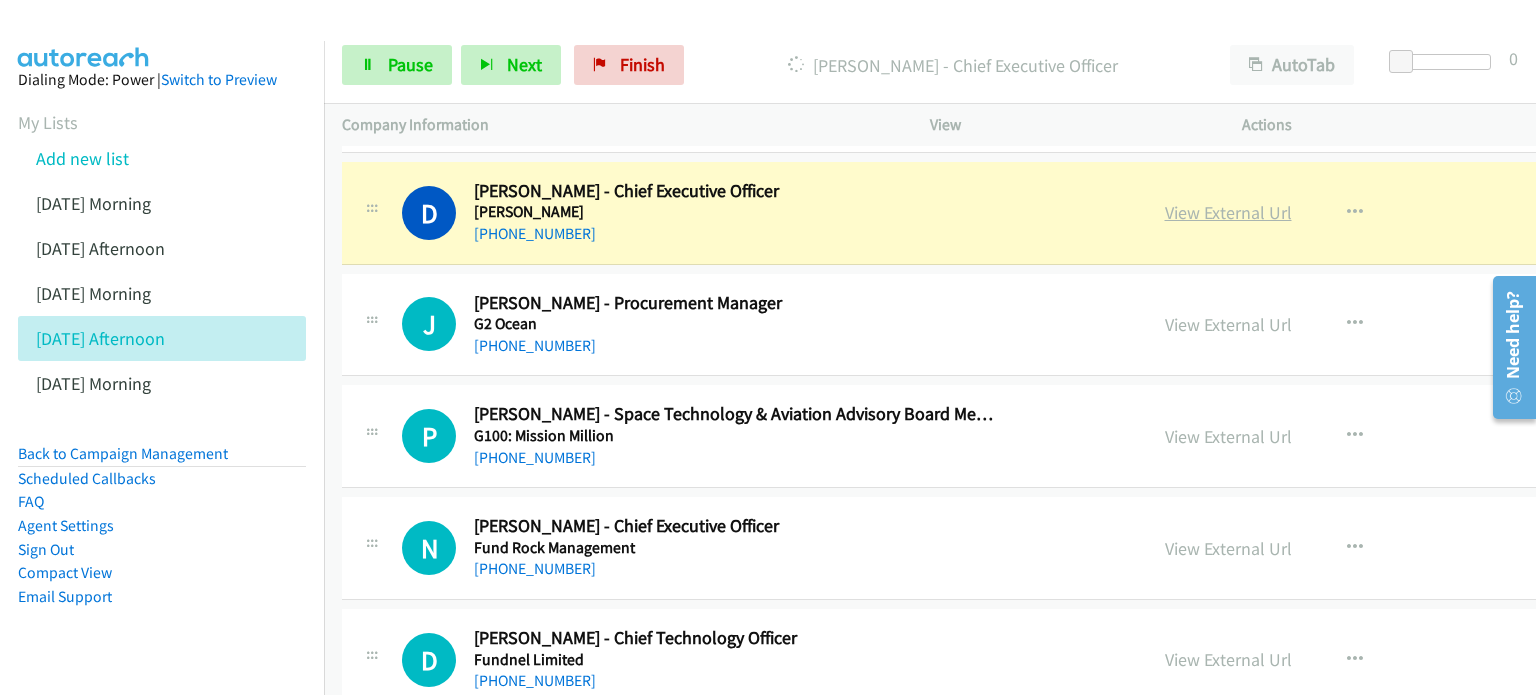 click on "View External Url" at bounding box center [1228, 212] 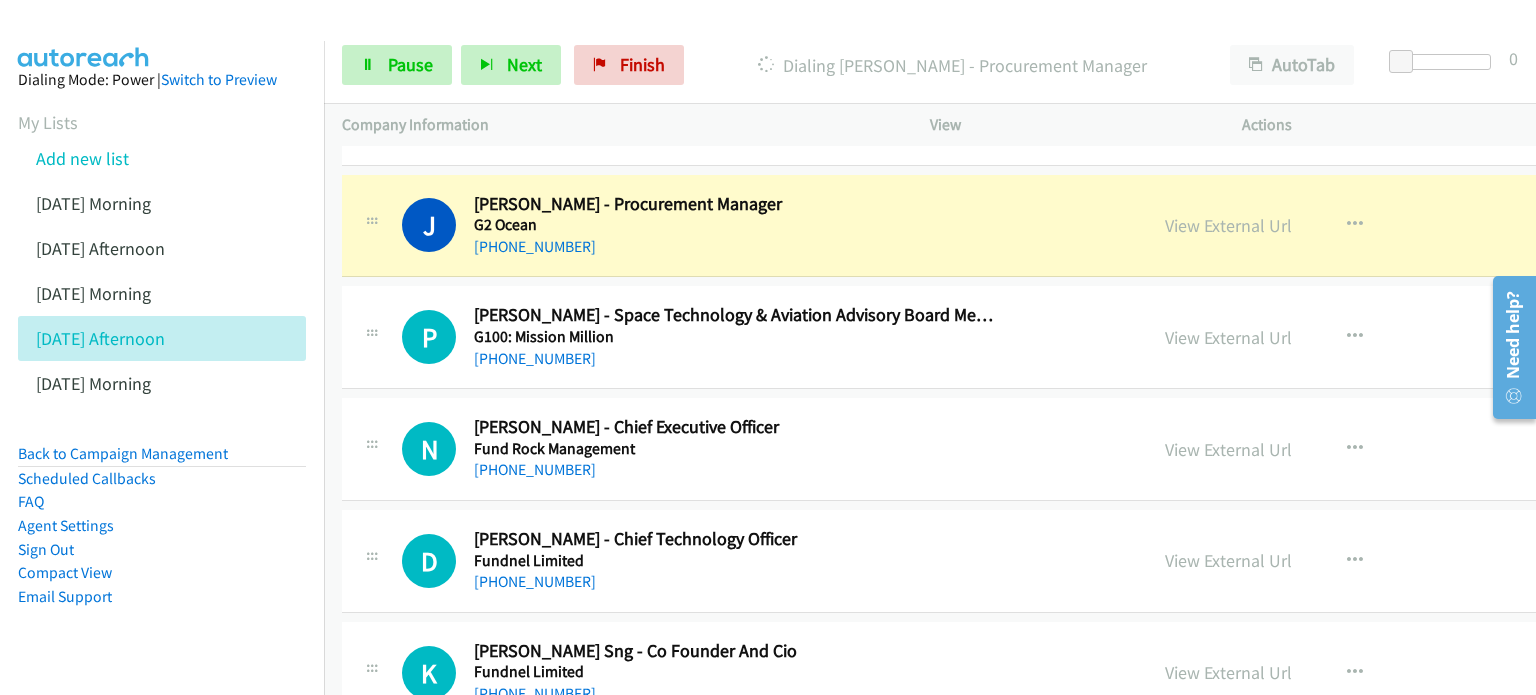 scroll, scrollTop: 600, scrollLeft: 0, axis: vertical 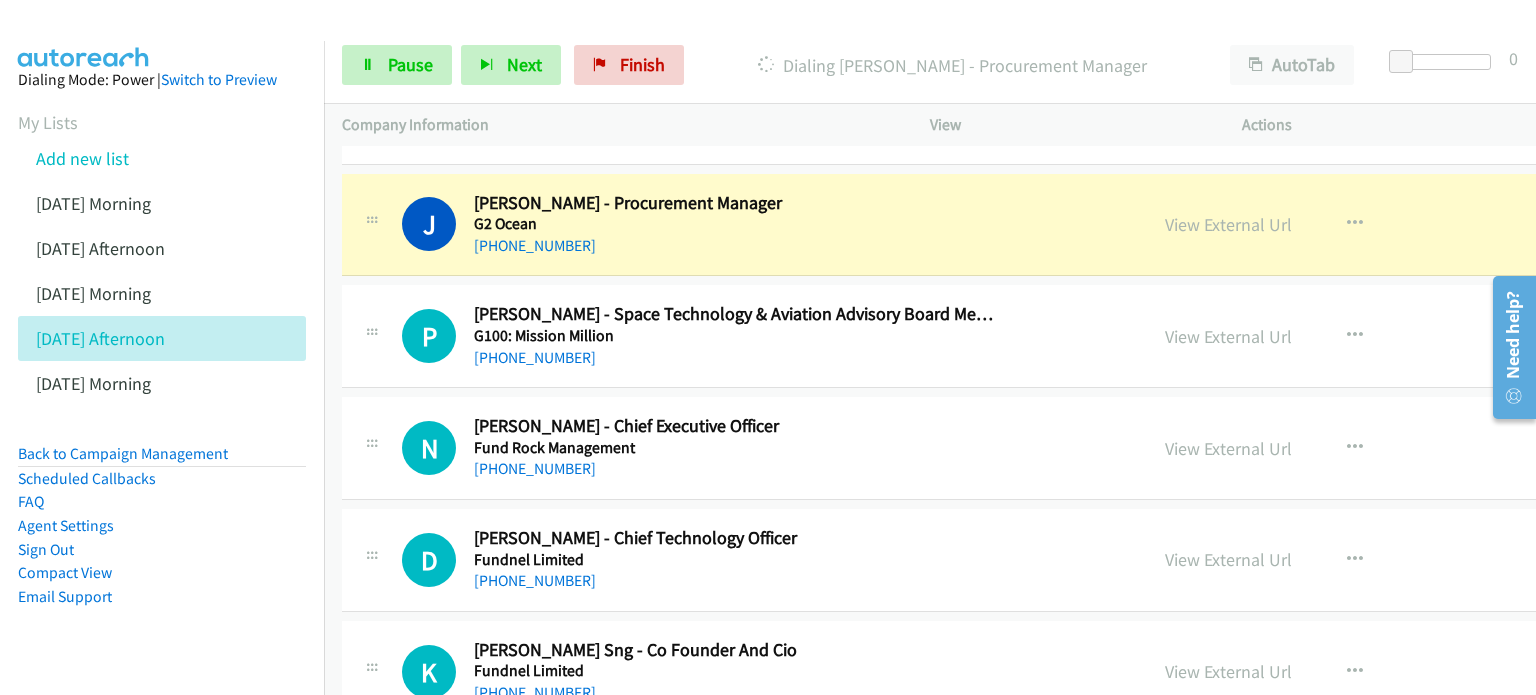 drag, startPoint x: 1108, startPoint y: 221, endPoint x: 1052, endPoint y: 250, distance: 63.06346 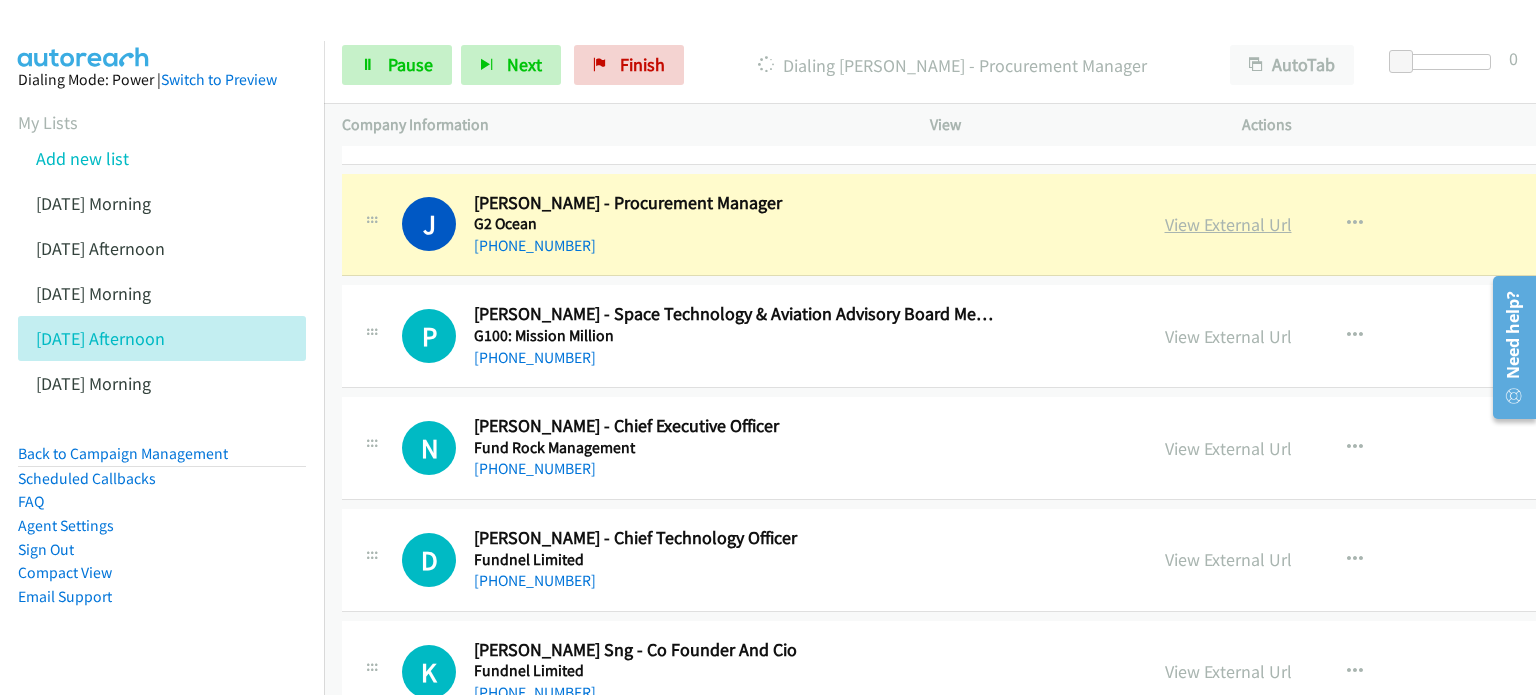 click on "View External Url" at bounding box center (1228, 224) 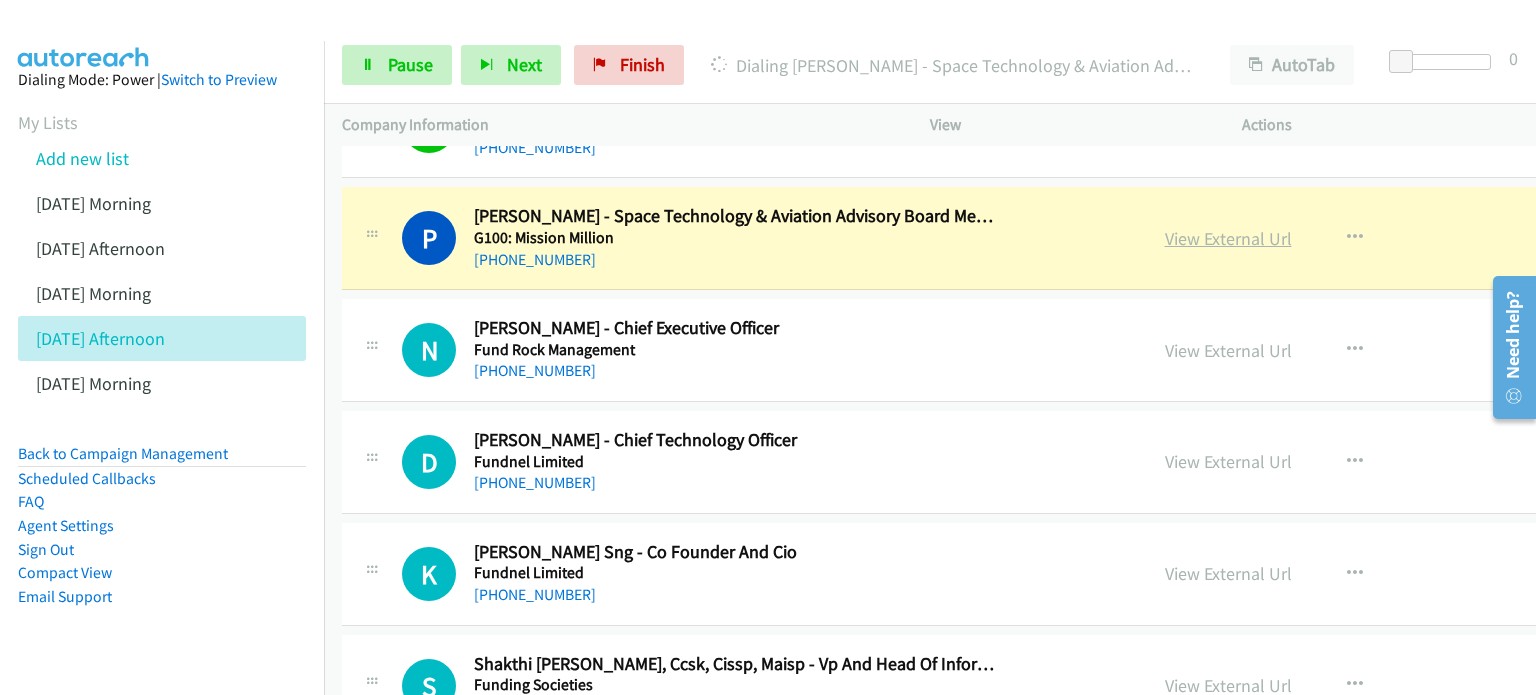 scroll, scrollTop: 700, scrollLeft: 0, axis: vertical 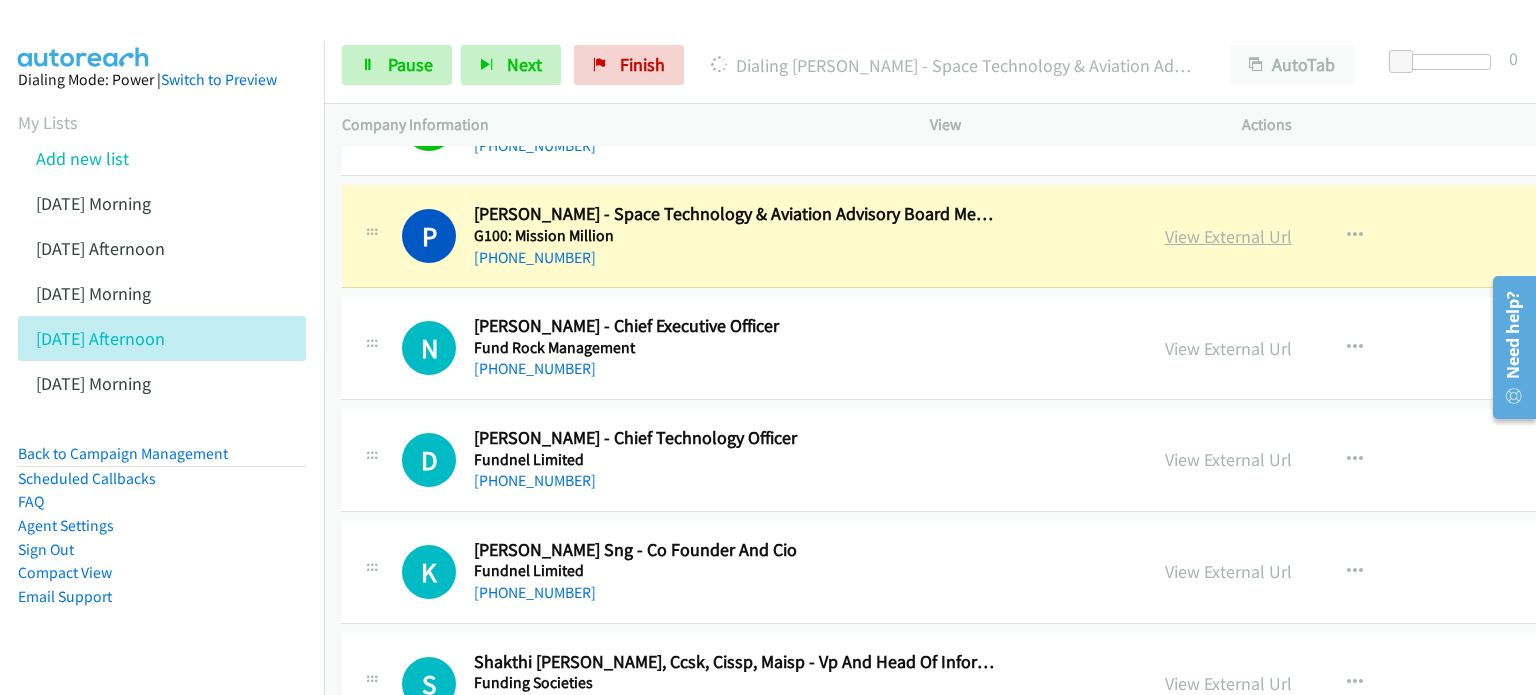 click on "View External Url" at bounding box center (1228, 236) 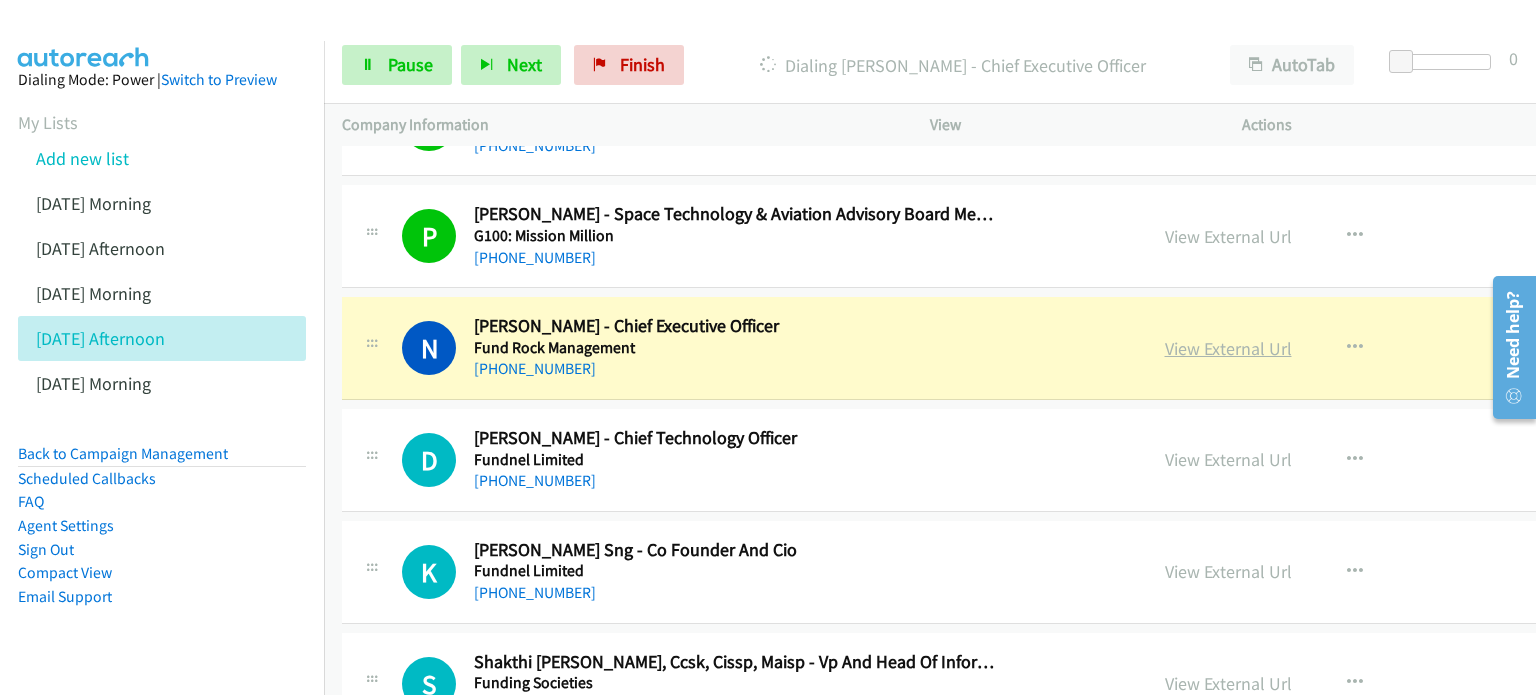 click on "View External Url" at bounding box center [1228, 348] 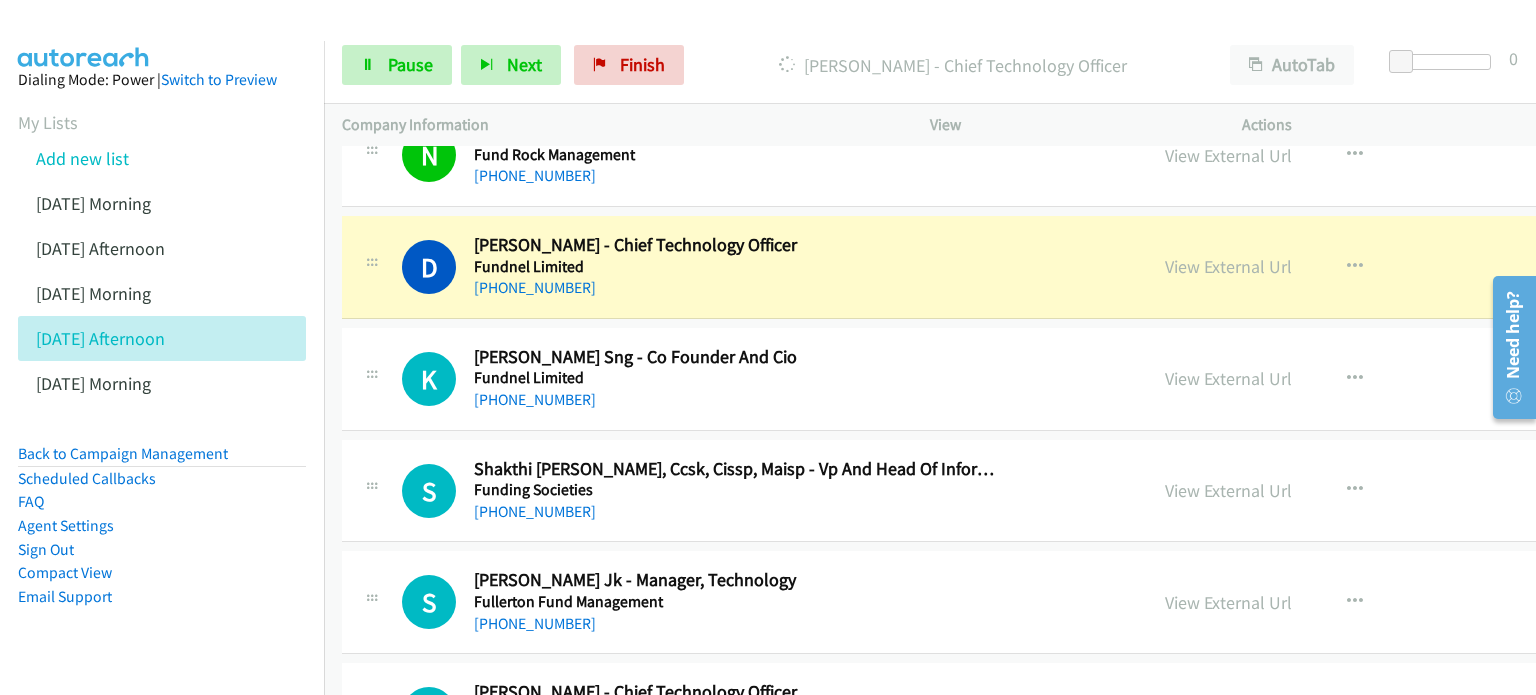 scroll, scrollTop: 900, scrollLeft: 0, axis: vertical 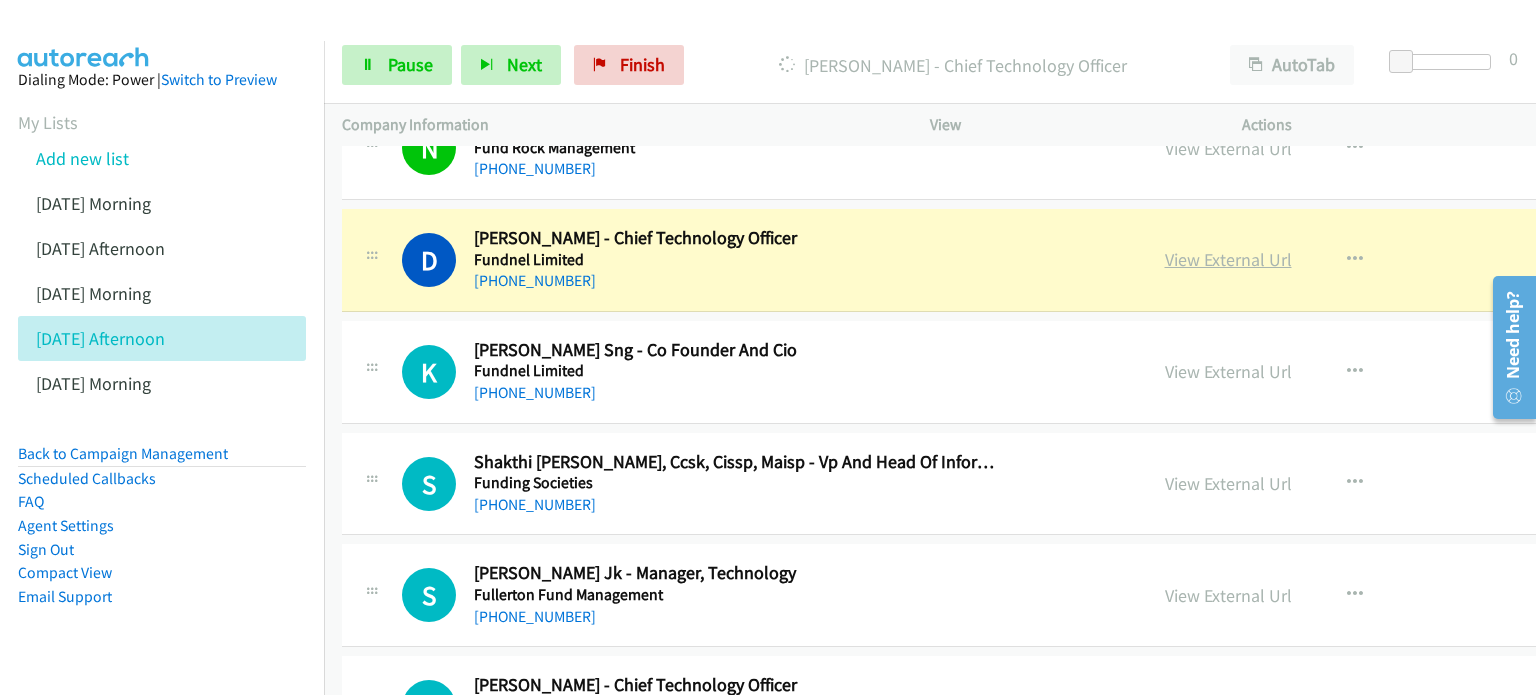 click on "View External Url" at bounding box center (1228, 259) 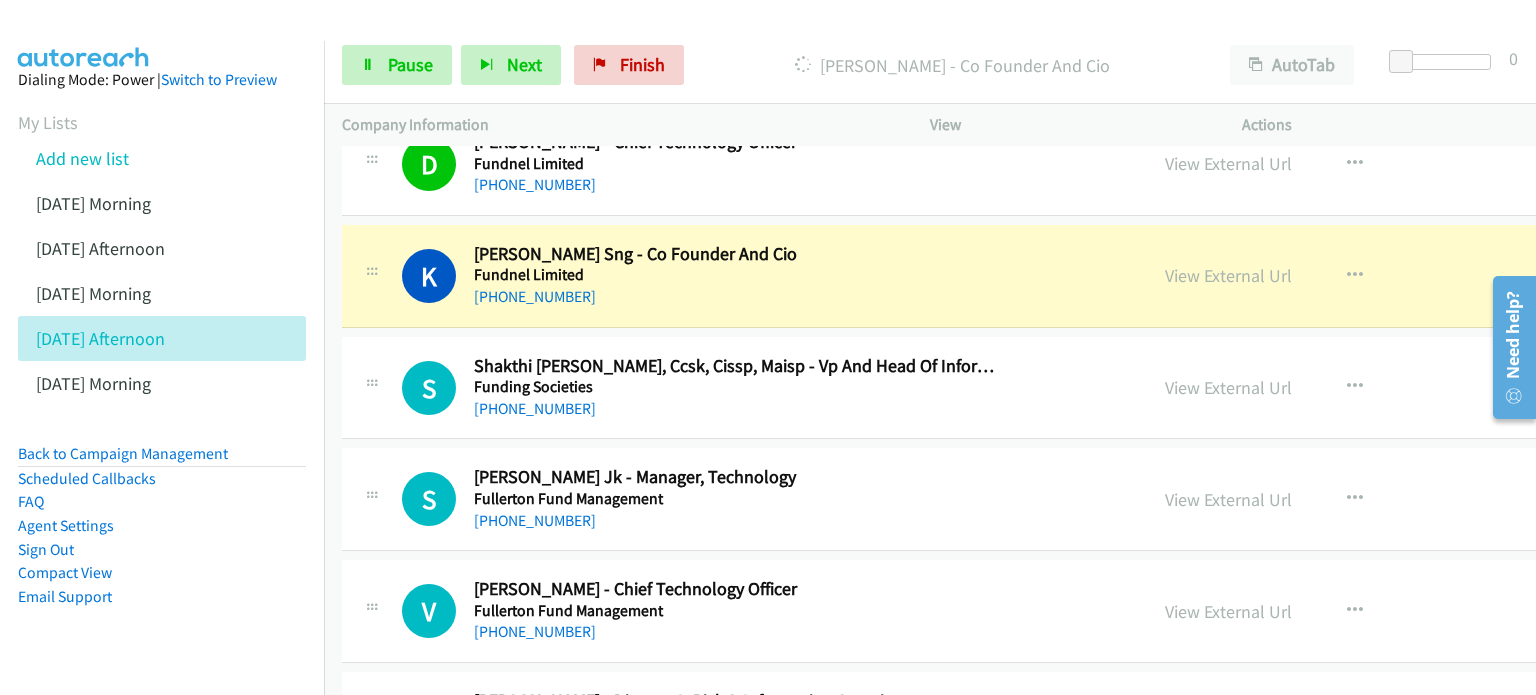 scroll, scrollTop: 1000, scrollLeft: 0, axis: vertical 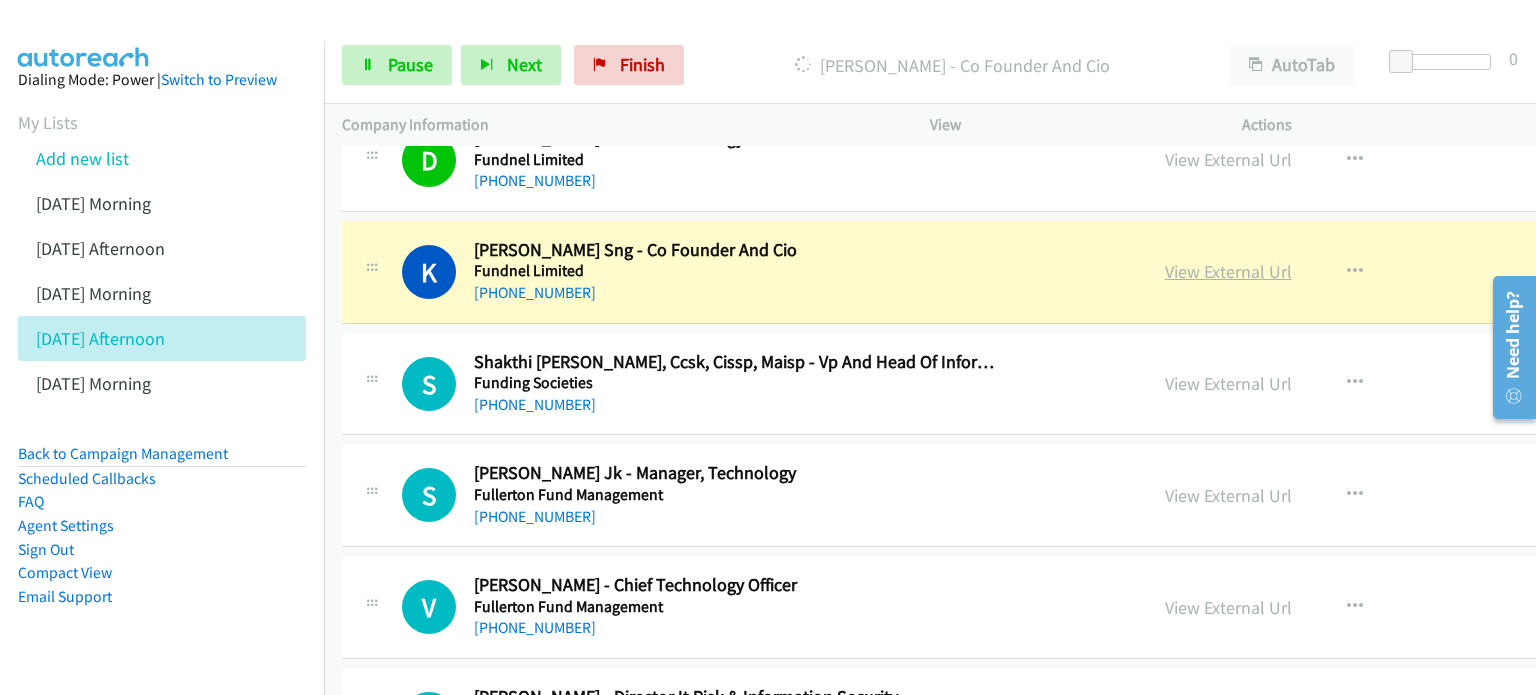 click on "View External Url" at bounding box center (1228, 271) 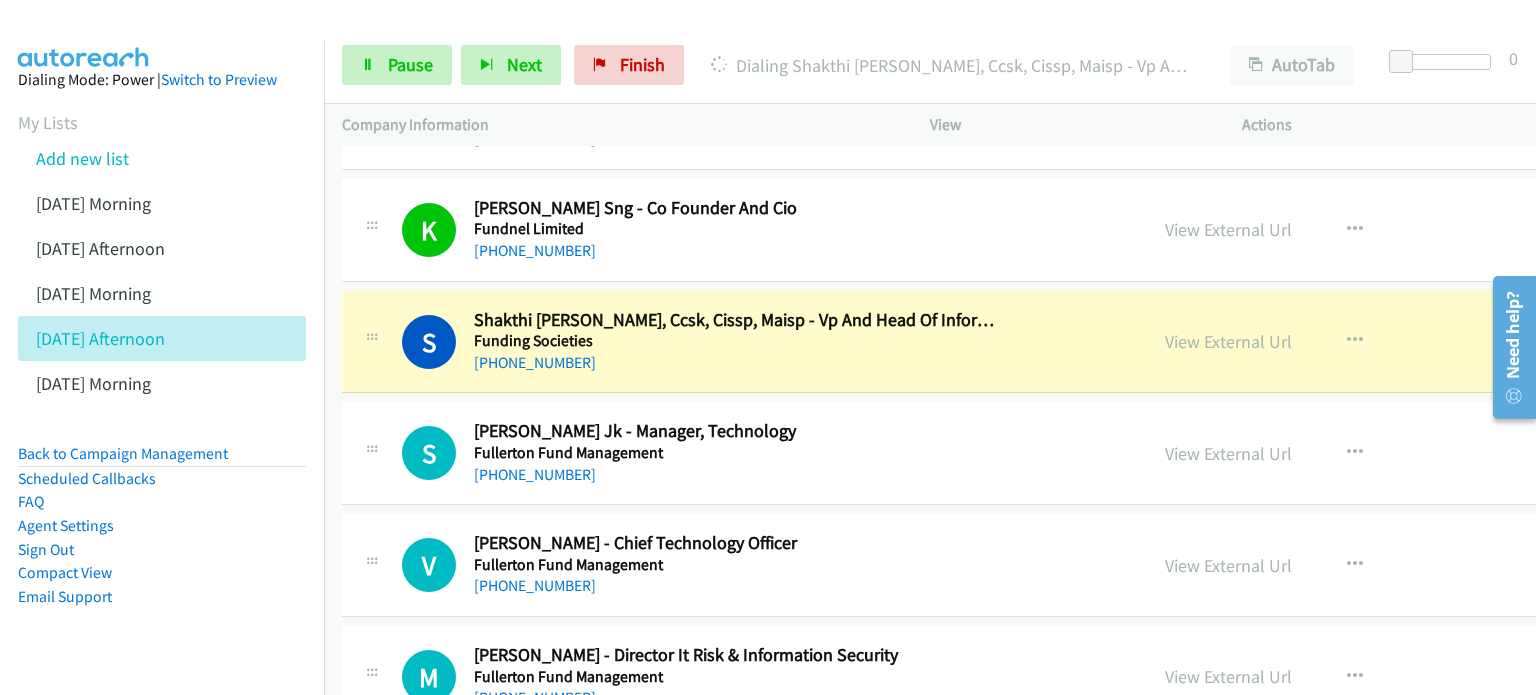 scroll, scrollTop: 1100, scrollLeft: 0, axis: vertical 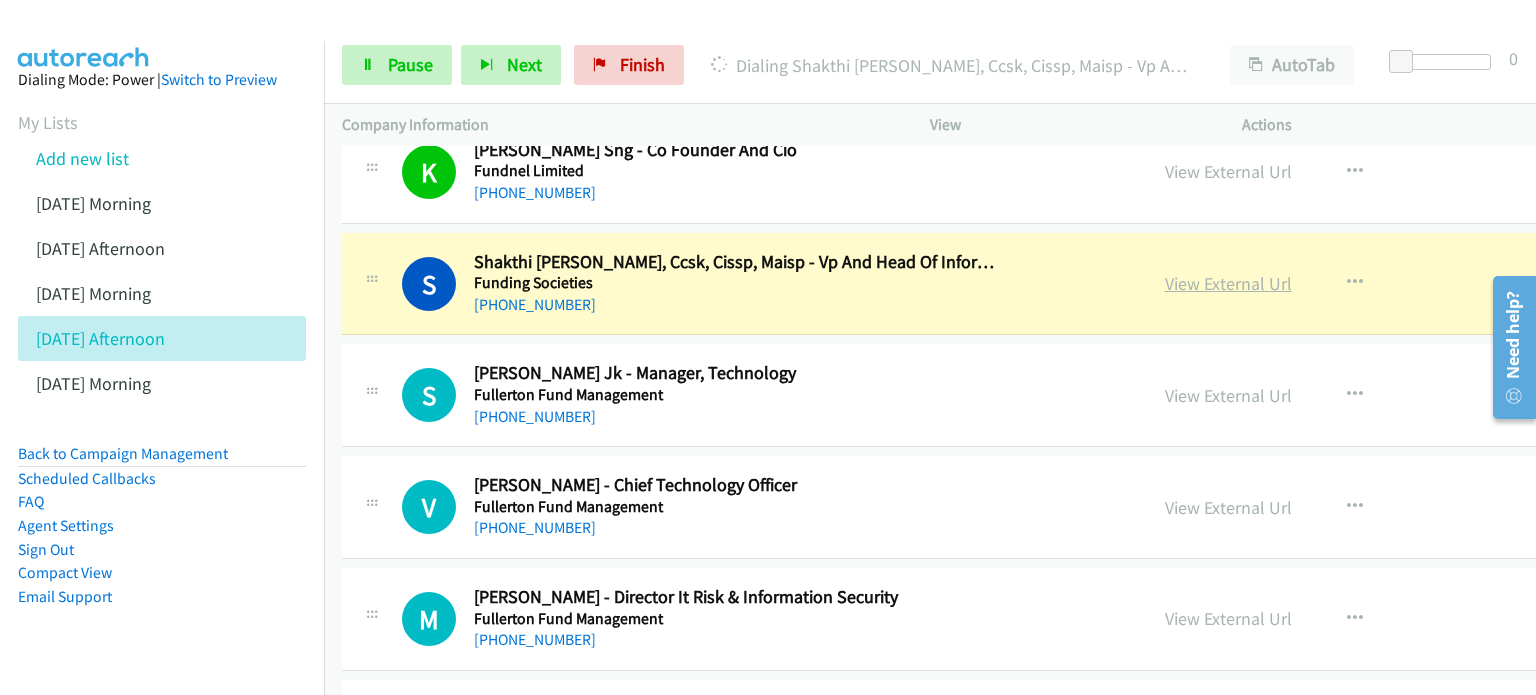 click on "View External Url" at bounding box center (1228, 283) 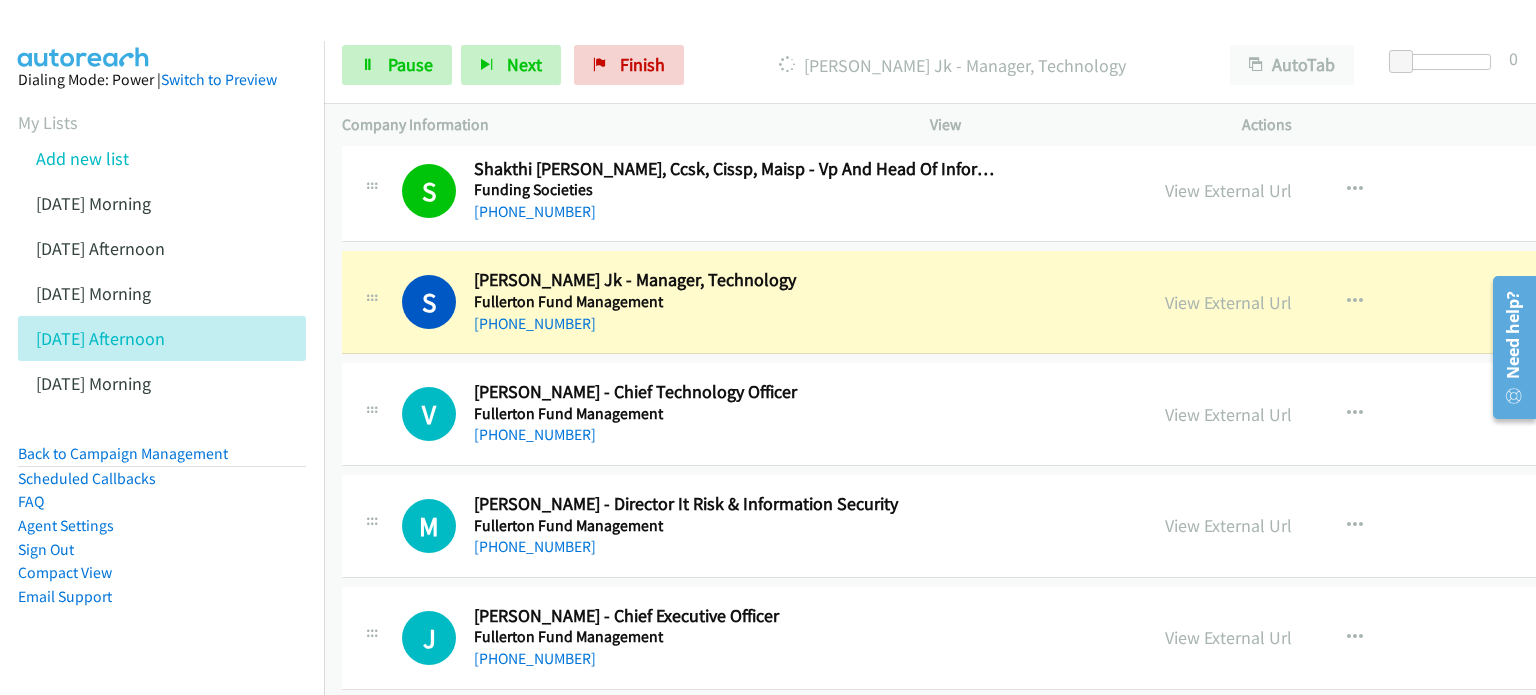 scroll, scrollTop: 1200, scrollLeft: 0, axis: vertical 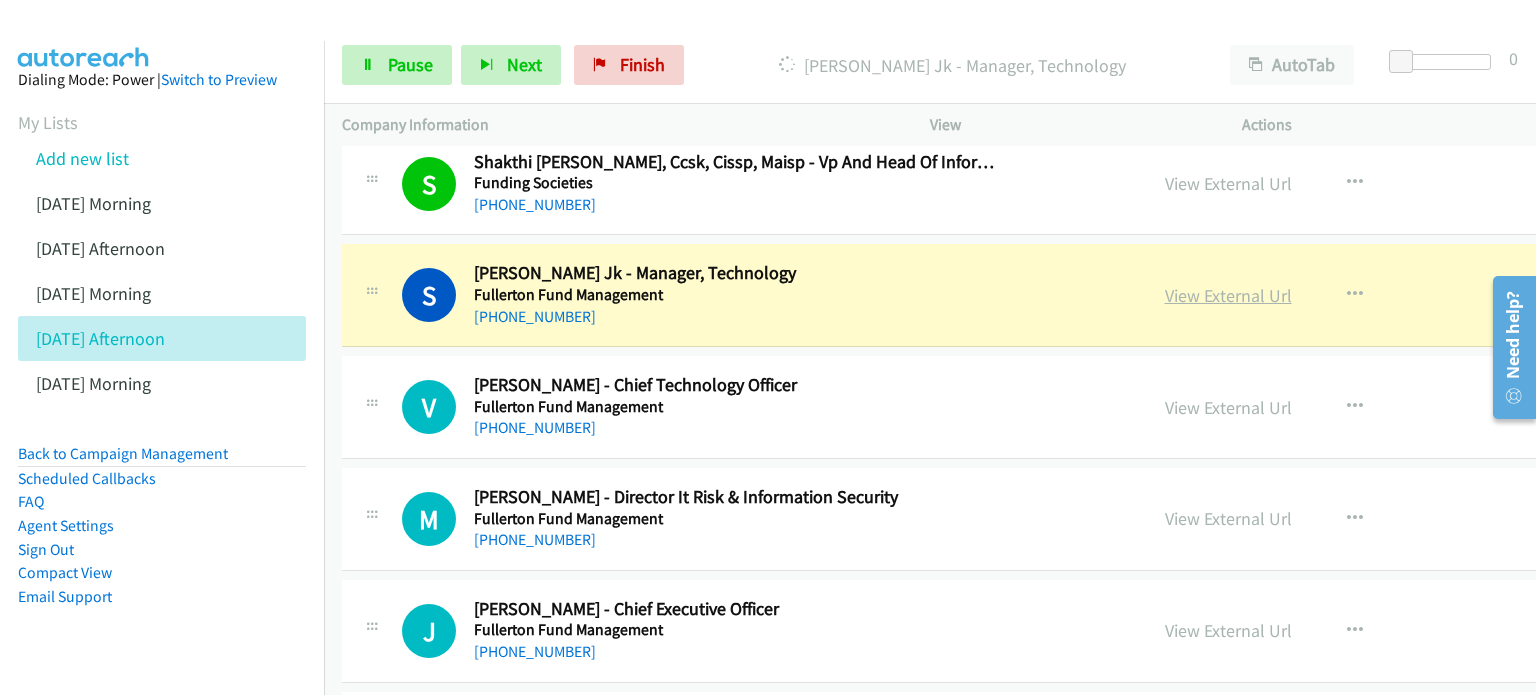 click on "View External Url" at bounding box center [1228, 295] 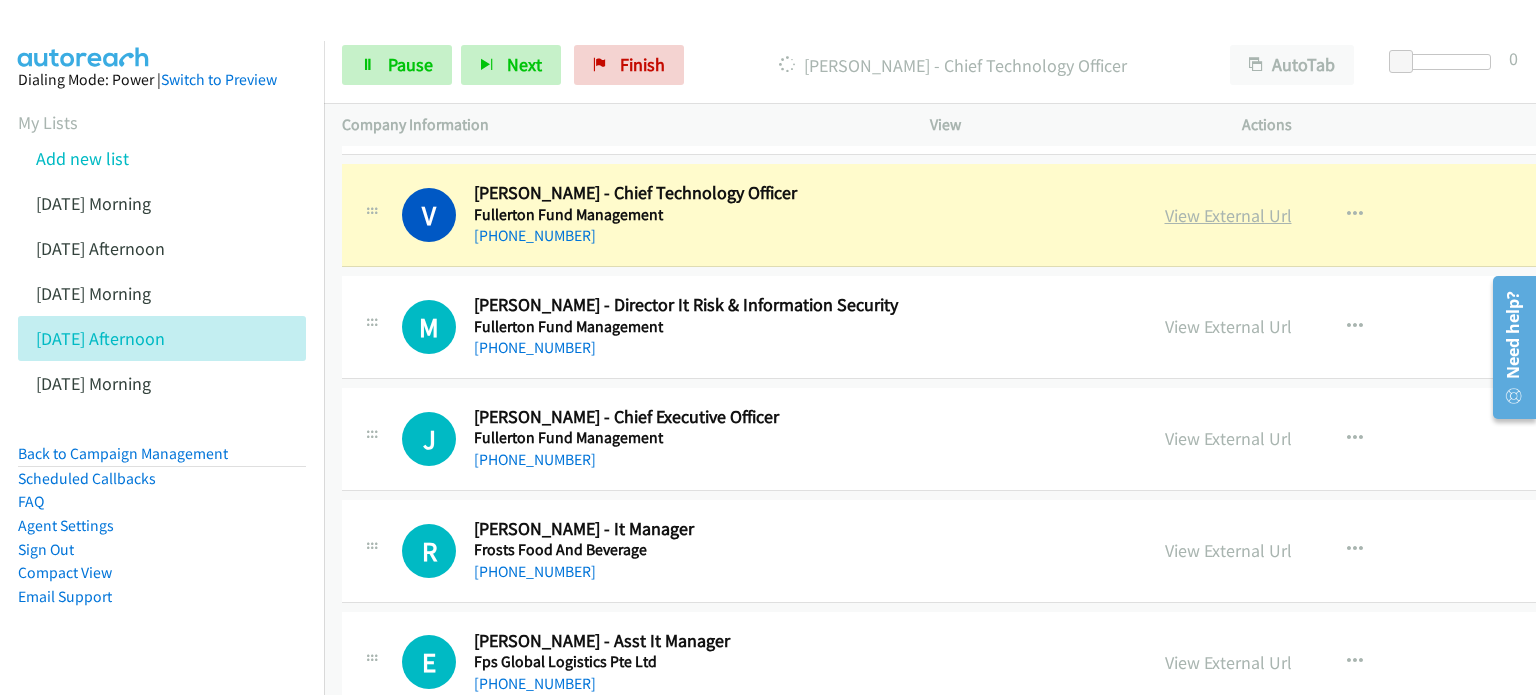 scroll, scrollTop: 1400, scrollLeft: 0, axis: vertical 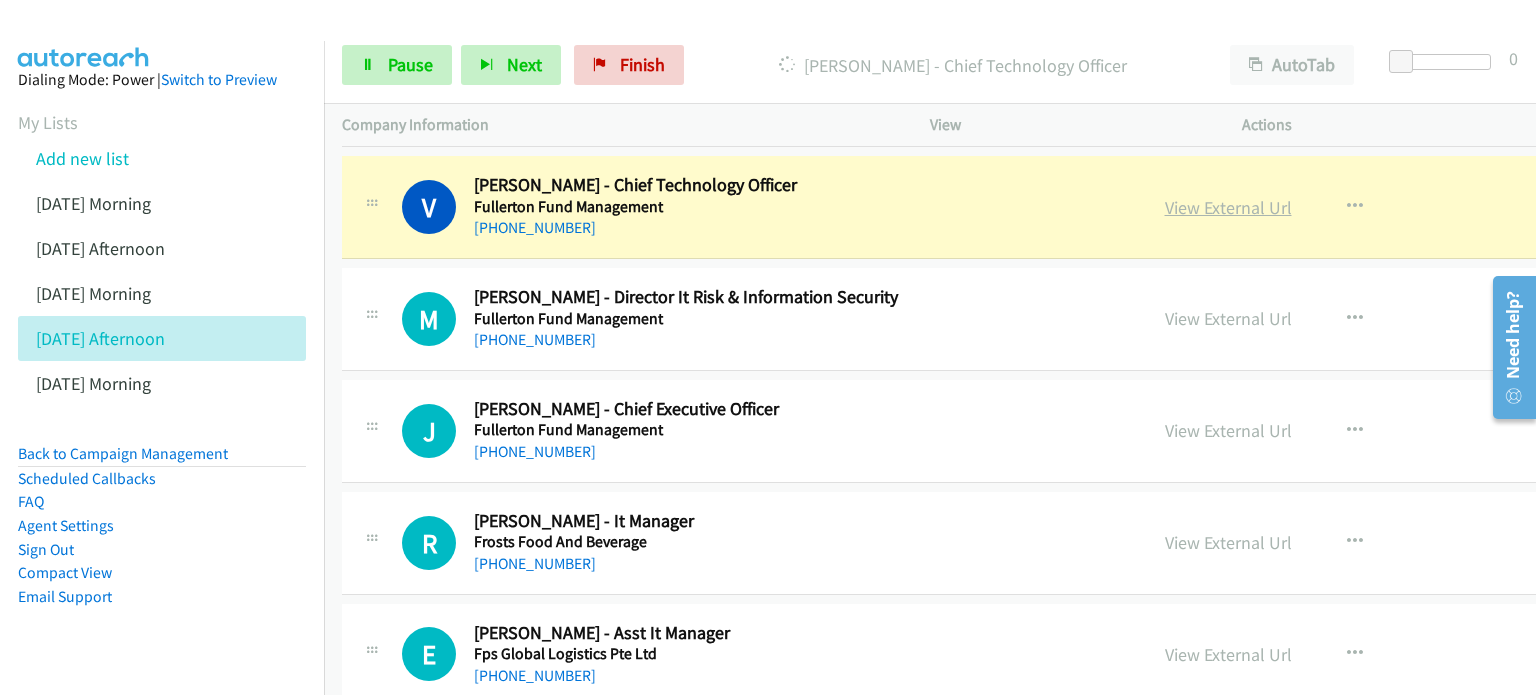 click on "View External Url" at bounding box center [1228, 207] 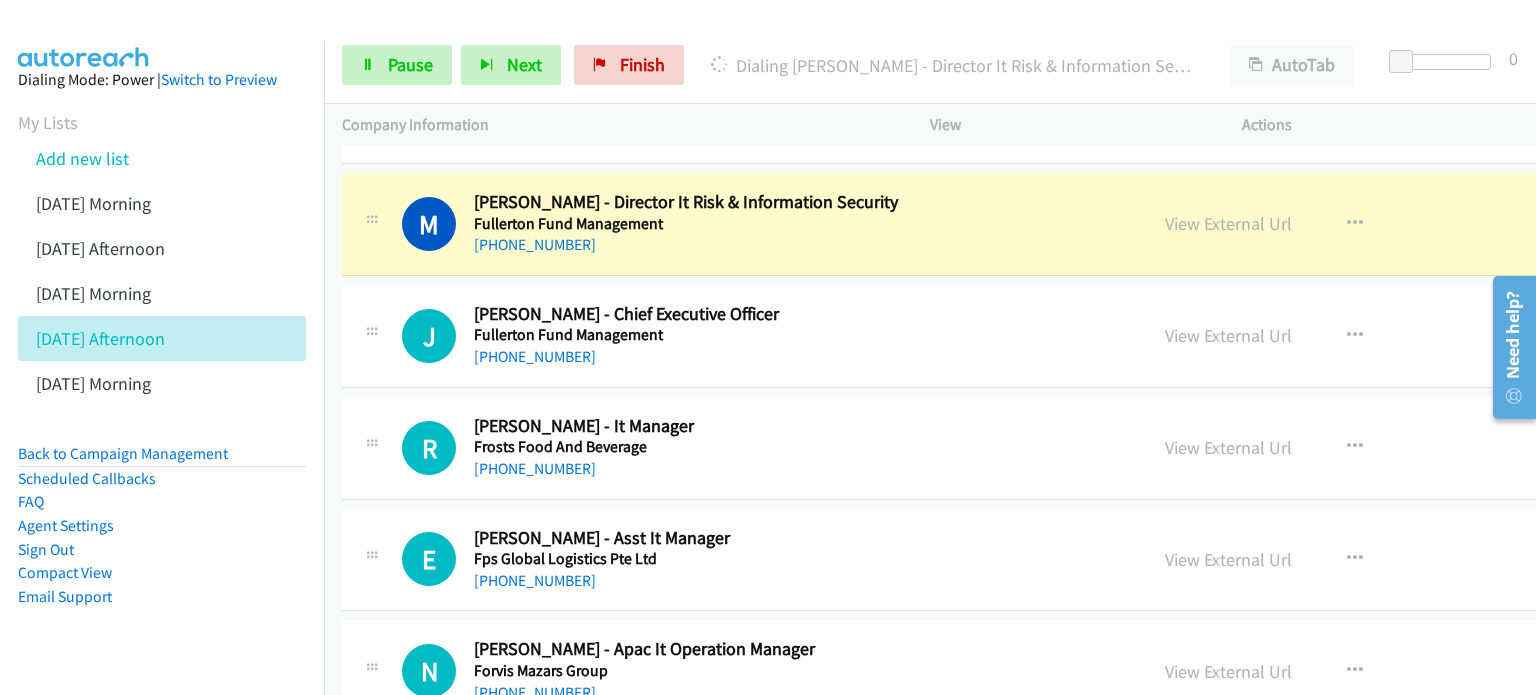 scroll, scrollTop: 1500, scrollLeft: 0, axis: vertical 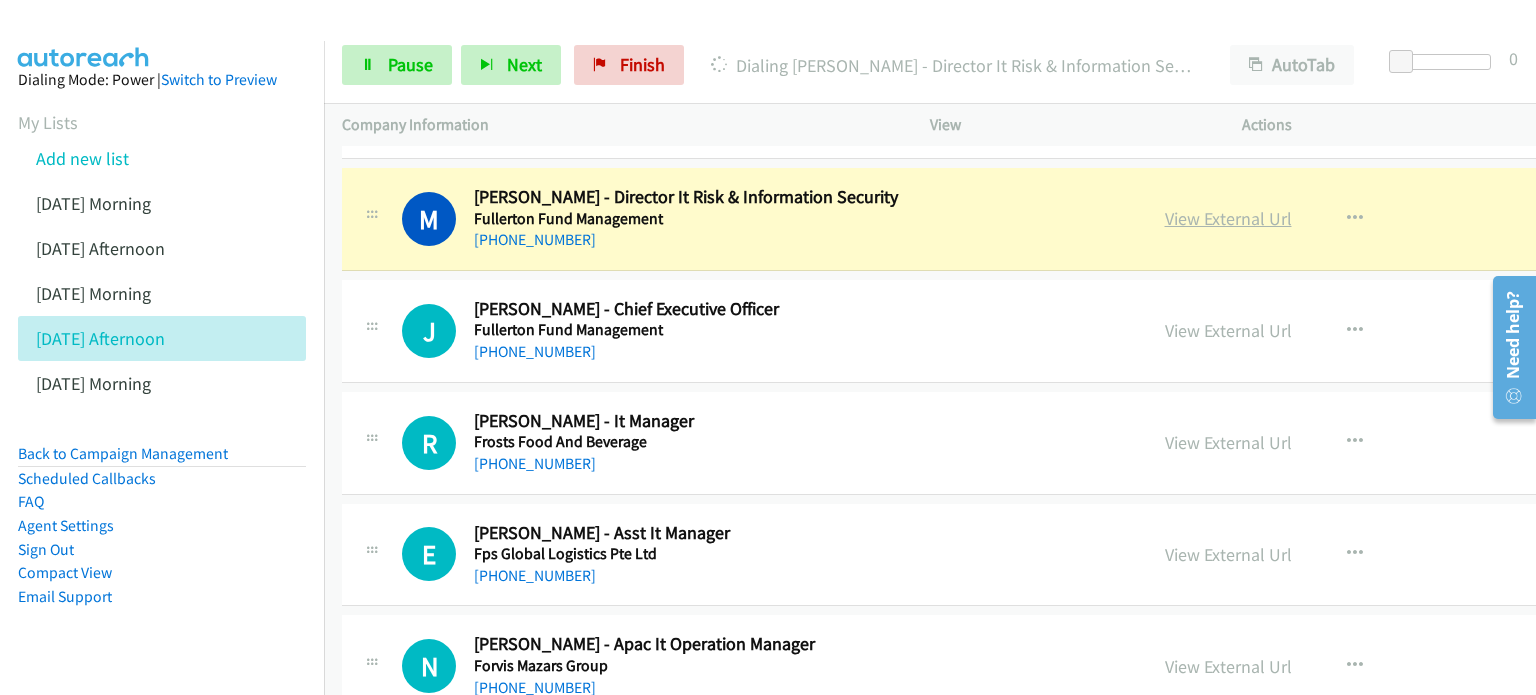 click on "View External Url" at bounding box center (1228, 218) 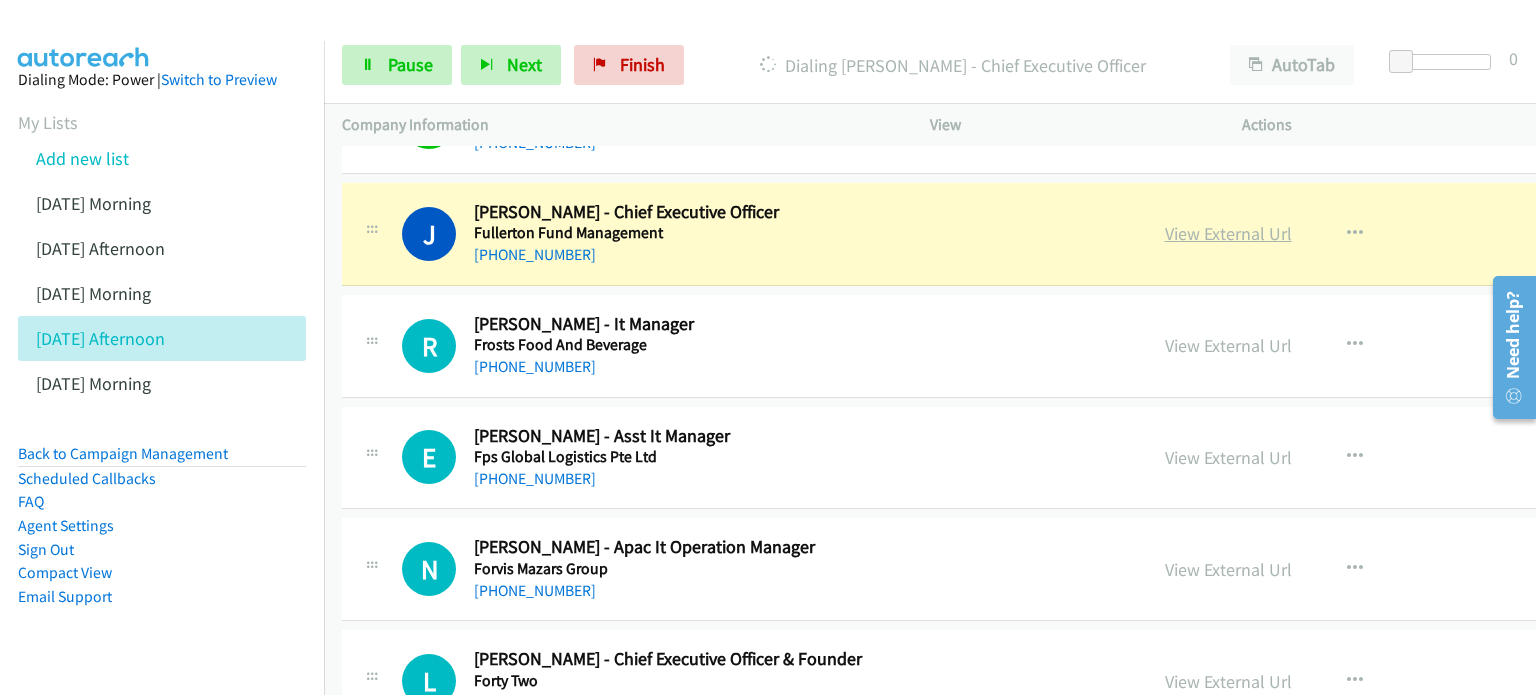 scroll, scrollTop: 1600, scrollLeft: 0, axis: vertical 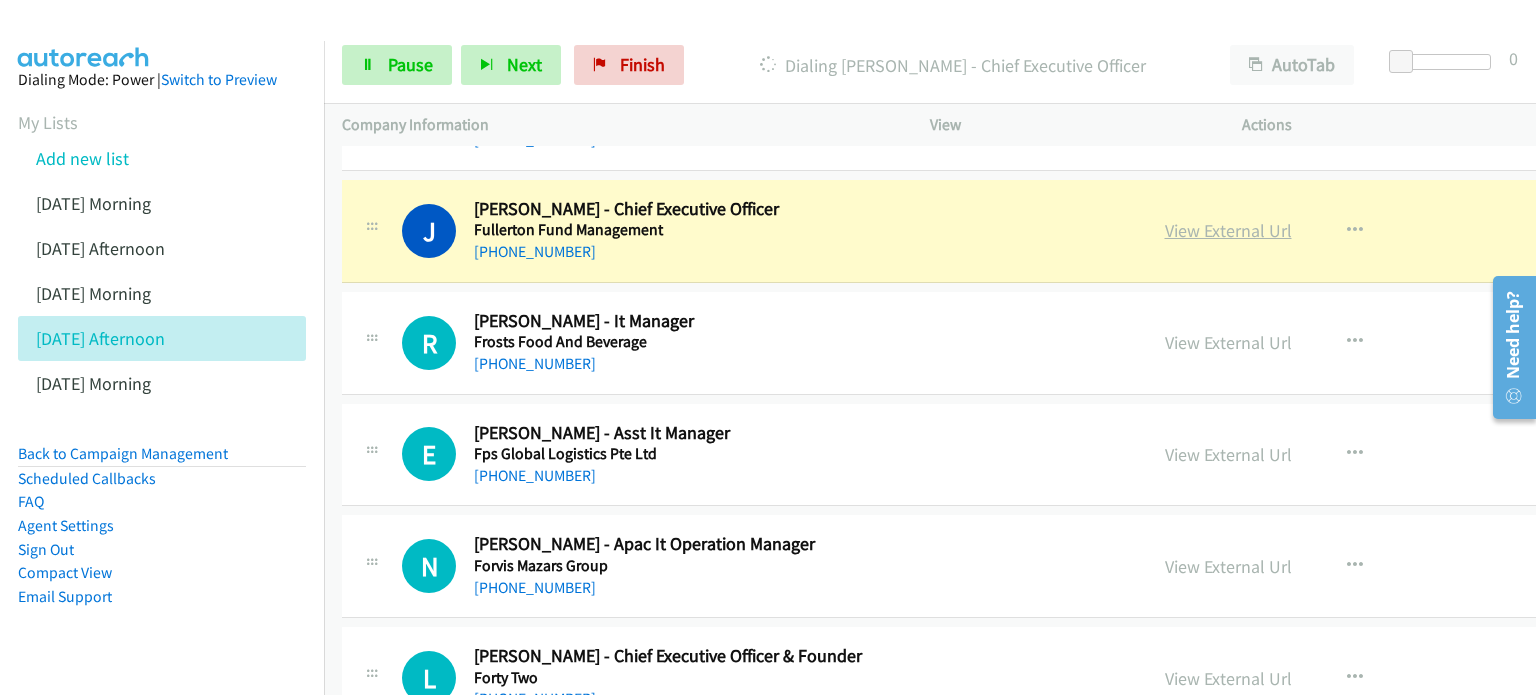 click on "View External Url" at bounding box center (1228, 230) 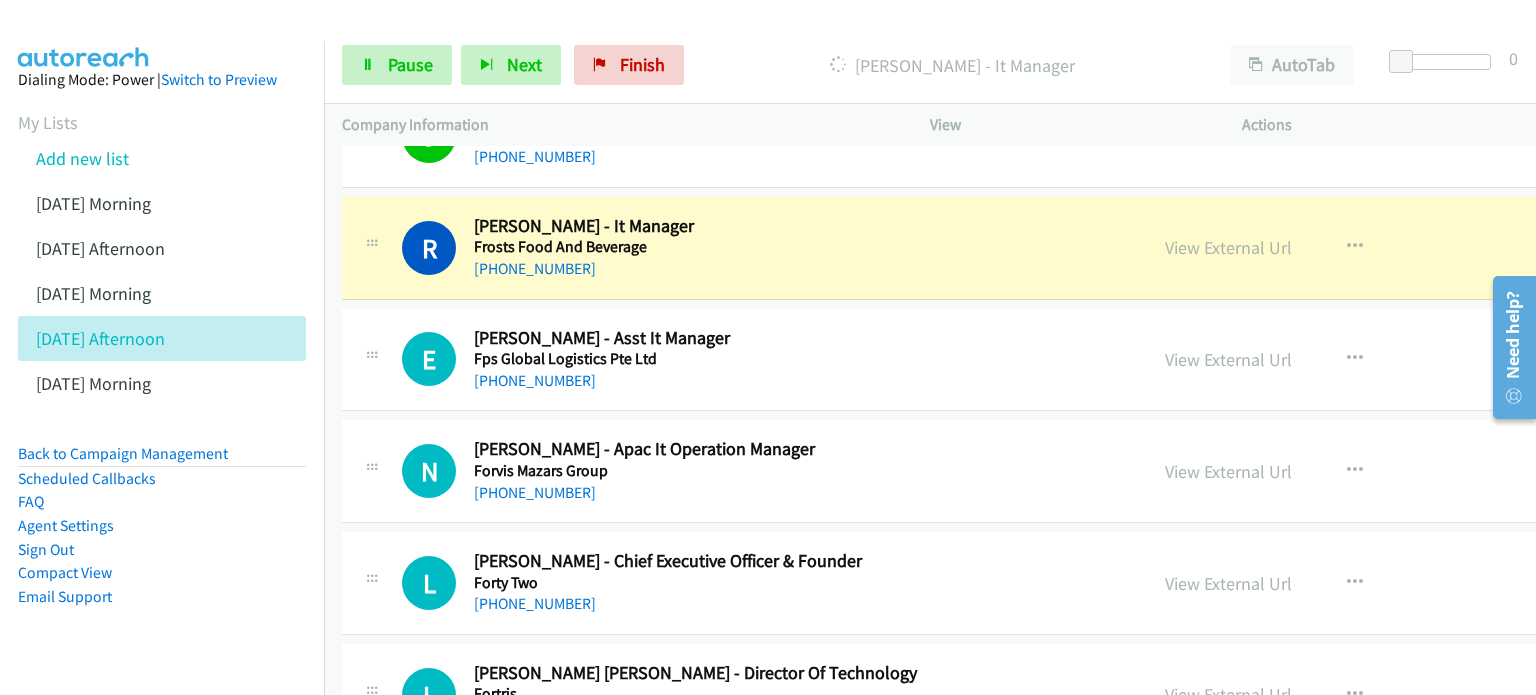 scroll, scrollTop: 1700, scrollLeft: 0, axis: vertical 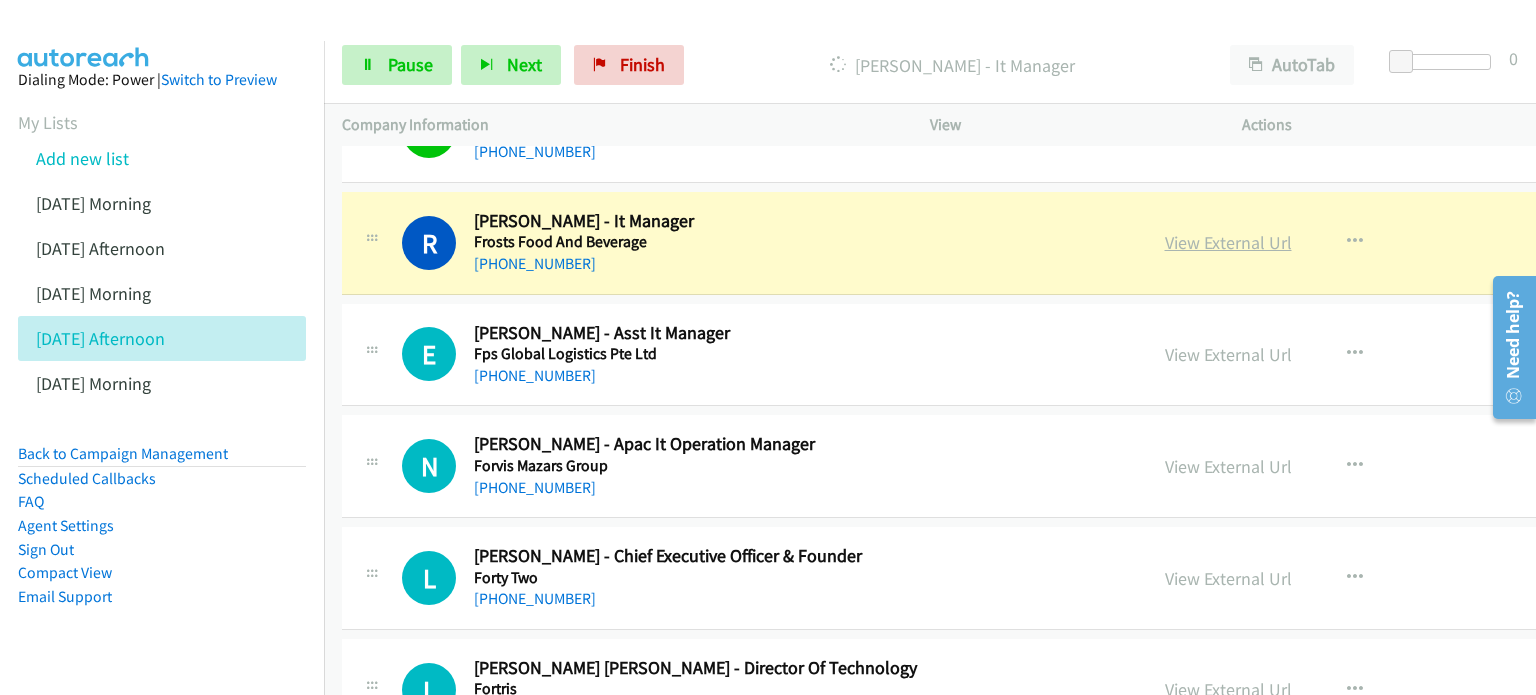 click on "View External Url" at bounding box center (1228, 242) 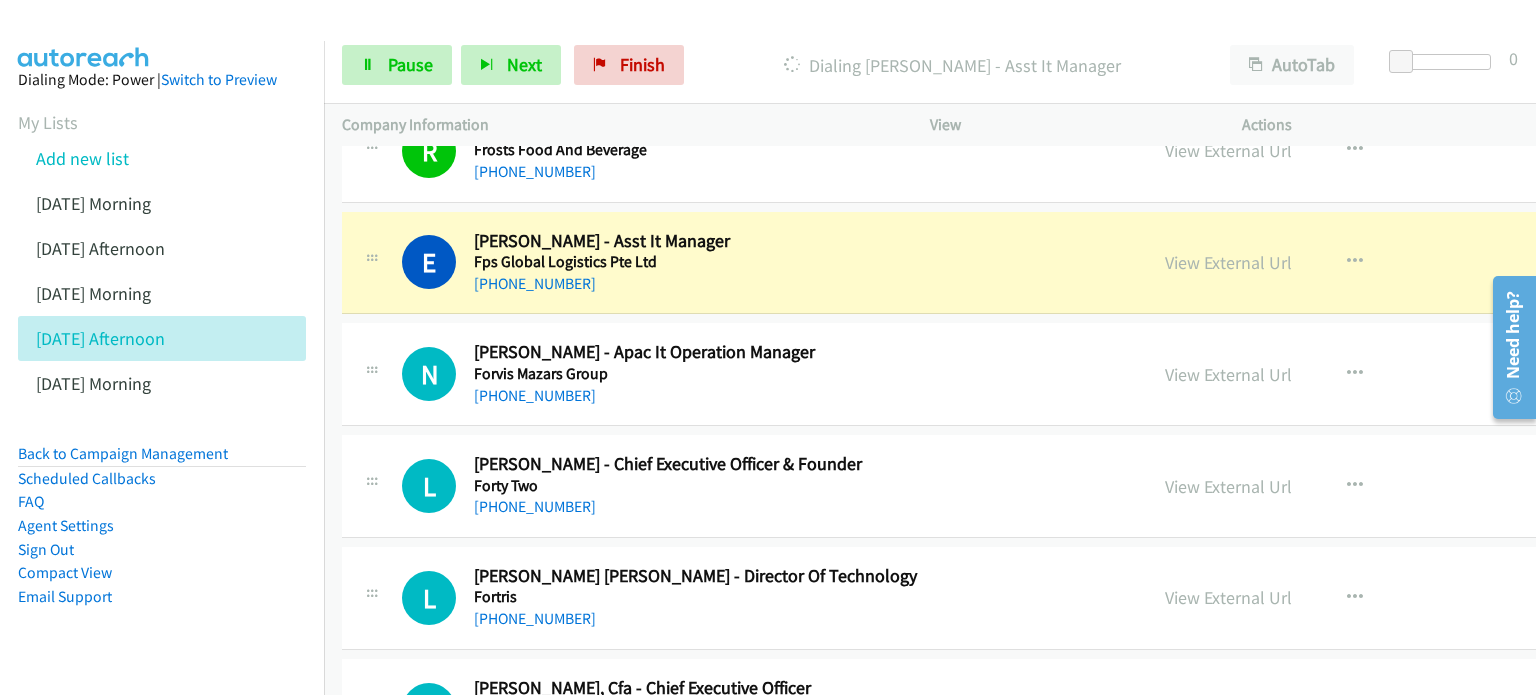 scroll, scrollTop: 1800, scrollLeft: 0, axis: vertical 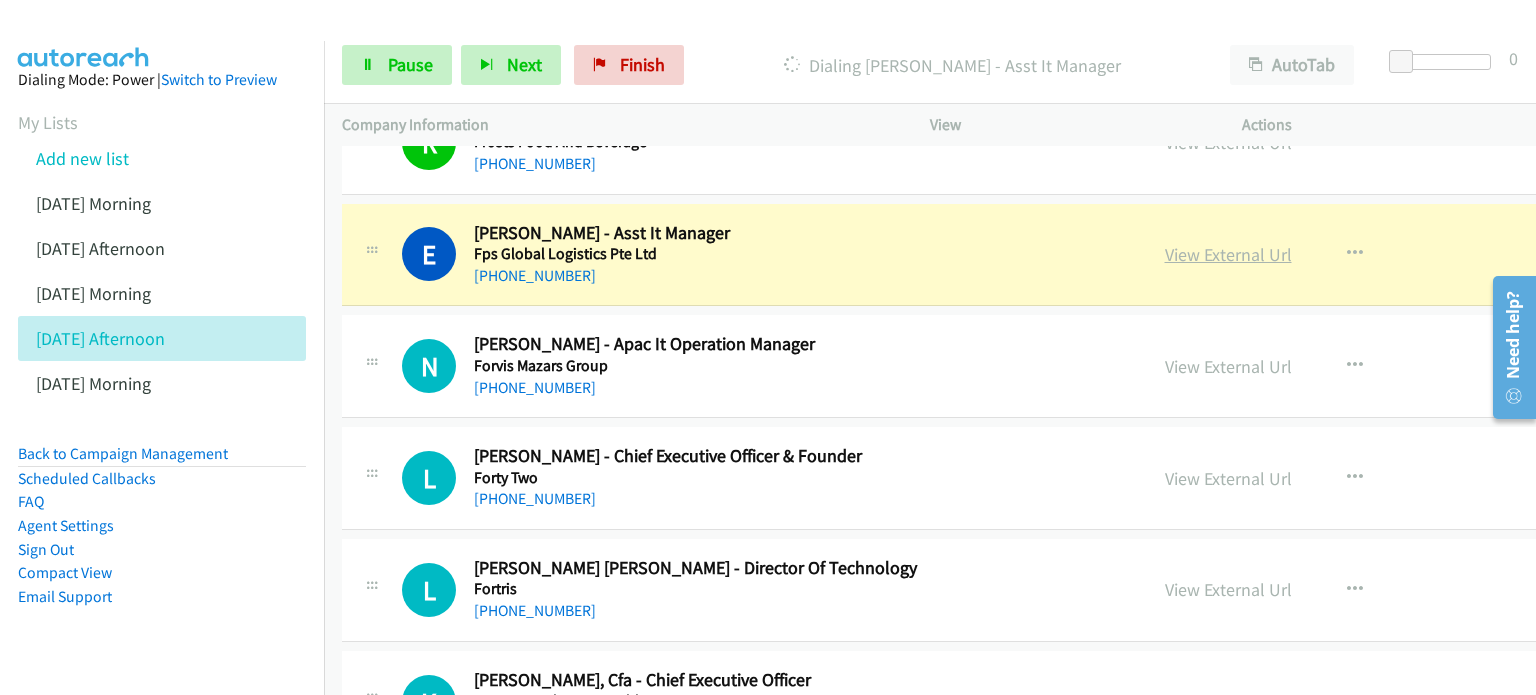 click on "View External Url" at bounding box center [1228, 254] 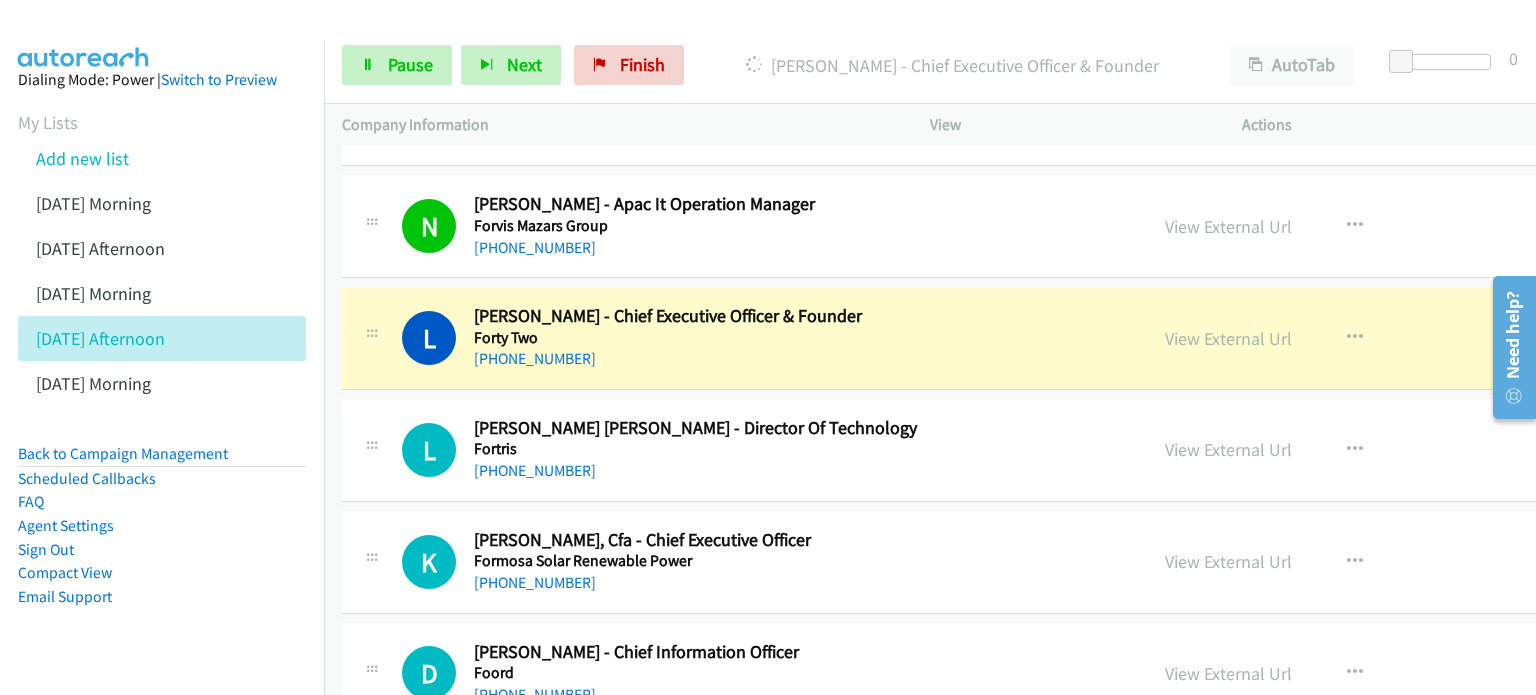 scroll, scrollTop: 2000, scrollLeft: 0, axis: vertical 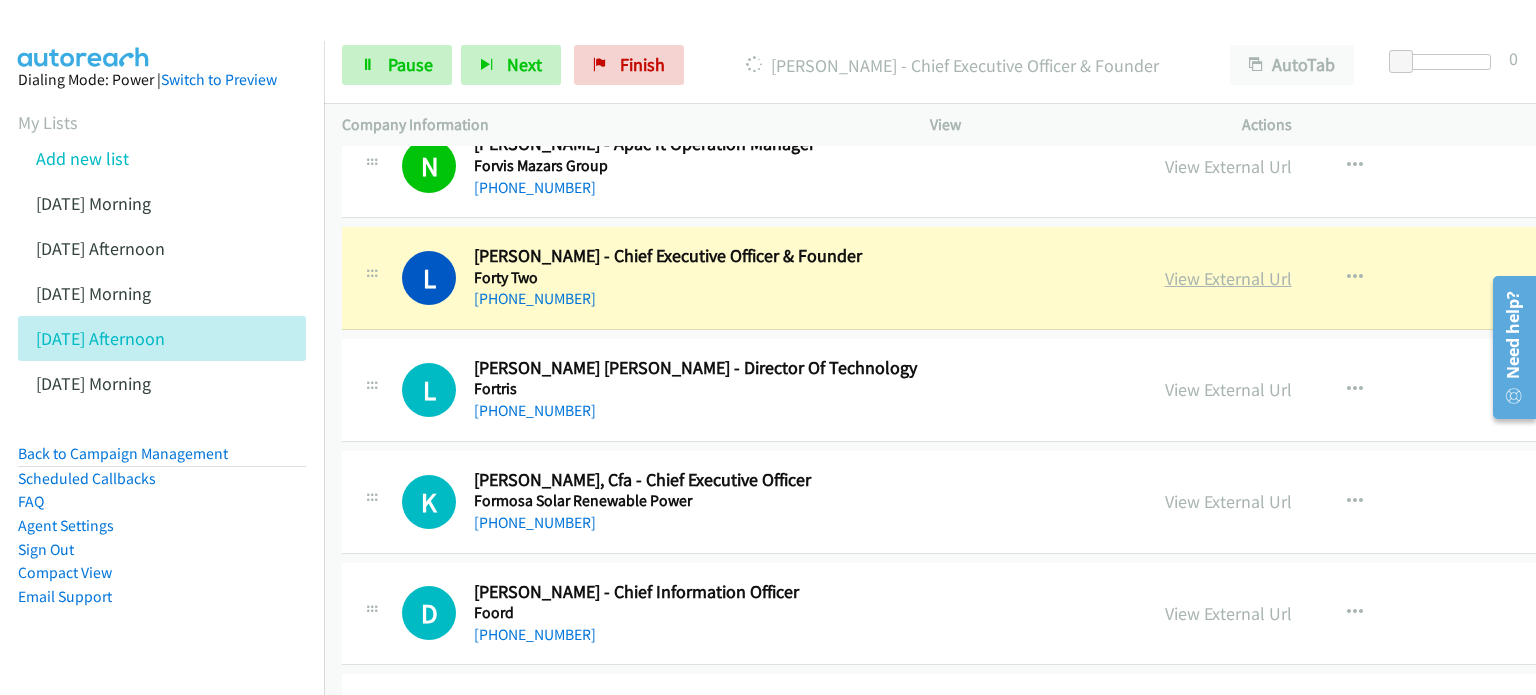 click on "View External Url" at bounding box center (1228, 278) 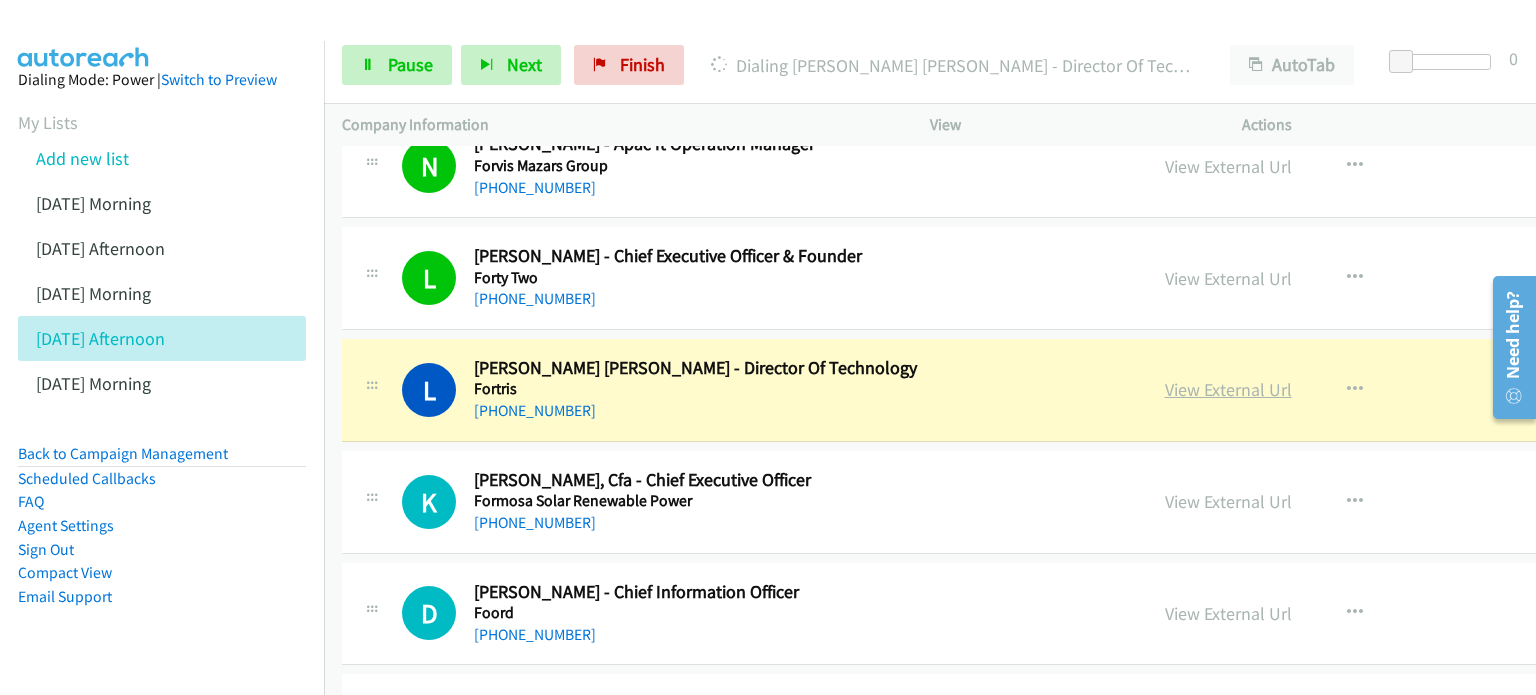 click on "View External Url" at bounding box center (1228, 389) 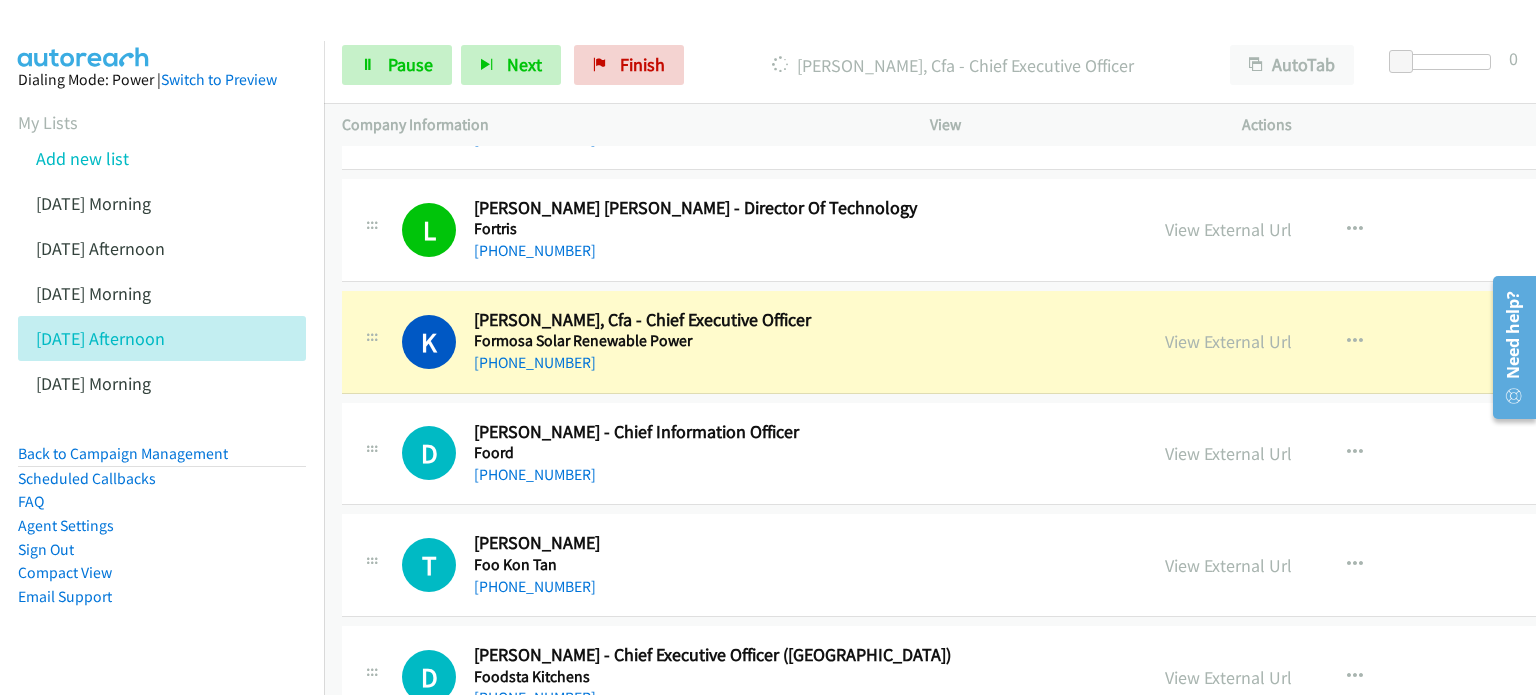 scroll, scrollTop: 2200, scrollLeft: 0, axis: vertical 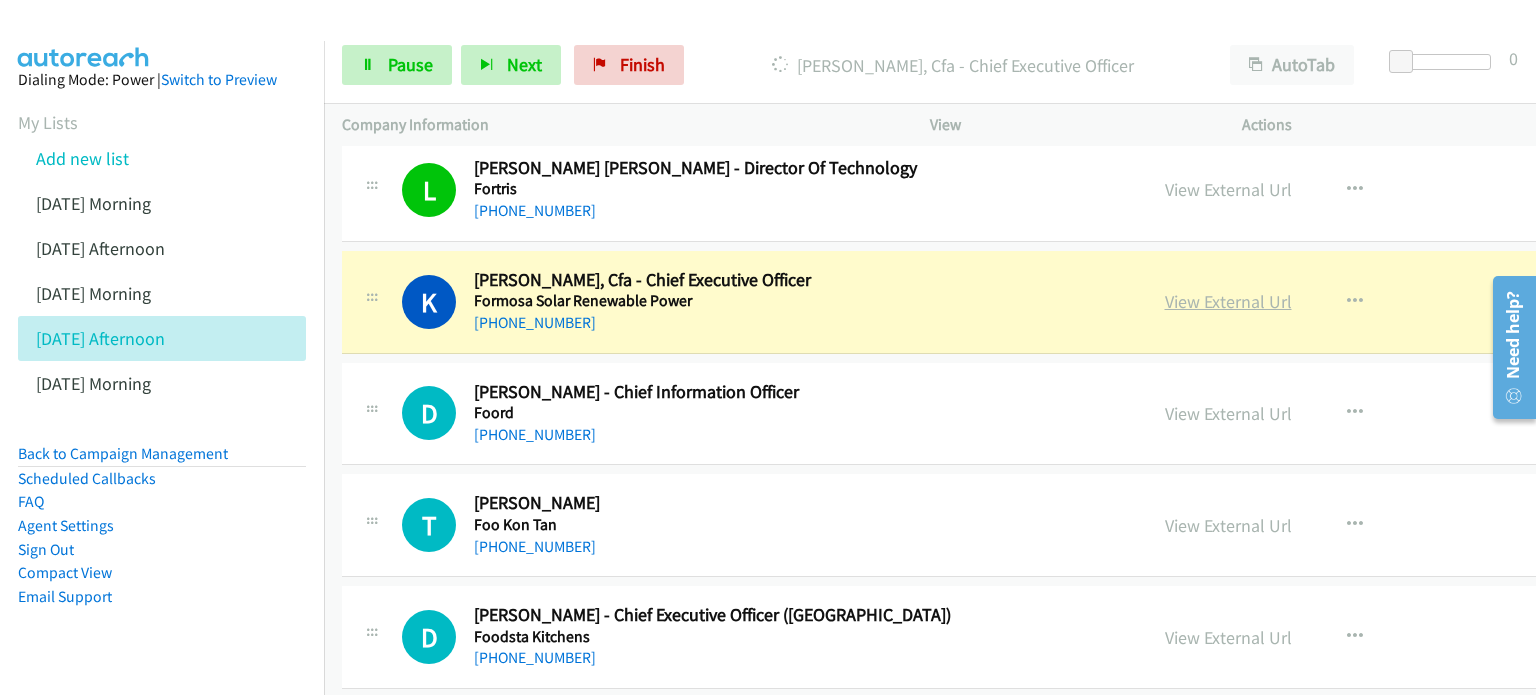 click on "View External Url" at bounding box center (1228, 301) 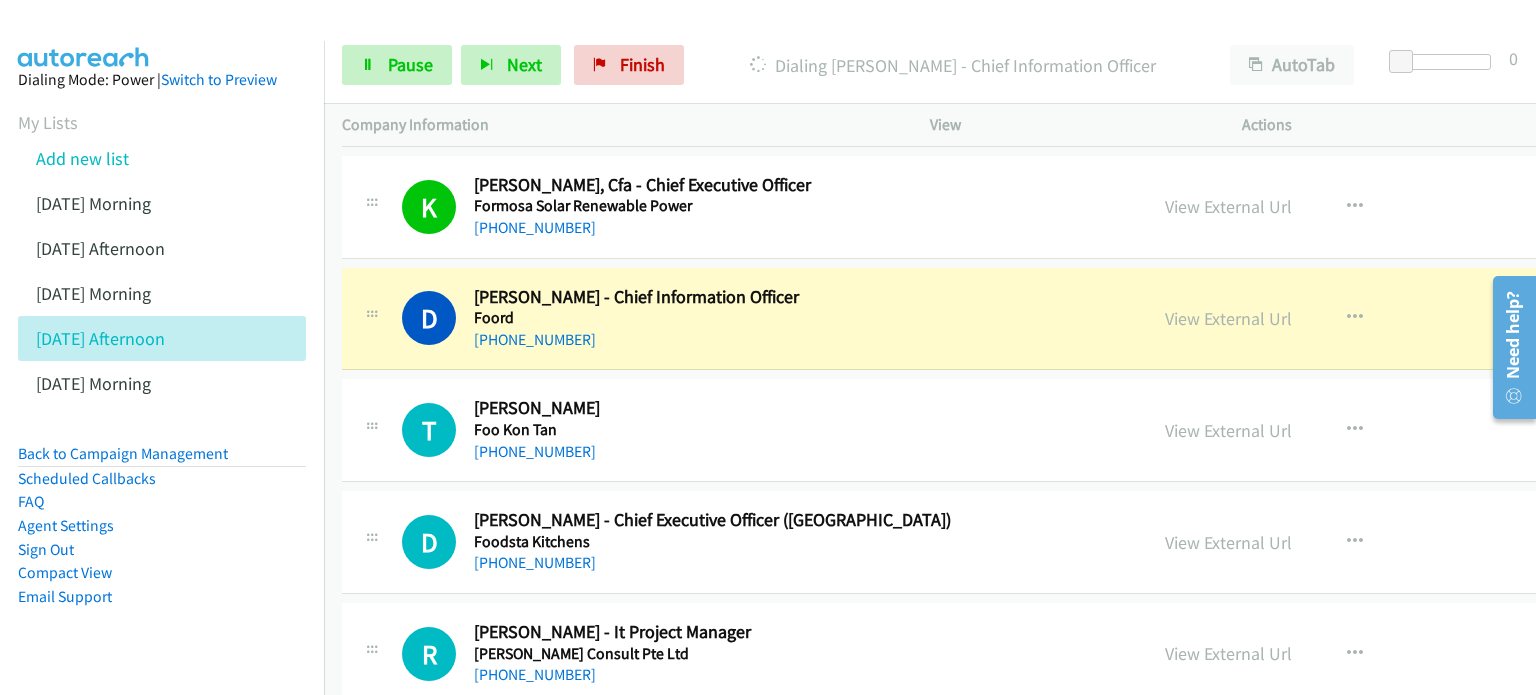 scroll, scrollTop: 2300, scrollLeft: 0, axis: vertical 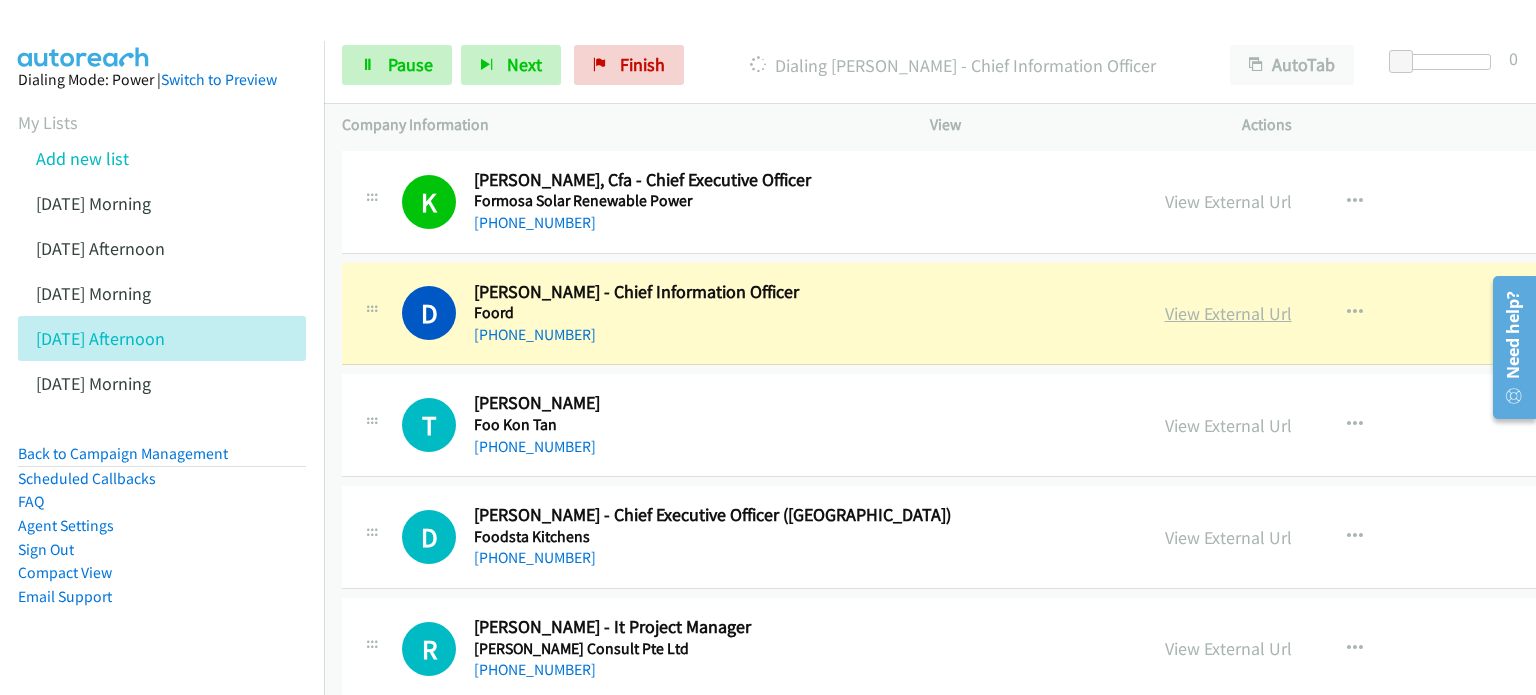 click on "View External Url" at bounding box center (1228, 313) 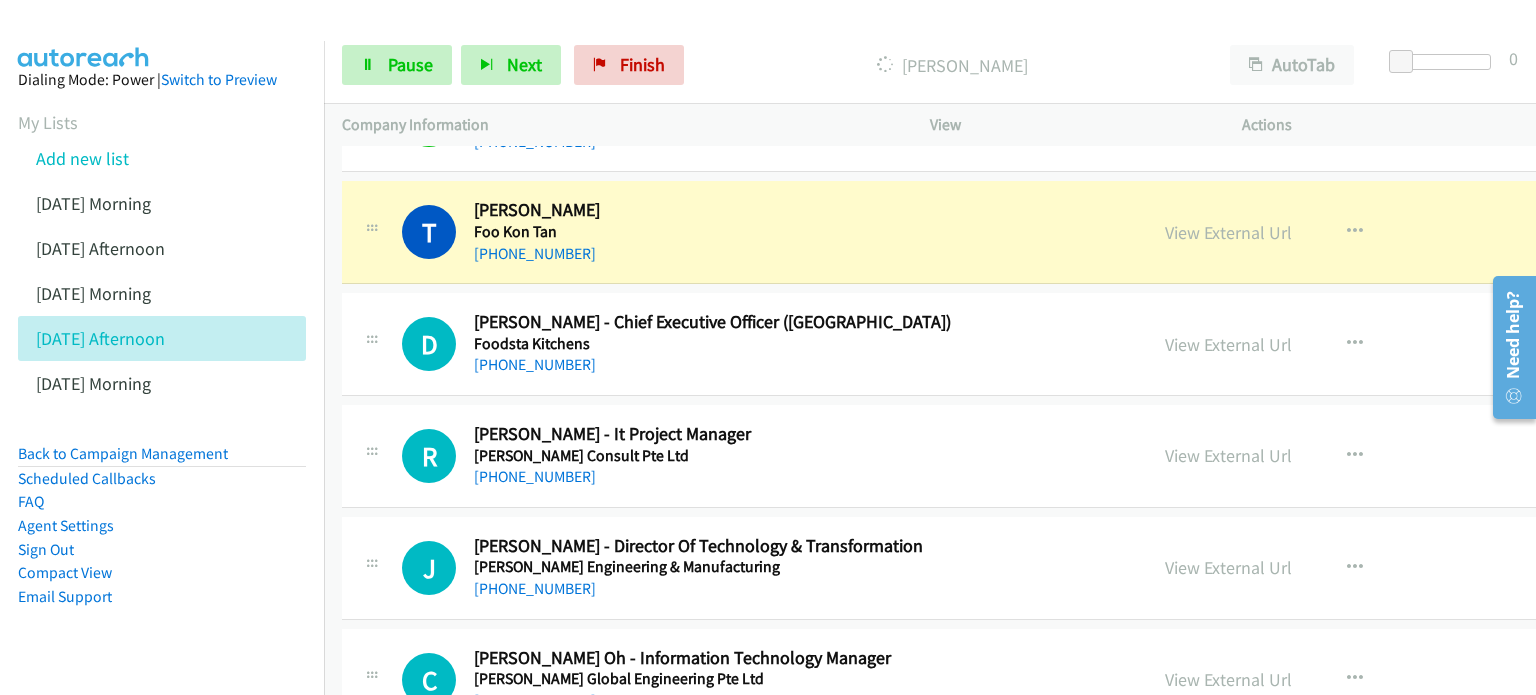 scroll, scrollTop: 2500, scrollLeft: 0, axis: vertical 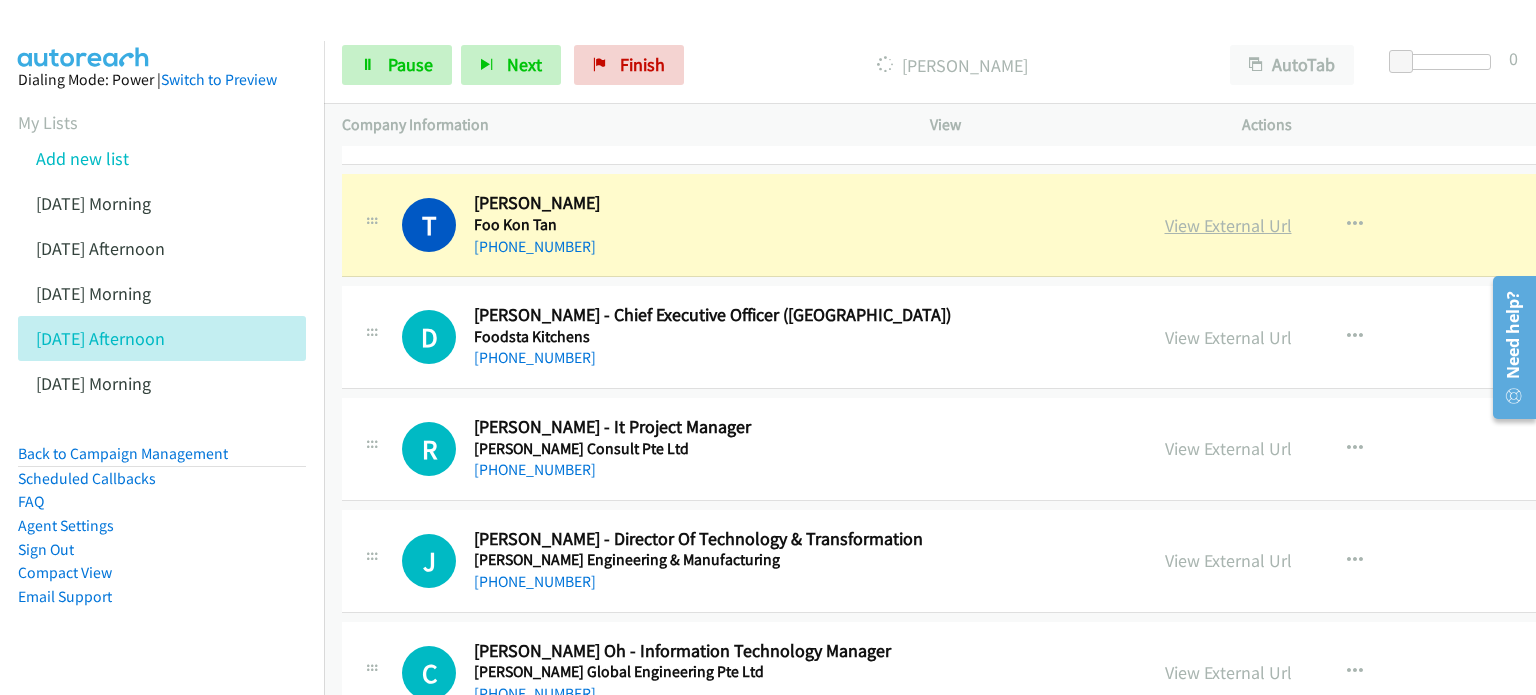 click on "View External Url" at bounding box center [1228, 225] 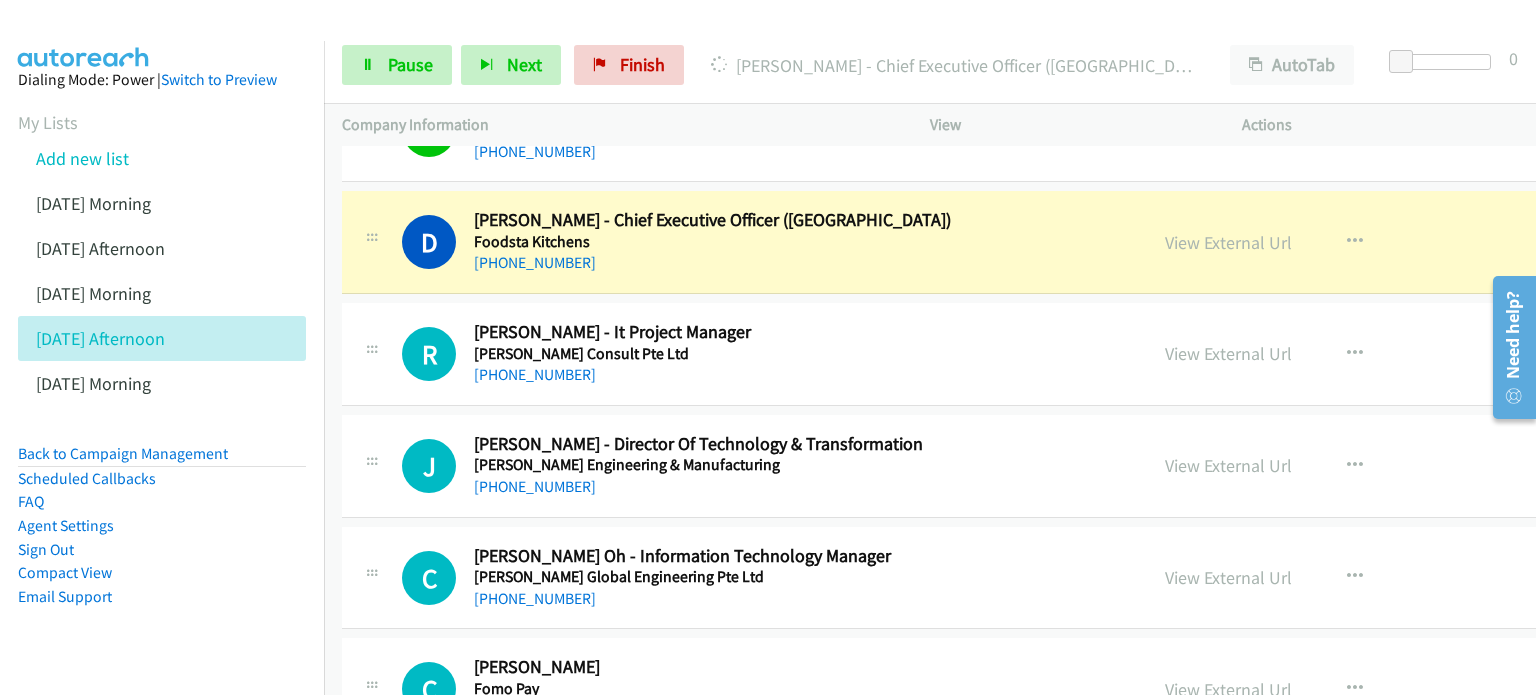 scroll, scrollTop: 2600, scrollLeft: 0, axis: vertical 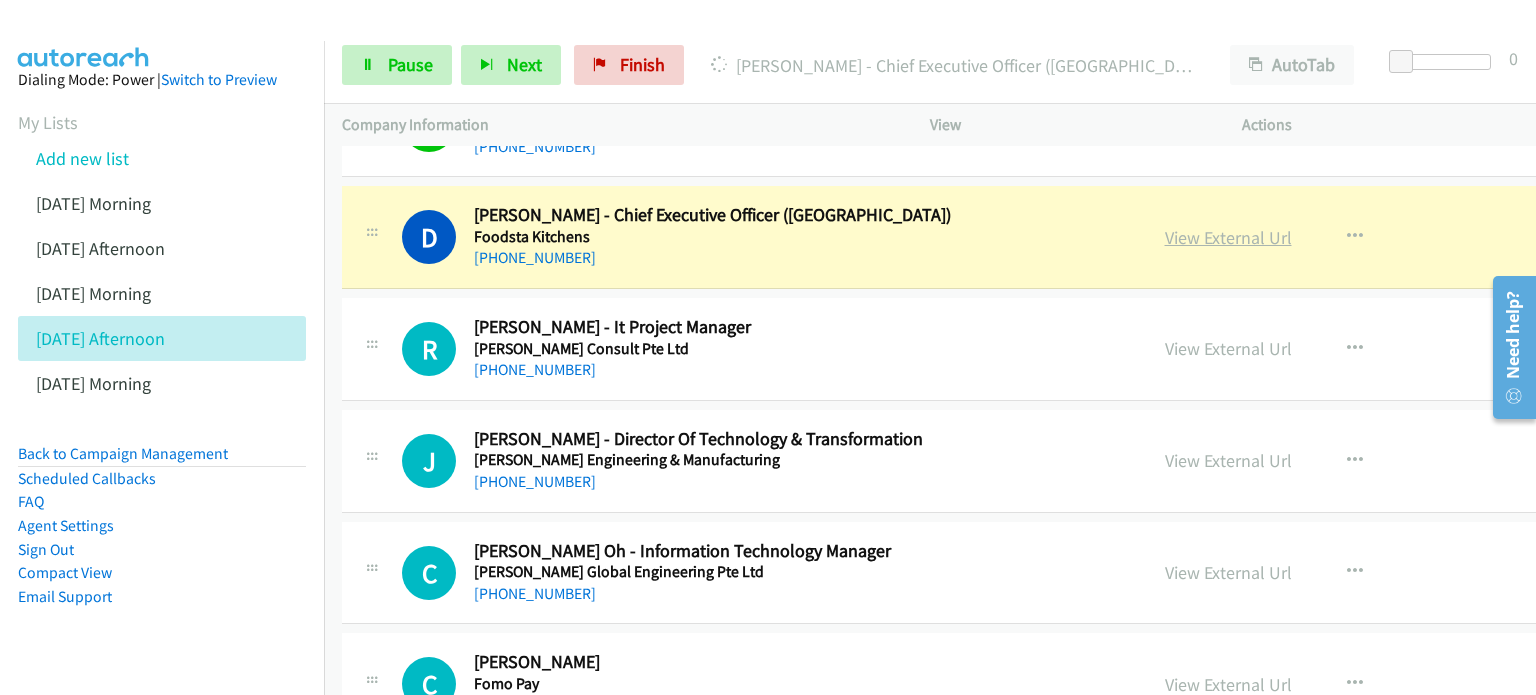 click on "View External Url" at bounding box center [1228, 237] 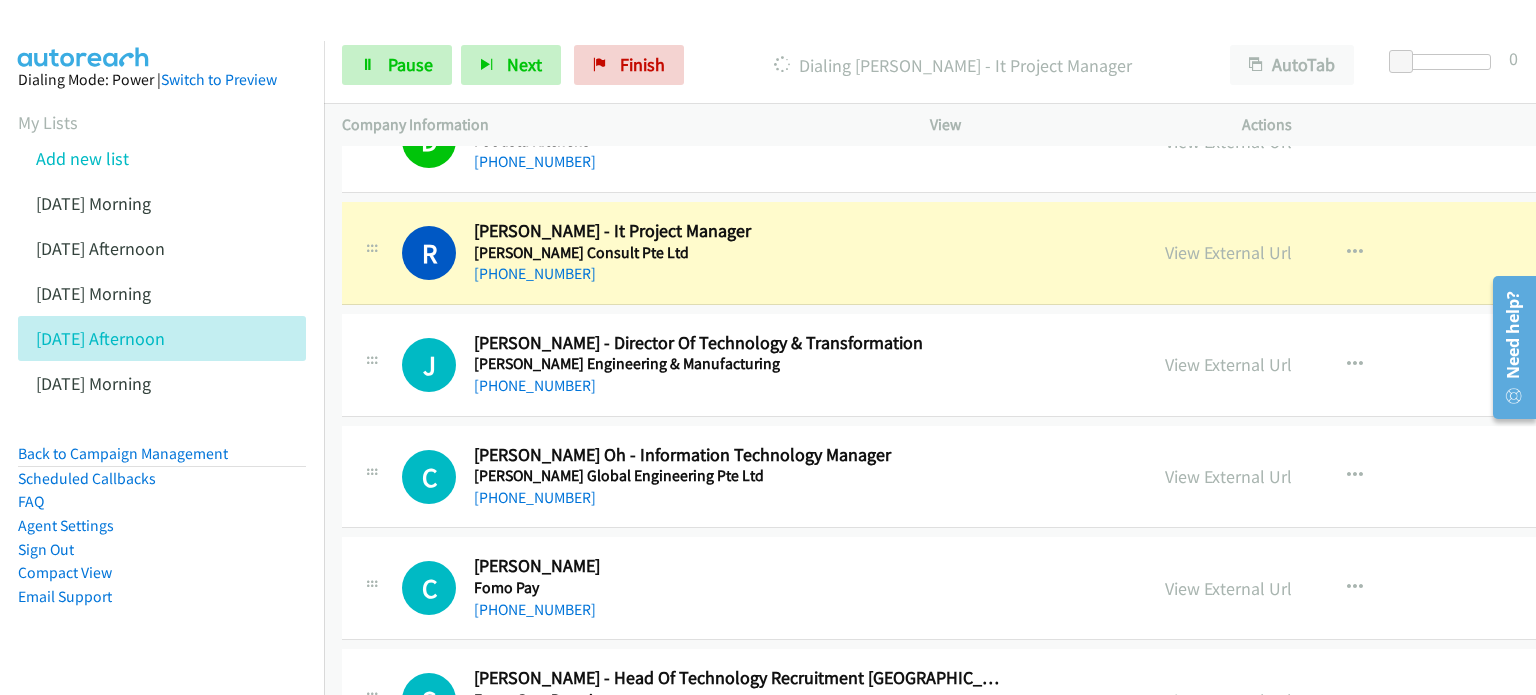 scroll, scrollTop: 2700, scrollLeft: 0, axis: vertical 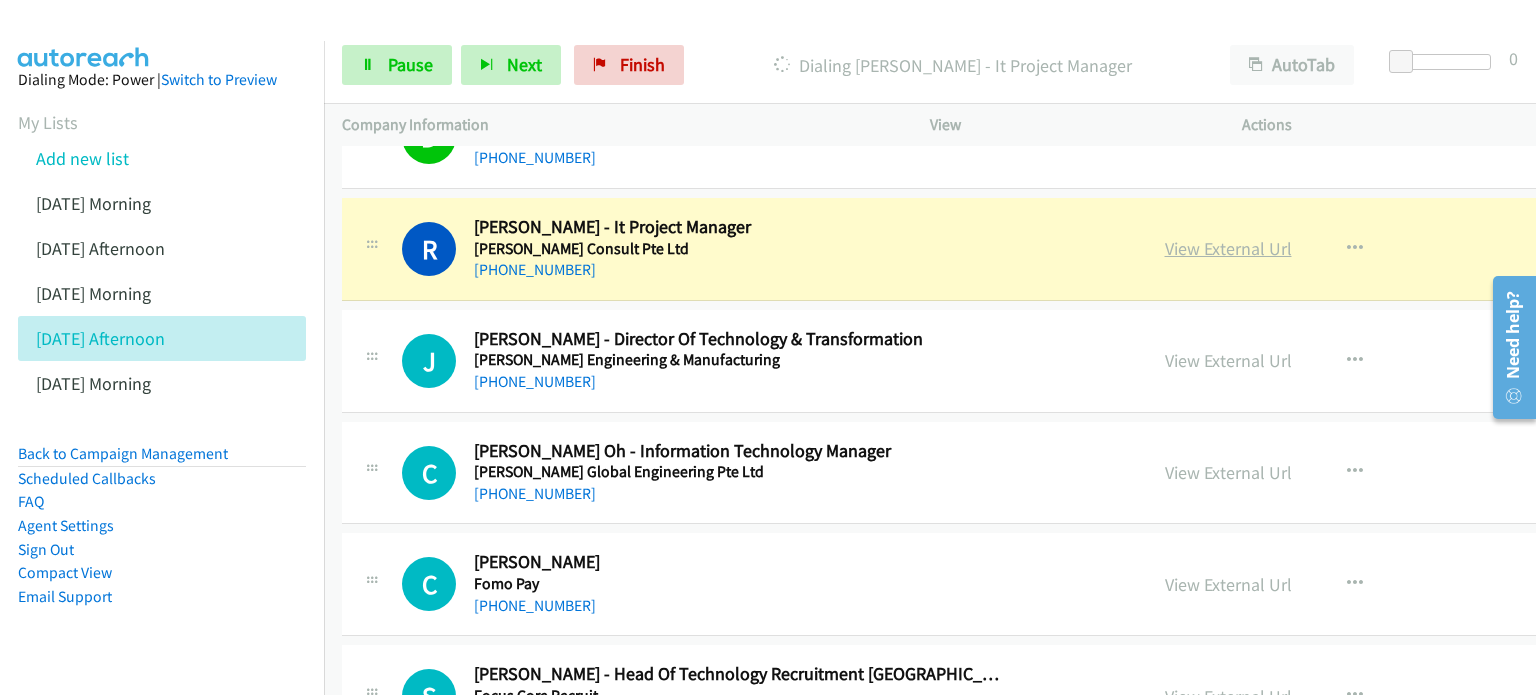 click on "View External Url" at bounding box center [1228, 248] 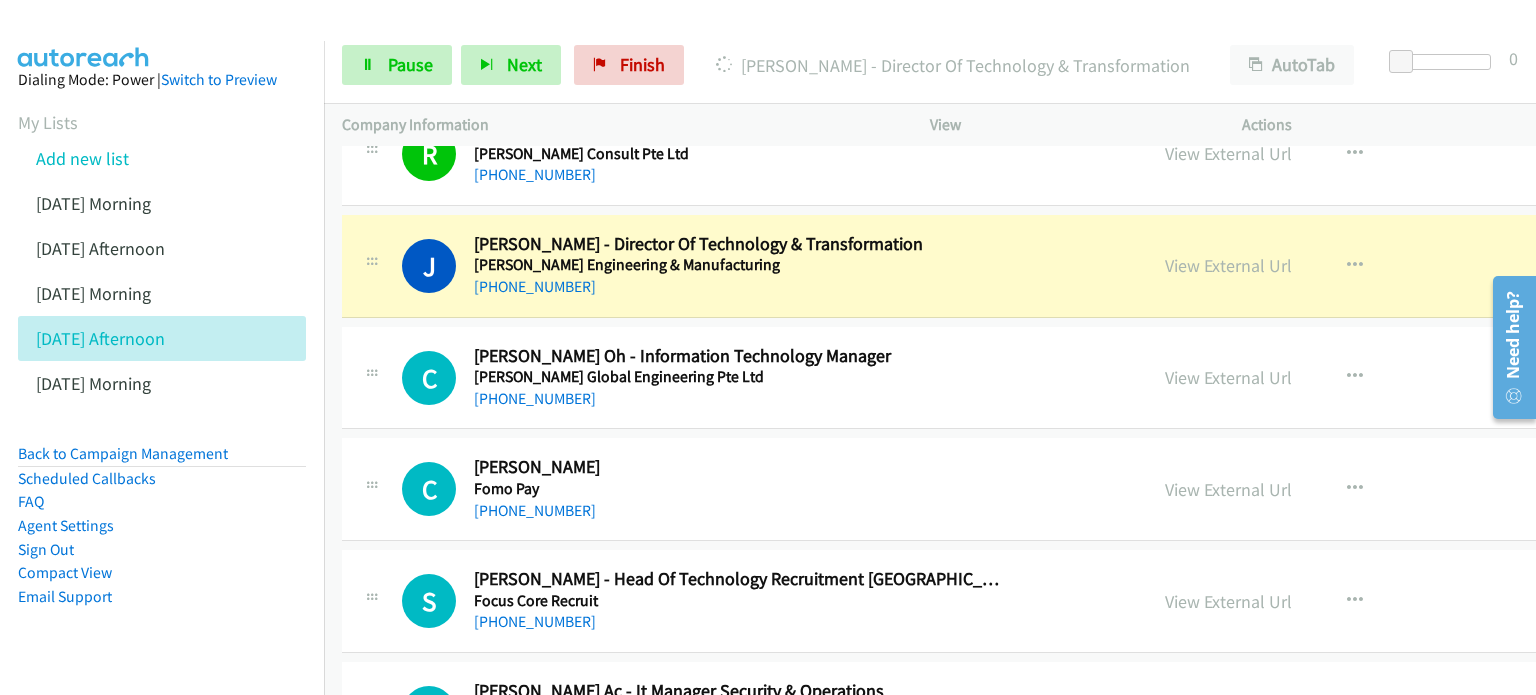 scroll, scrollTop: 2800, scrollLeft: 0, axis: vertical 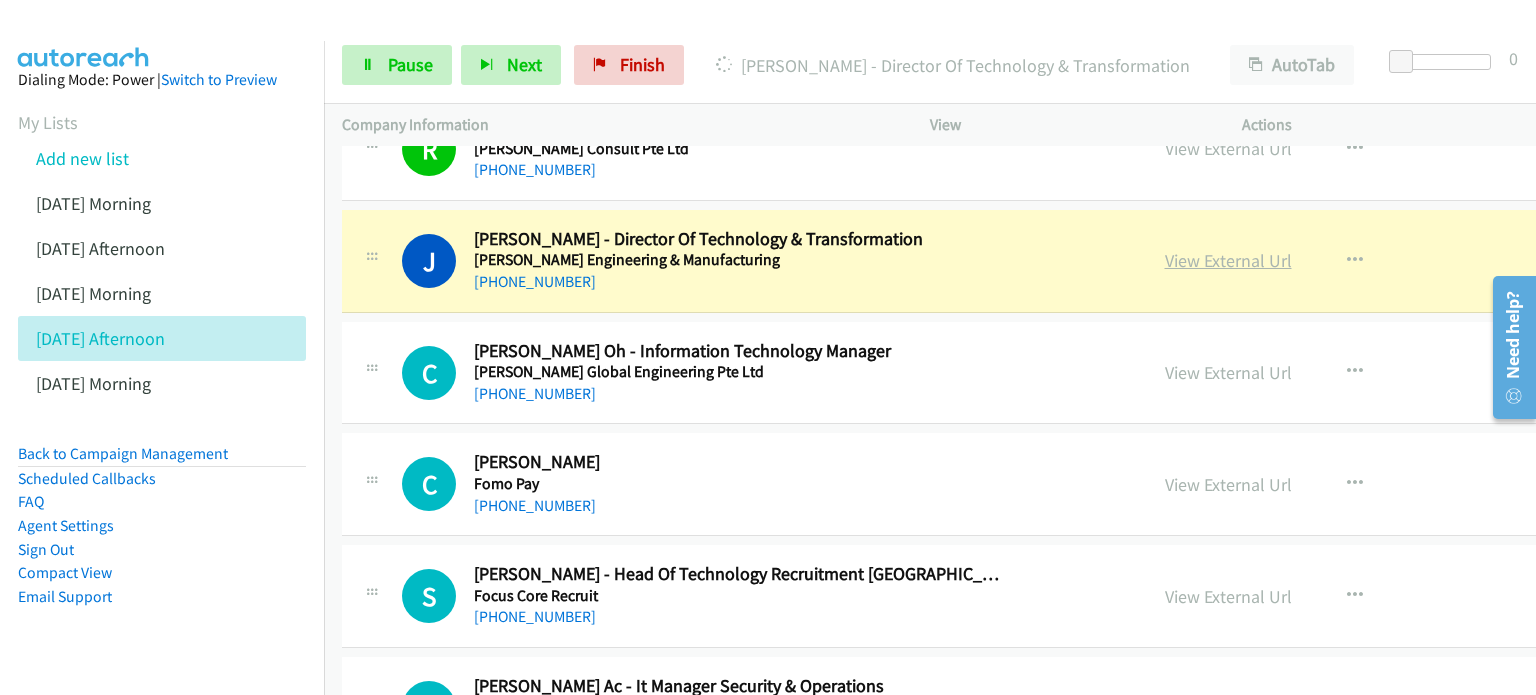 click on "View External Url" at bounding box center (1228, 260) 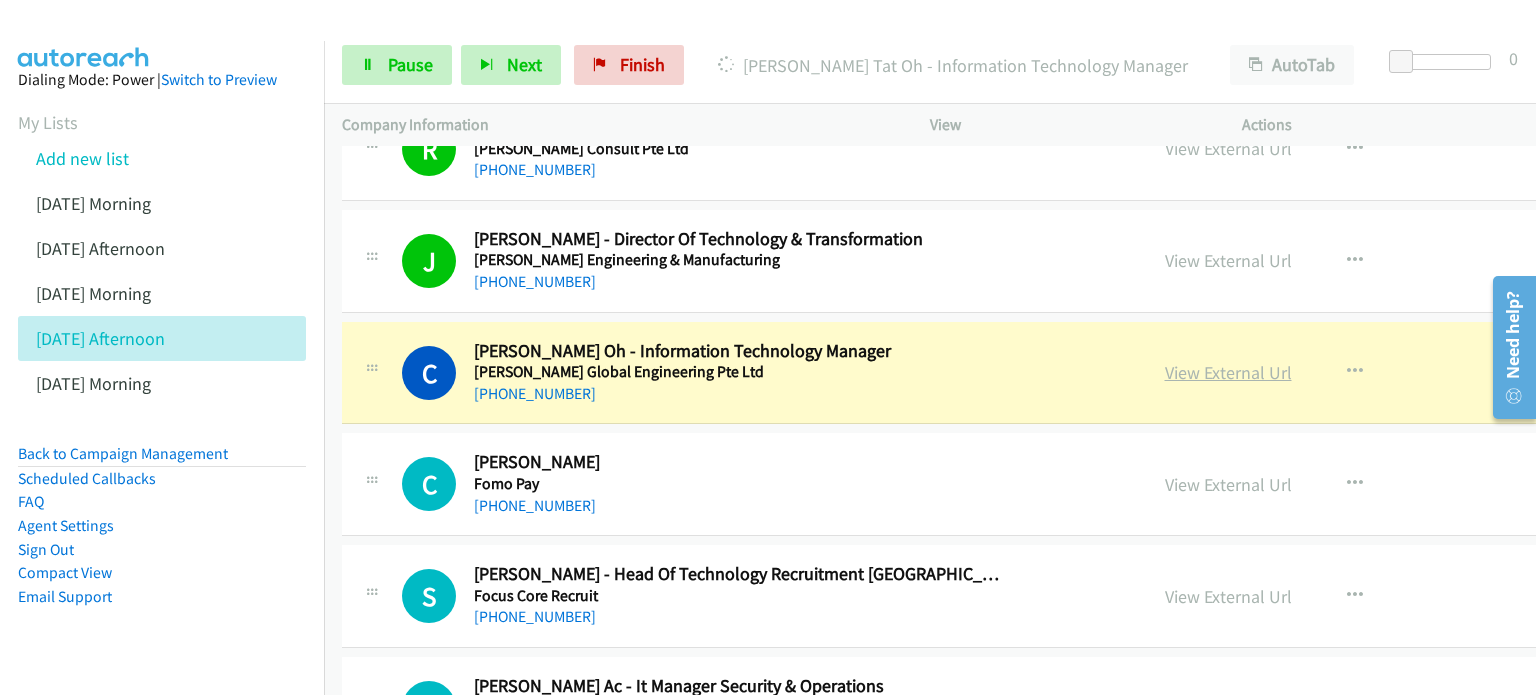 click on "View External Url" at bounding box center (1228, 372) 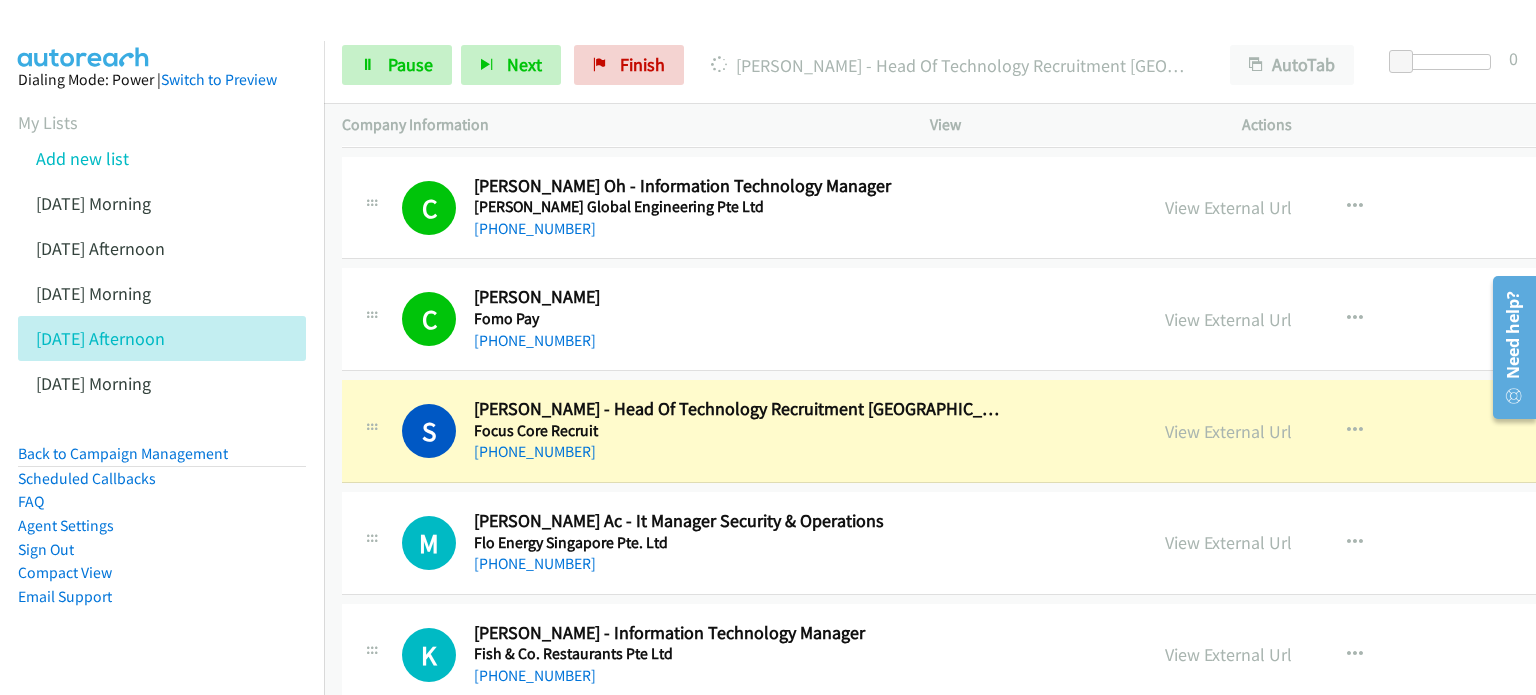 scroll, scrollTop: 3000, scrollLeft: 0, axis: vertical 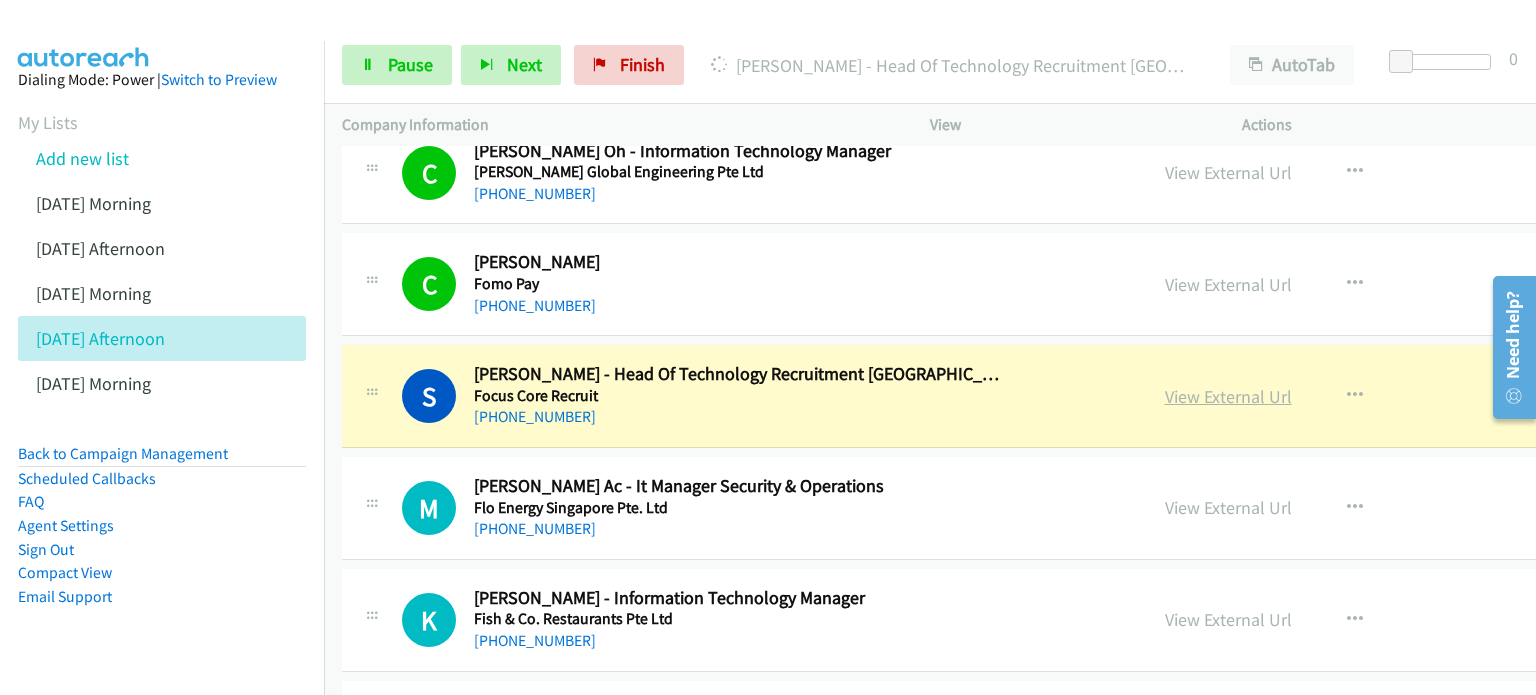 click on "View External Url" at bounding box center [1228, 396] 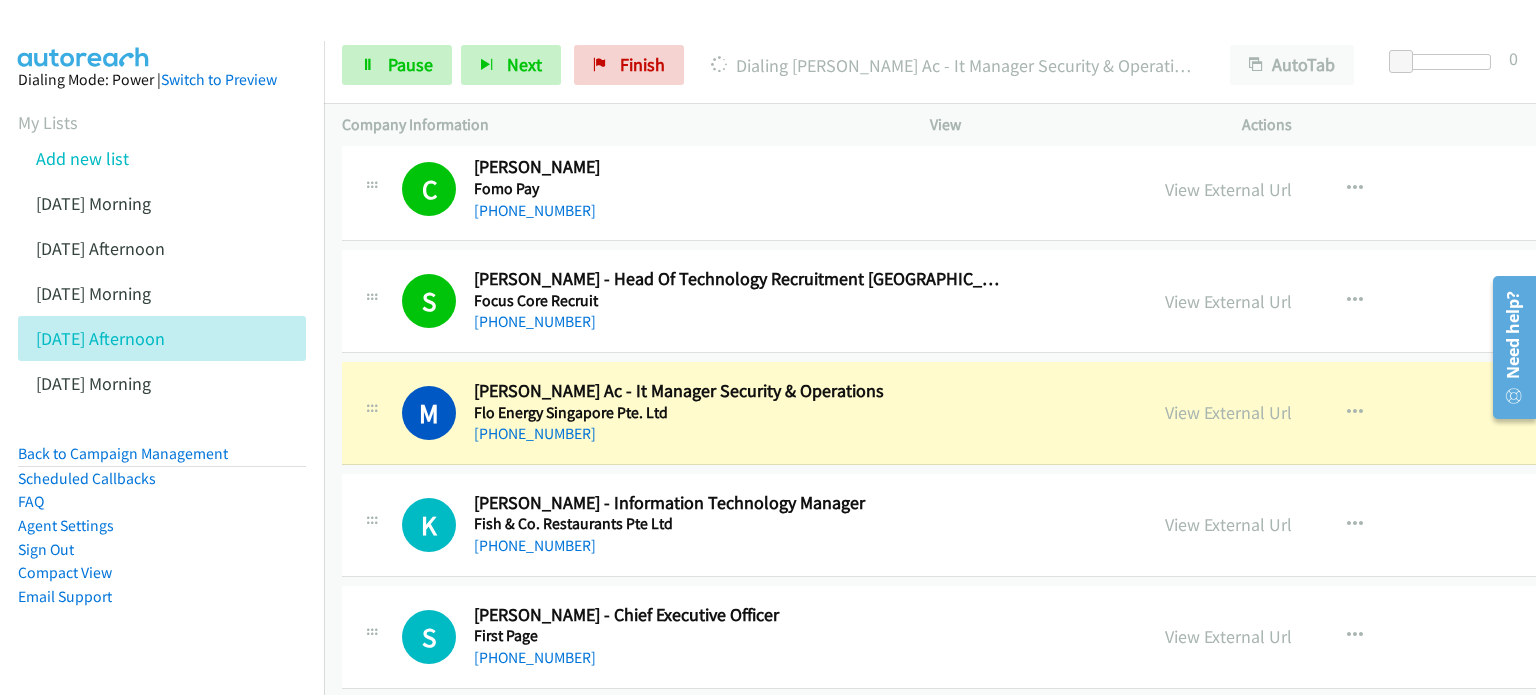 scroll, scrollTop: 3100, scrollLeft: 0, axis: vertical 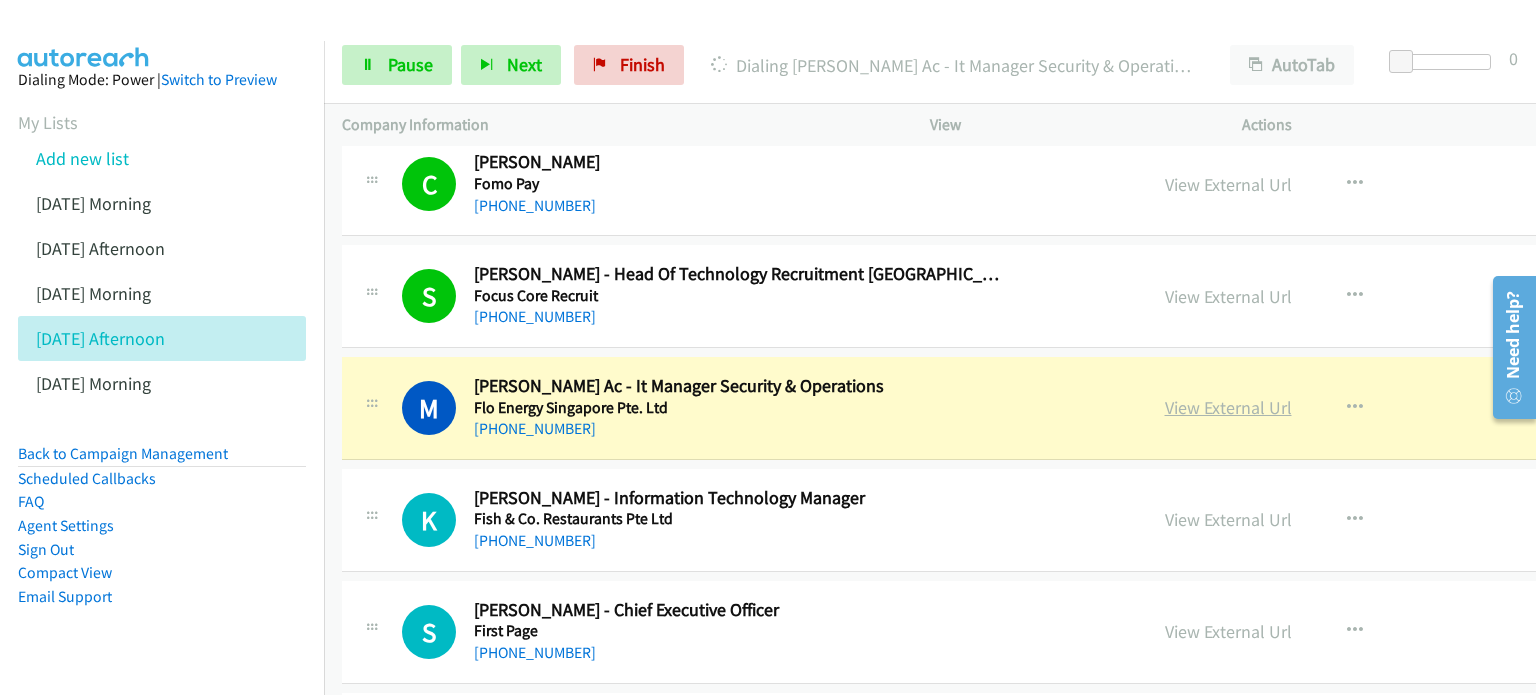click on "View External Url" at bounding box center [1228, 407] 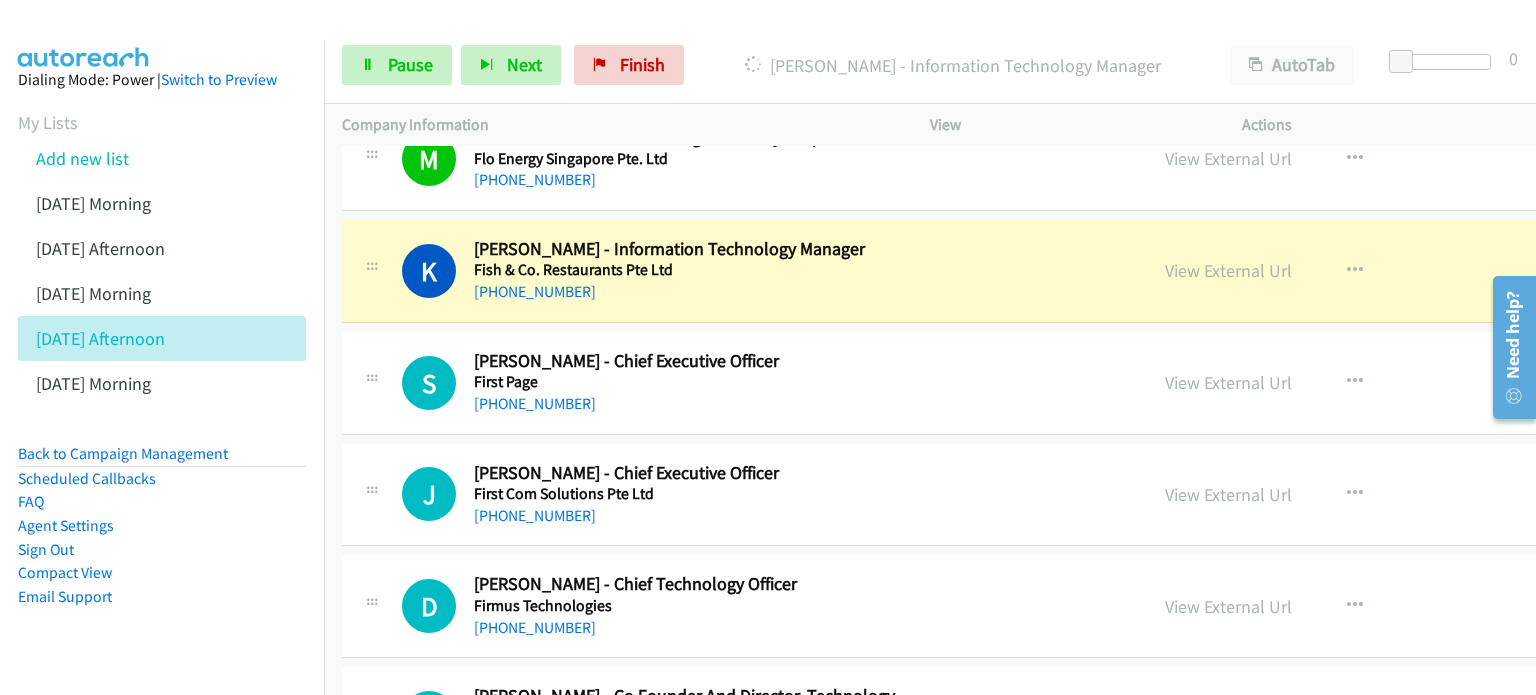 scroll, scrollTop: 3400, scrollLeft: 0, axis: vertical 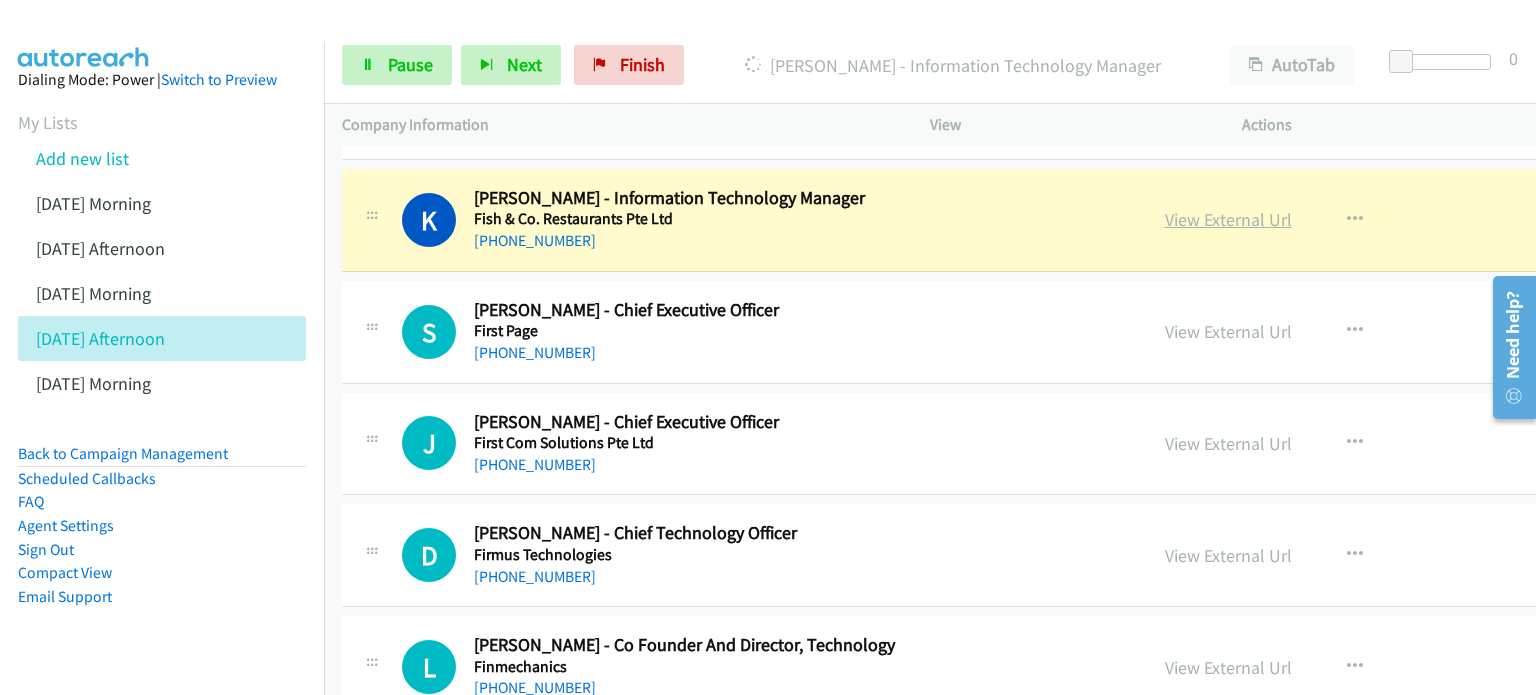 click on "View External Url" at bounding box center (1228, 219) 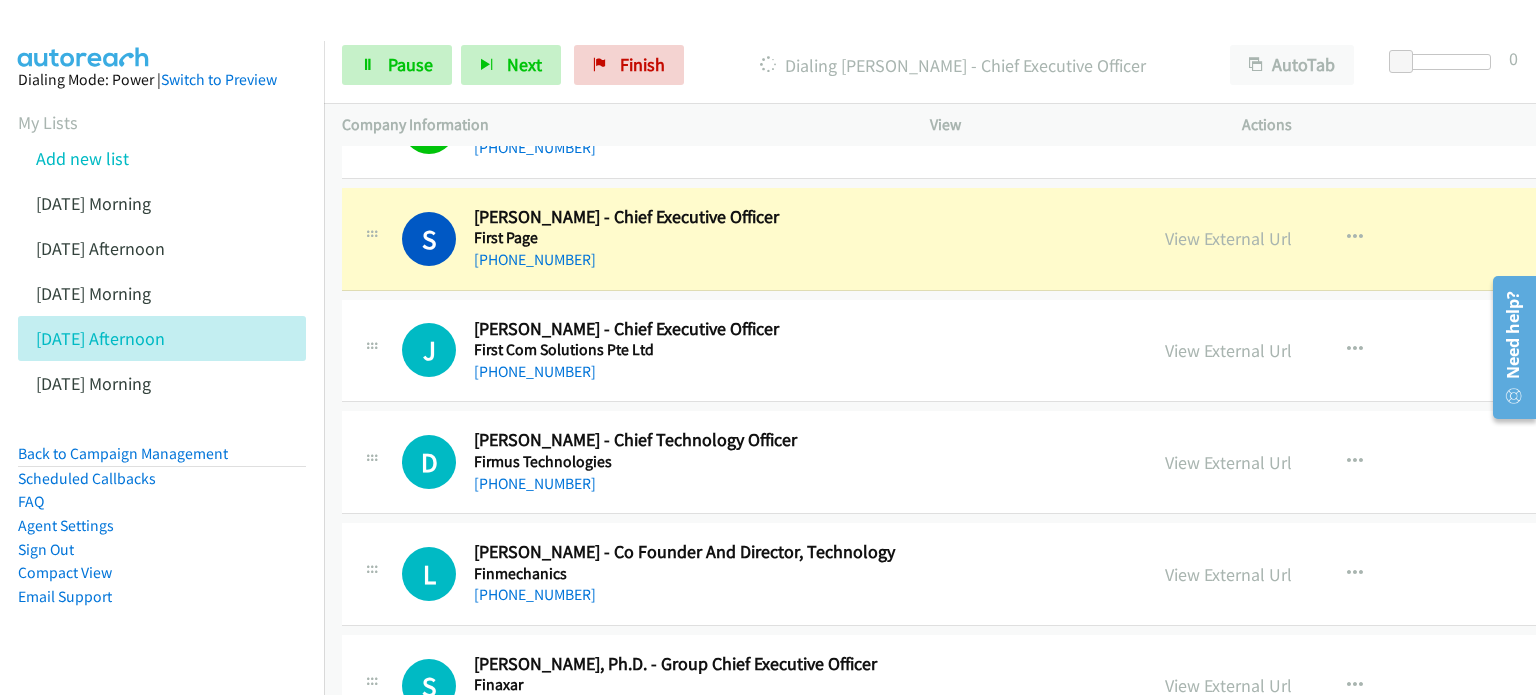 scroll, scrollTop: 3500, scrollLeft: 0, axis: vertical 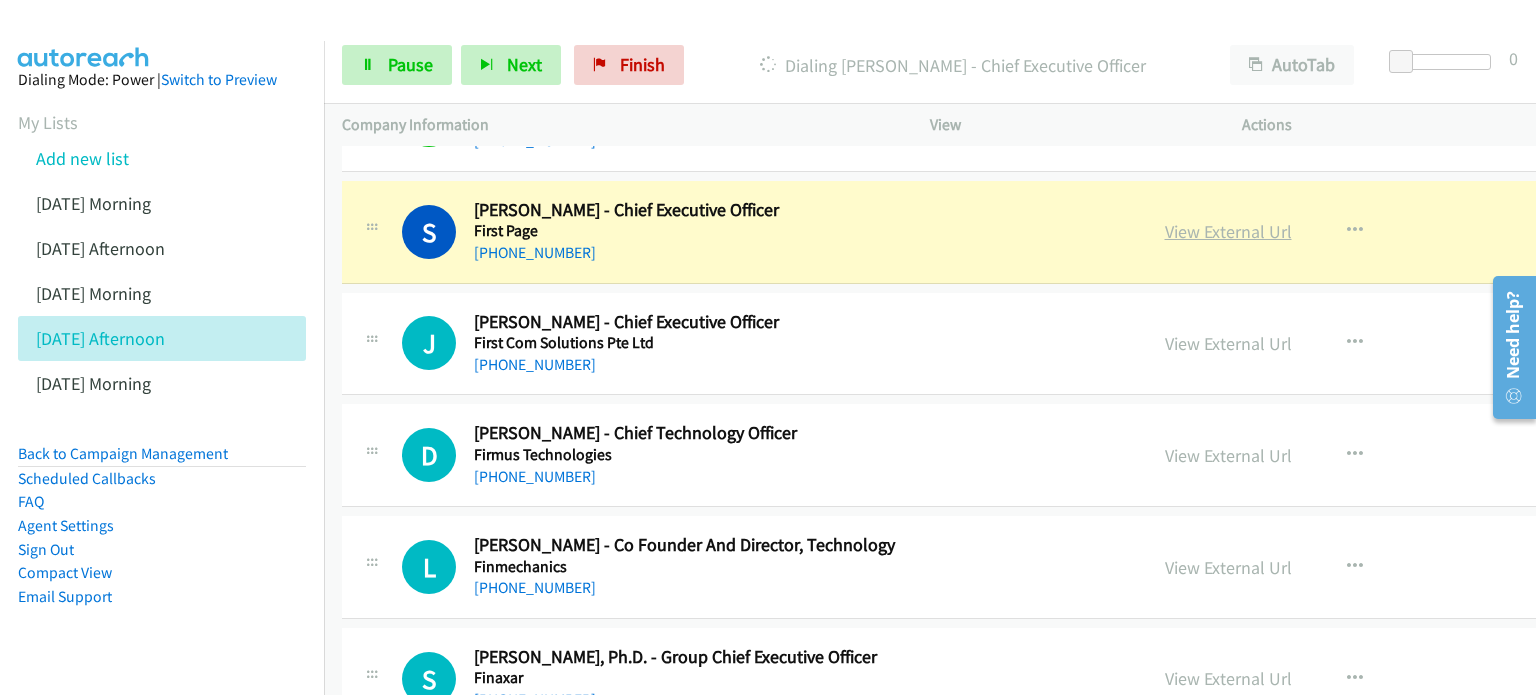 click on "View External Url" at bounding box center [1228, 231] 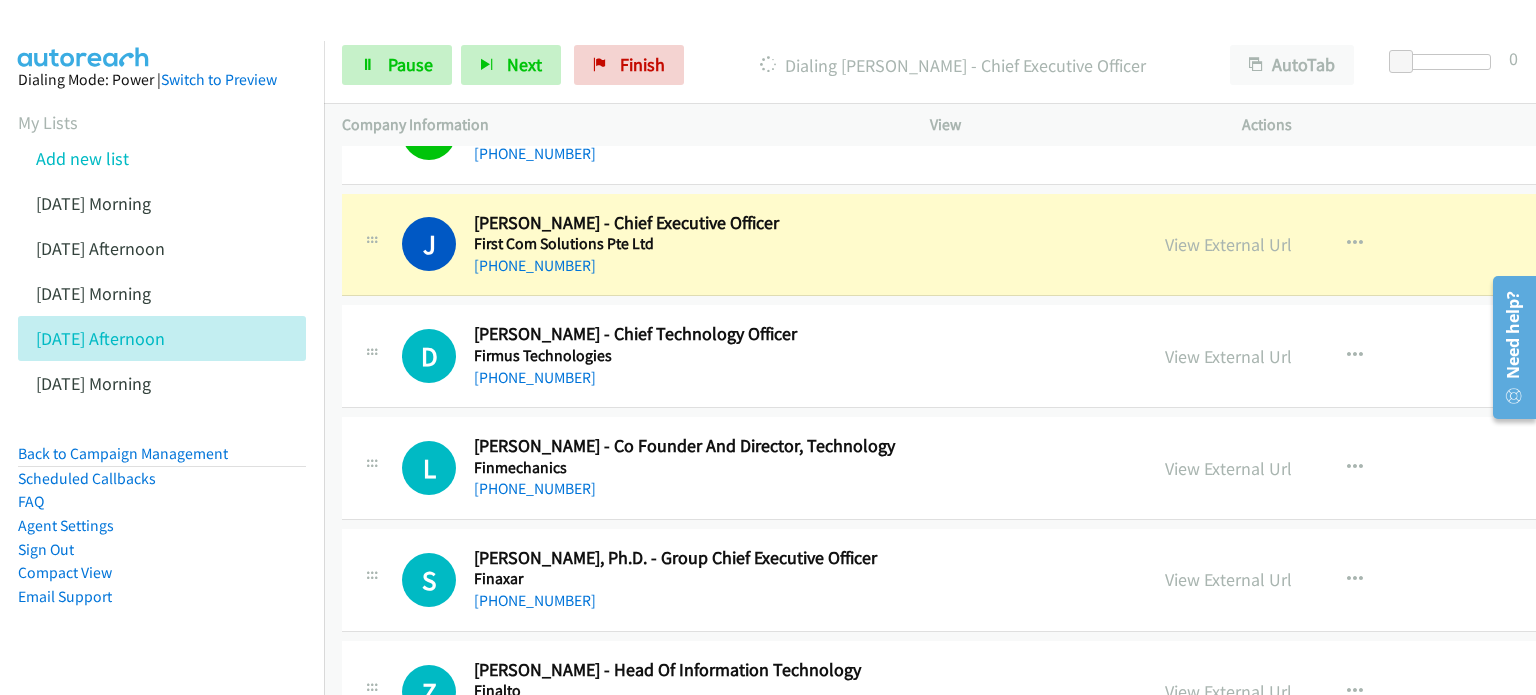 scroll, scrollTop: 3600, scrollLeft: 0, axis: vertical 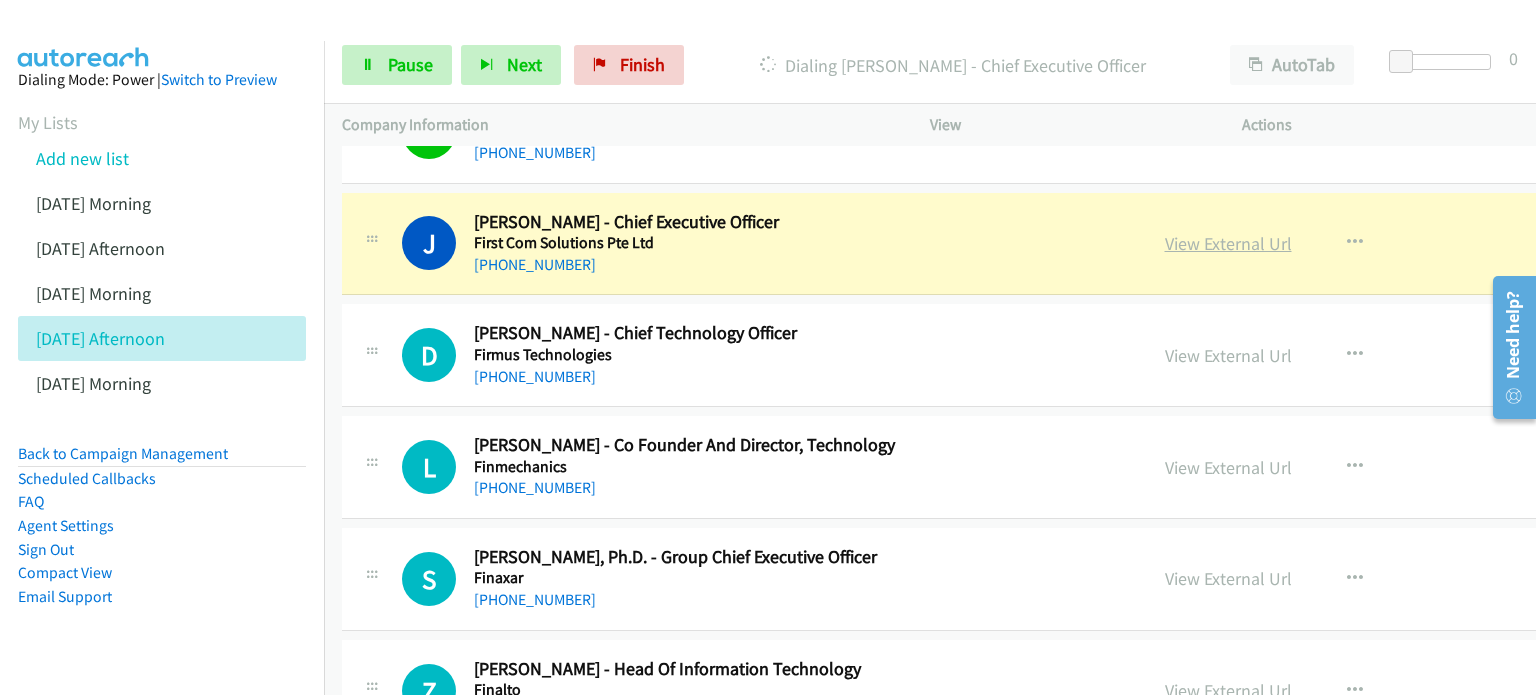 click on "View External Url" at bounding box center [1228, 243] 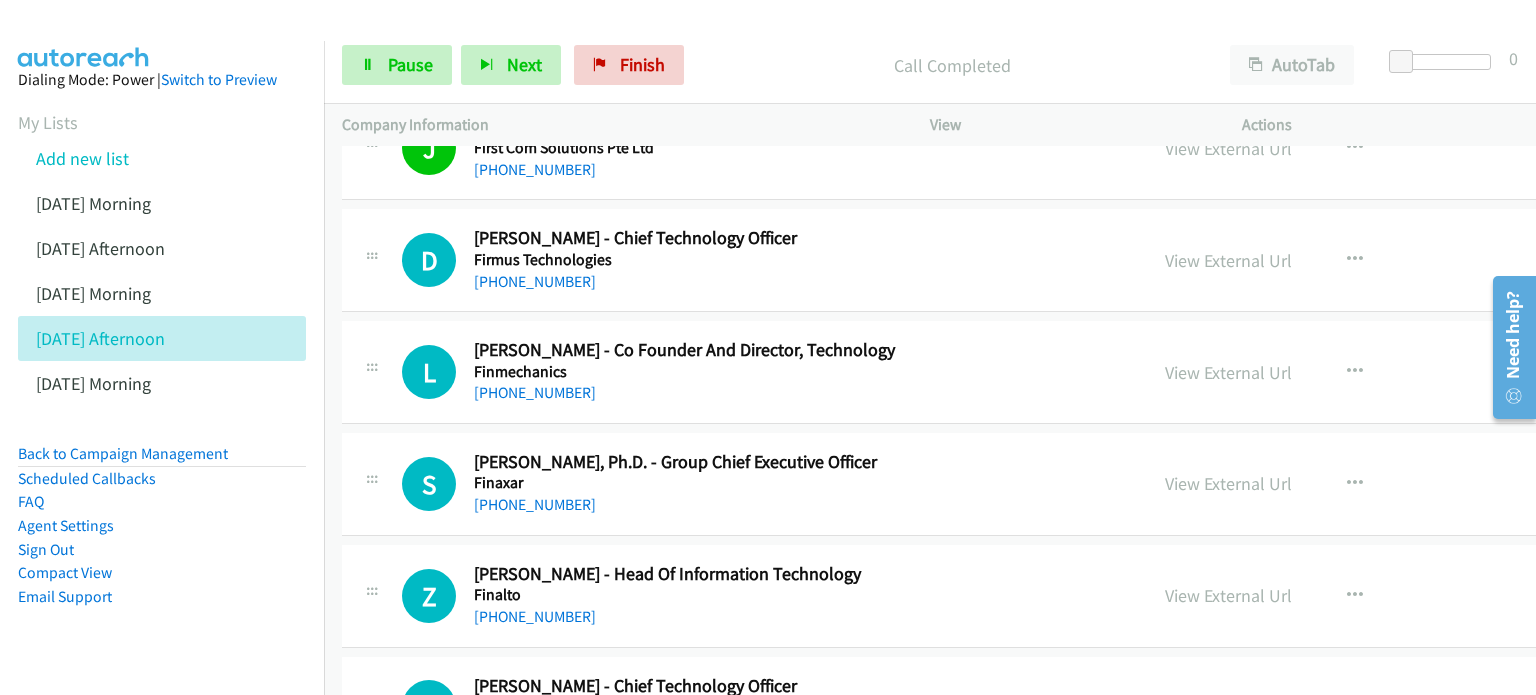 scroll, scrollTop: 3700, scrollLeft: 0, axis: vertical 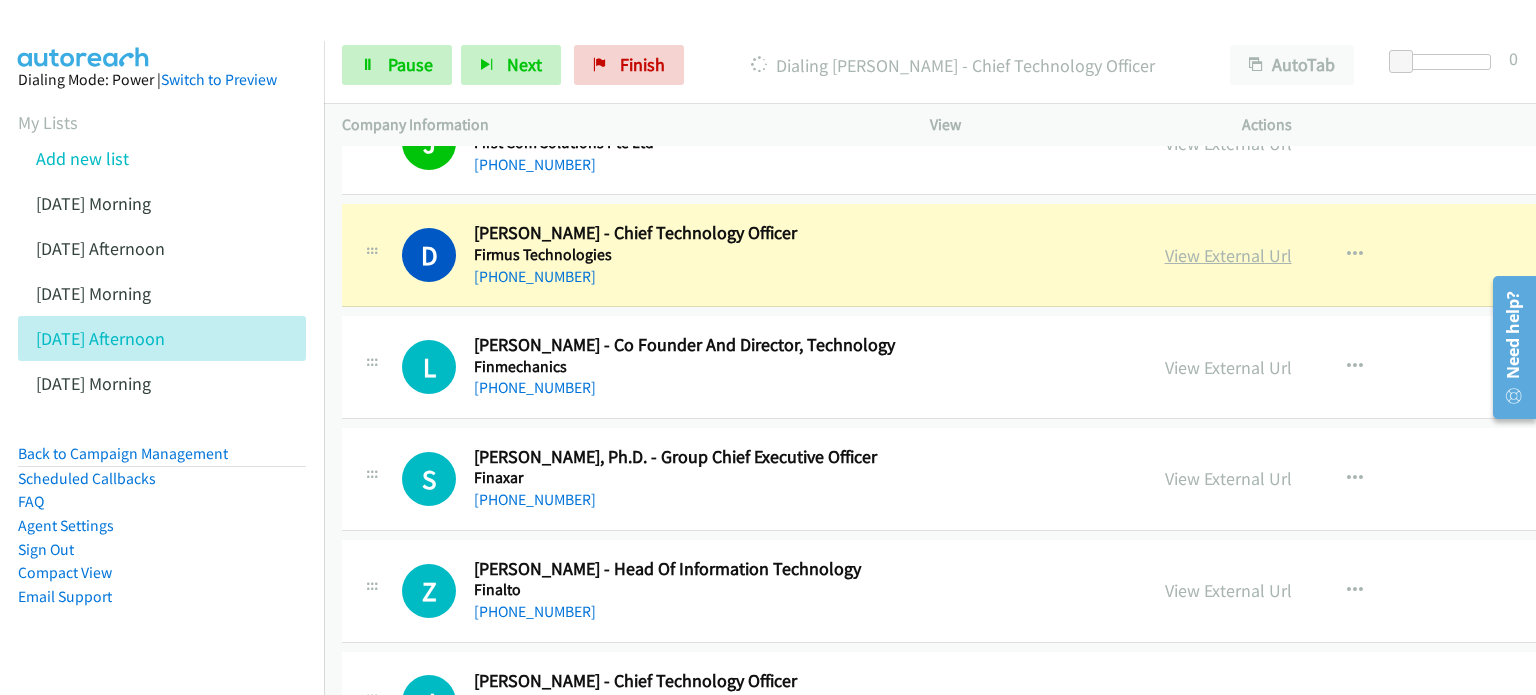 click on "View External Url" at bounding box center [1228, 255] 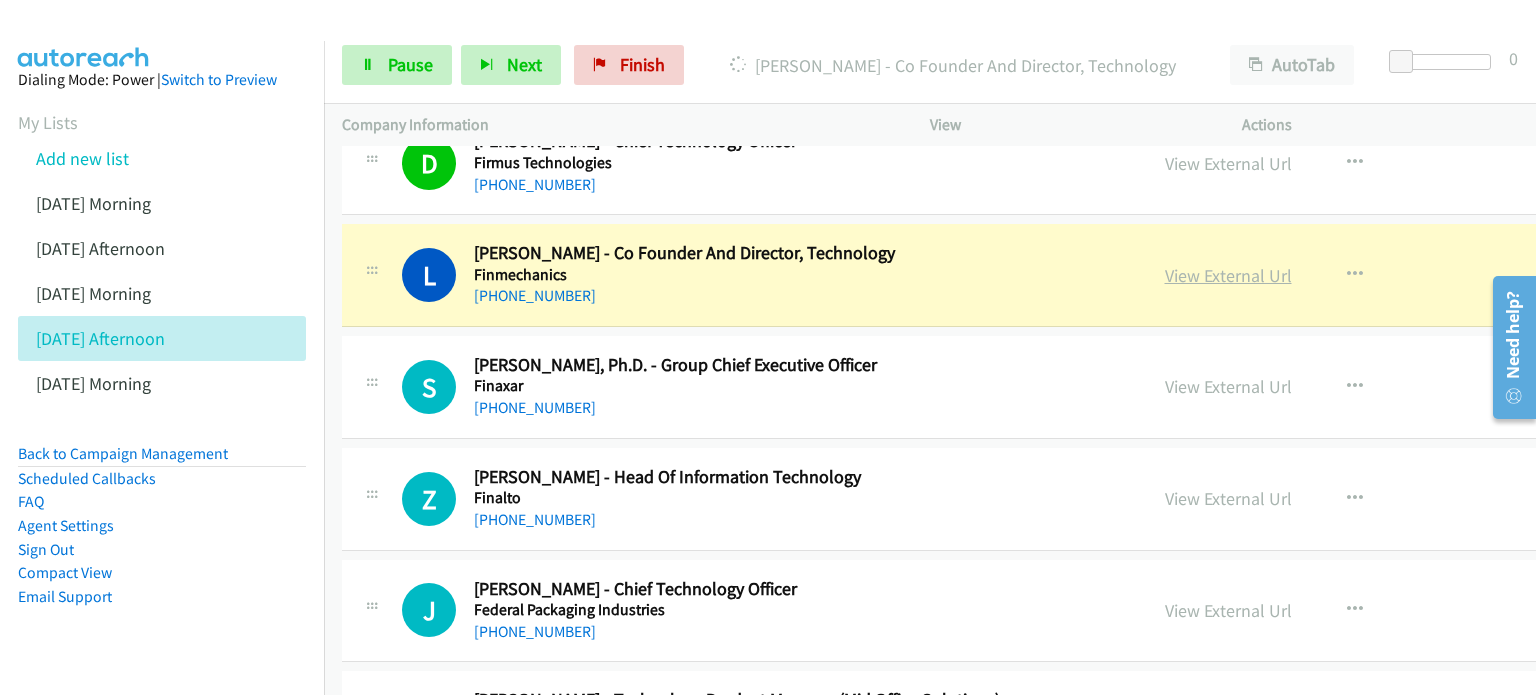 scroll, scrollTop: 3800, scrollLeft: 0, axis: vertical 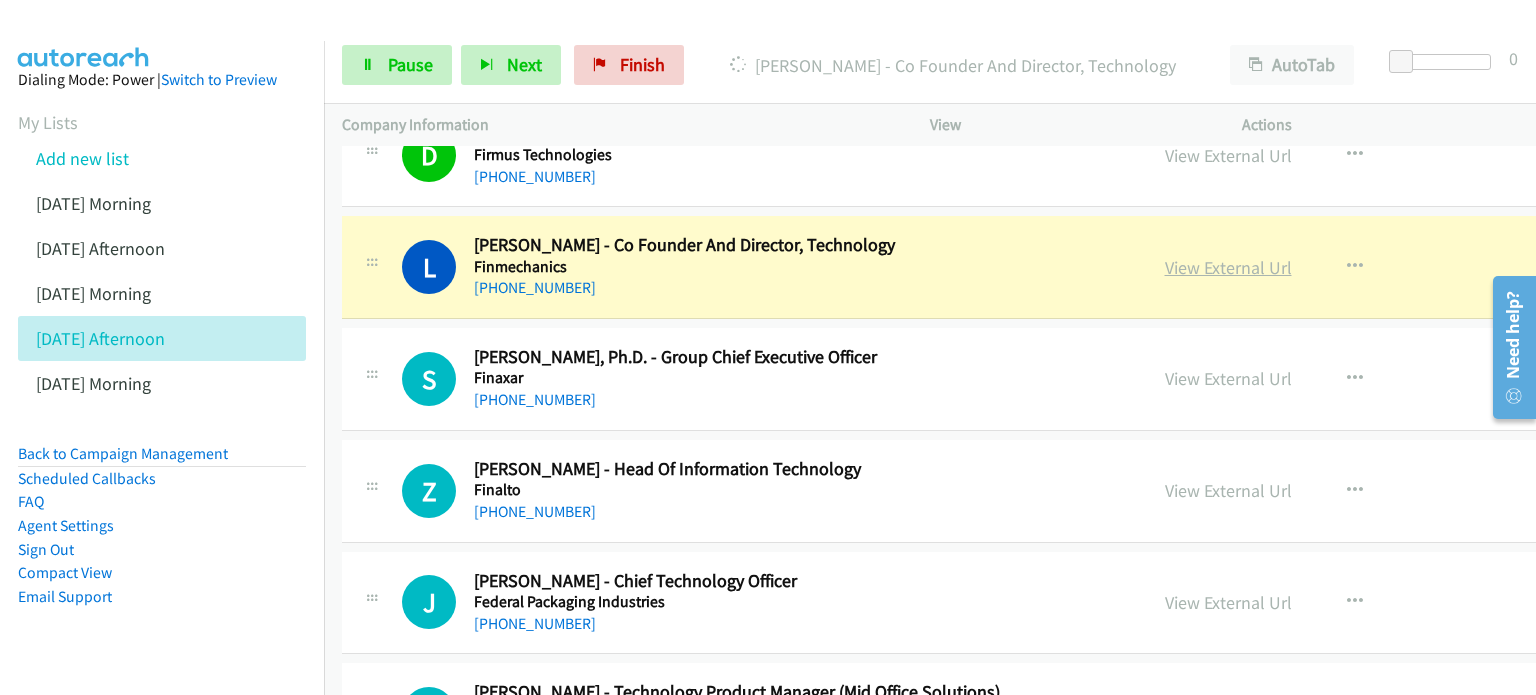 click on "View External Url" at bounding box center (1228, 267) 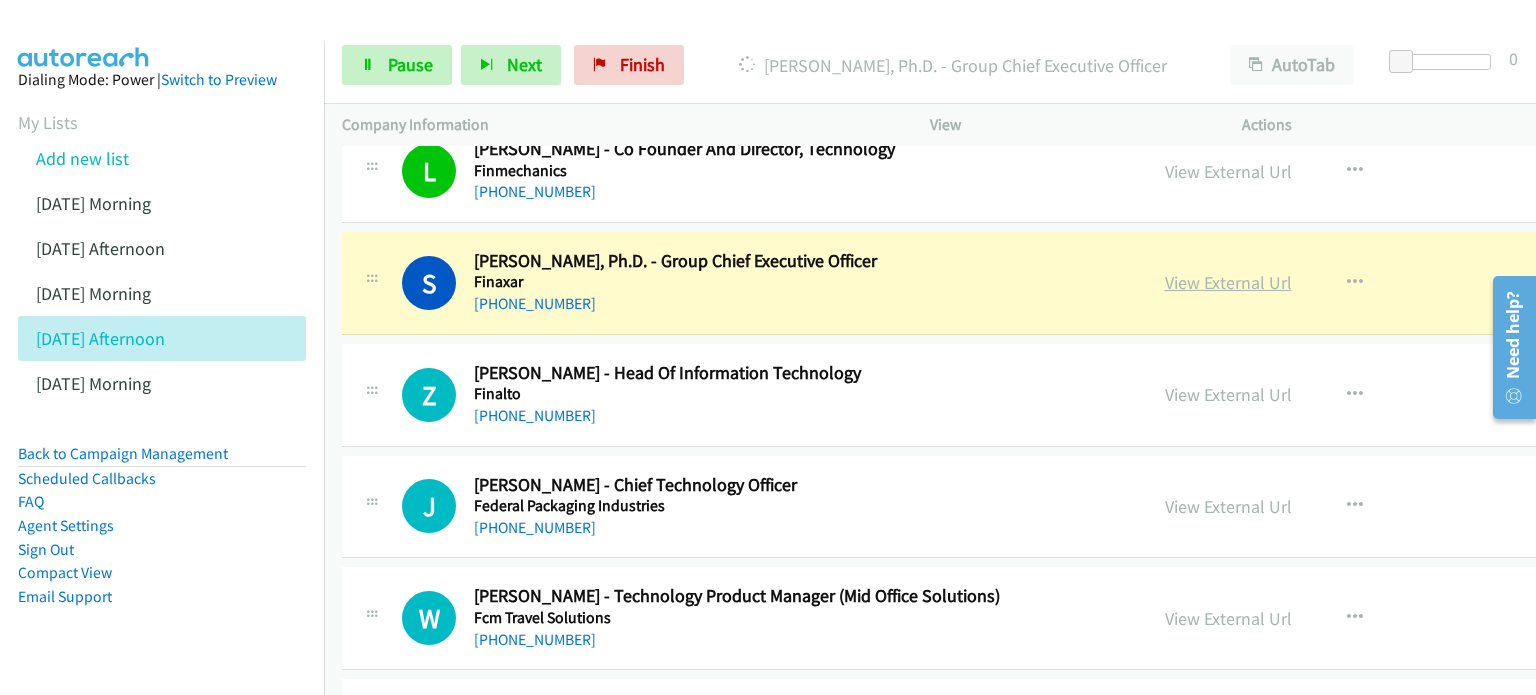 scroll, scrollTop: 3900, scrollLeft: 0, axis: vertical 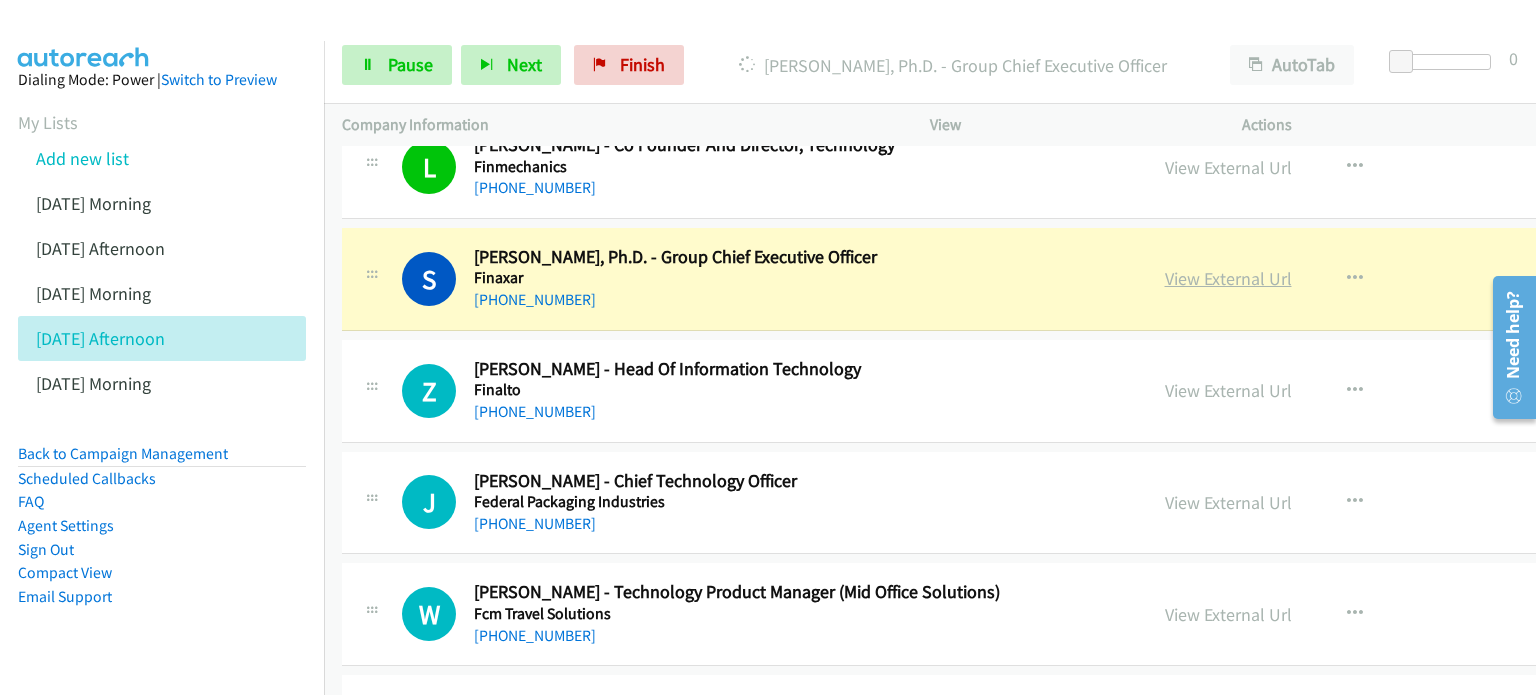 click on "View External Url" at bounding box center (1228, 278) 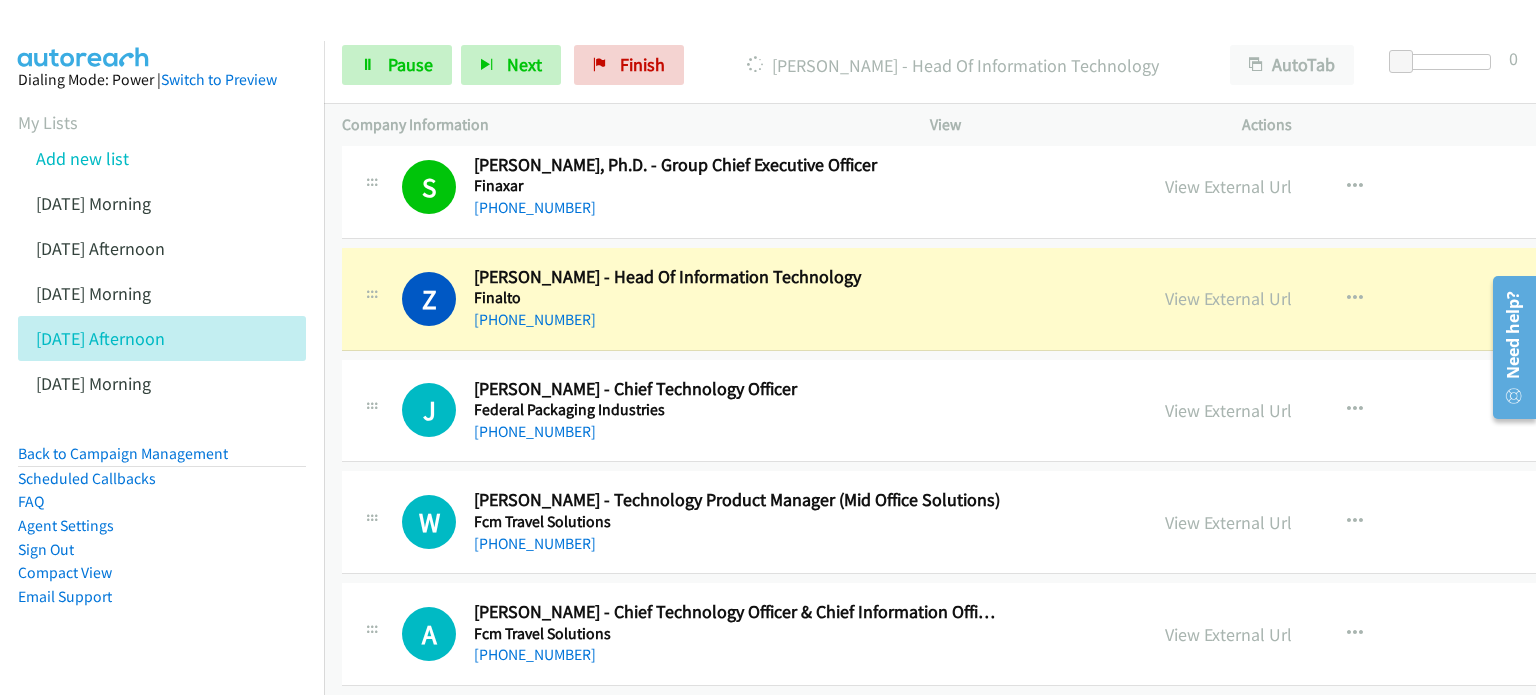 scroll, scrollTop: 4000, scrollLeft: 0, axis: vertical 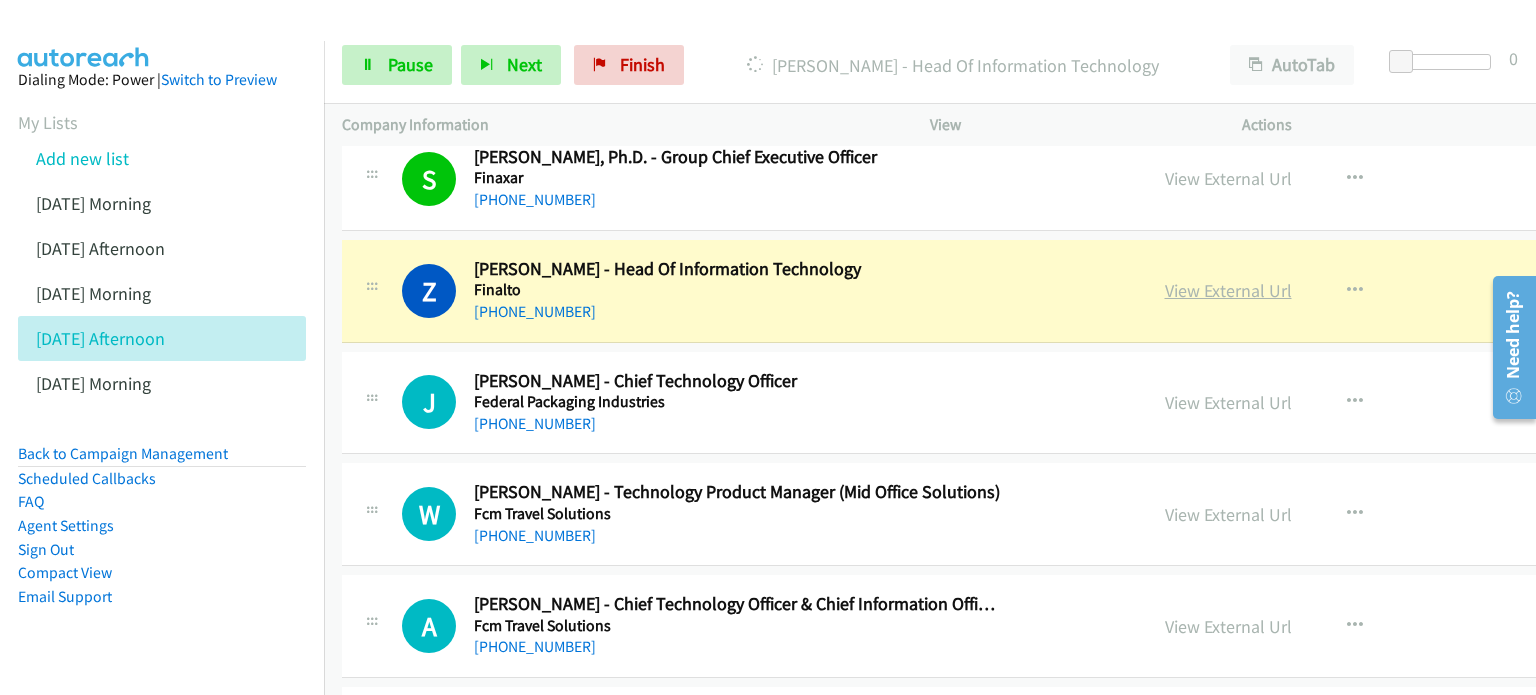 click on "View External Url" at bounding box center [1228, 290] 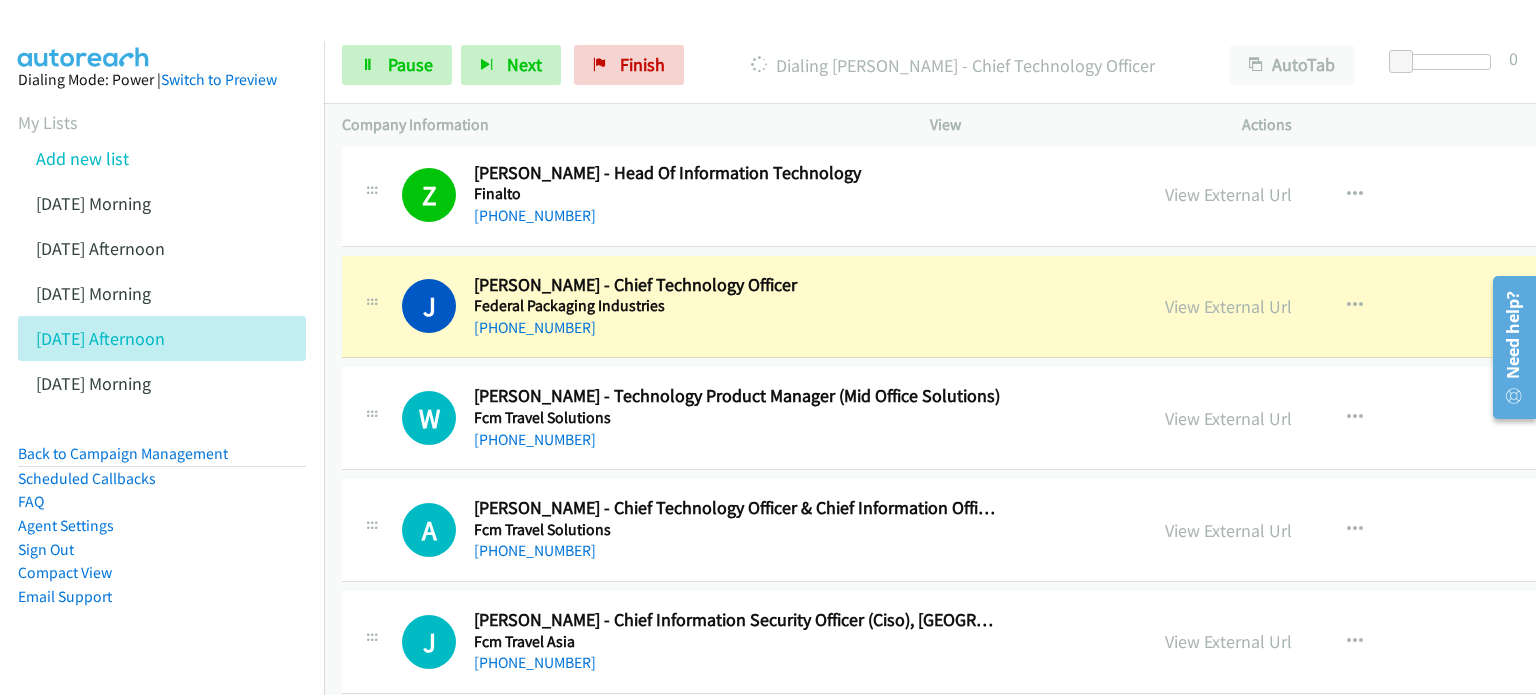 scroll, scrollTop: 4100, scrollLeft: 0, axis: vertical 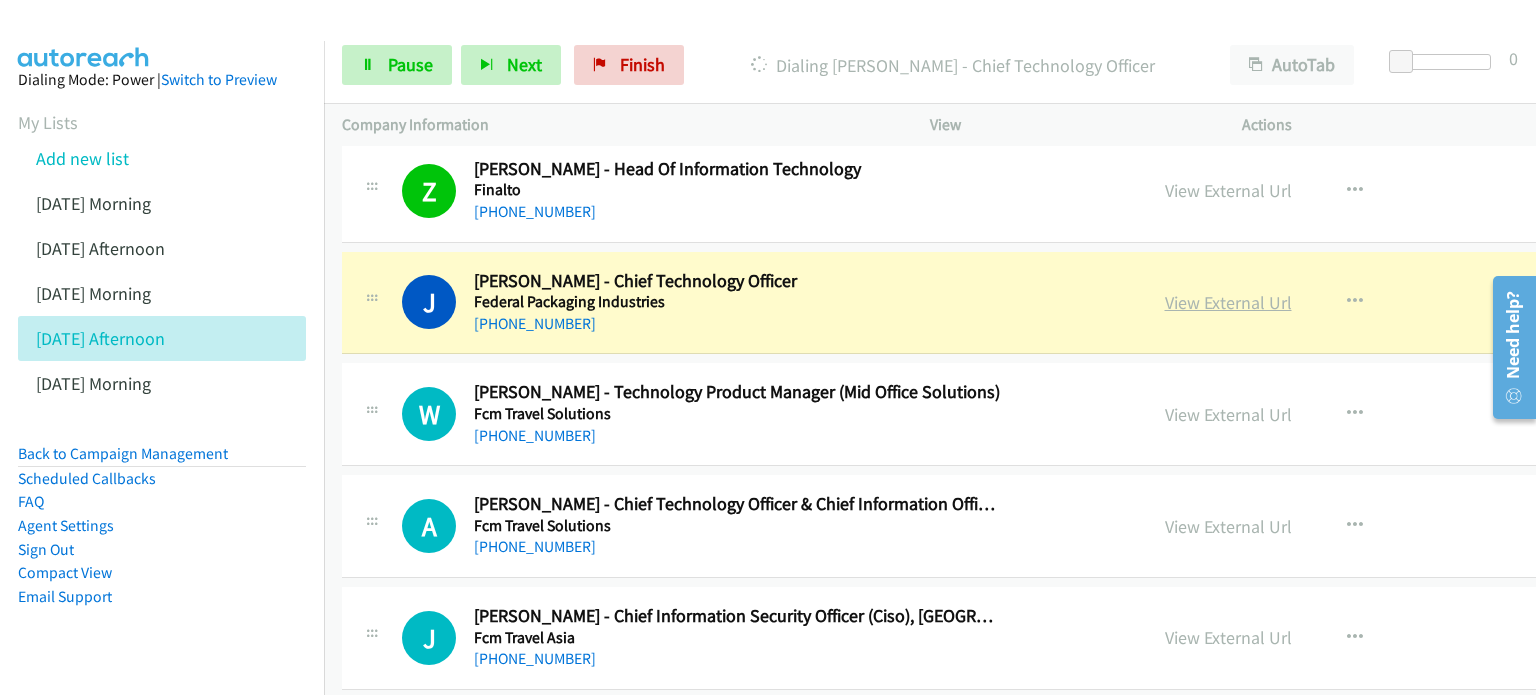 click on "View External Url" at bounding box center [1228, 302] 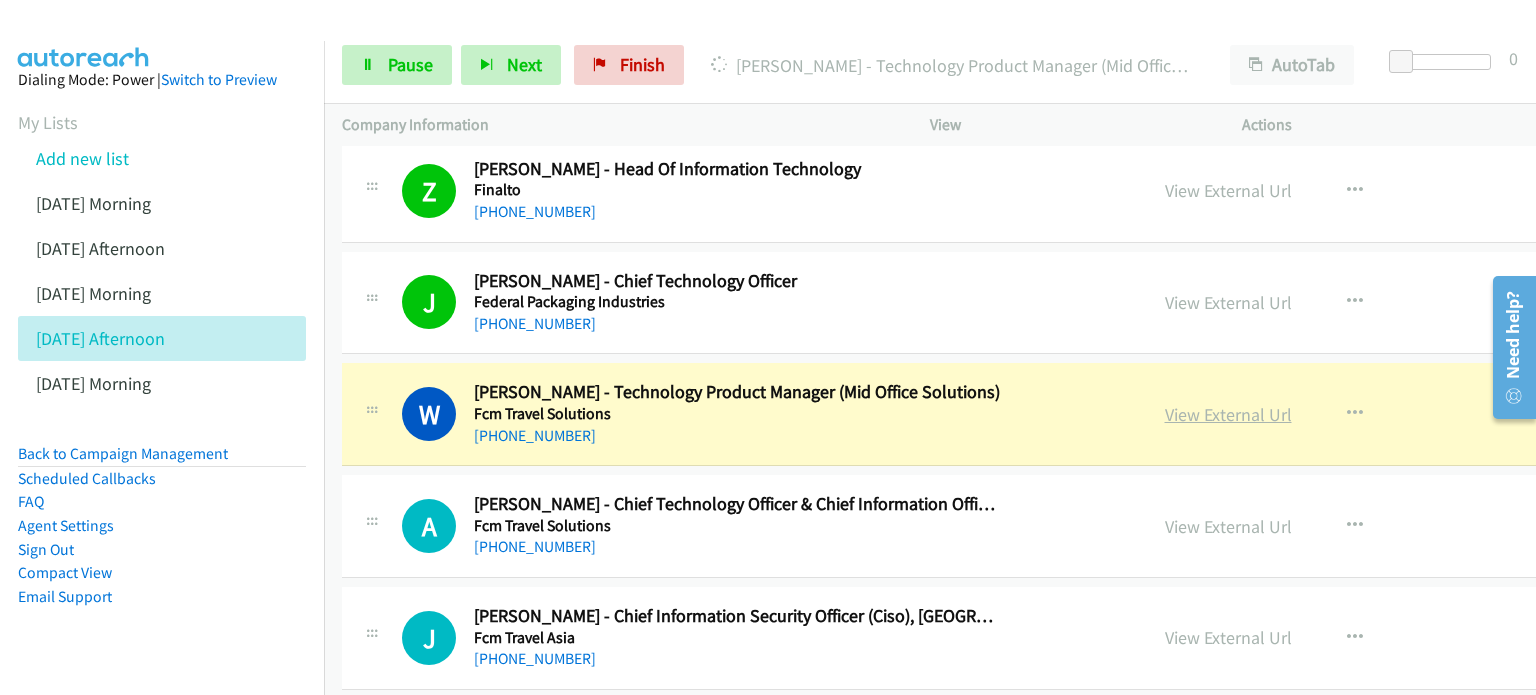 click on "View External Url" at bounding box center (1228, 414) 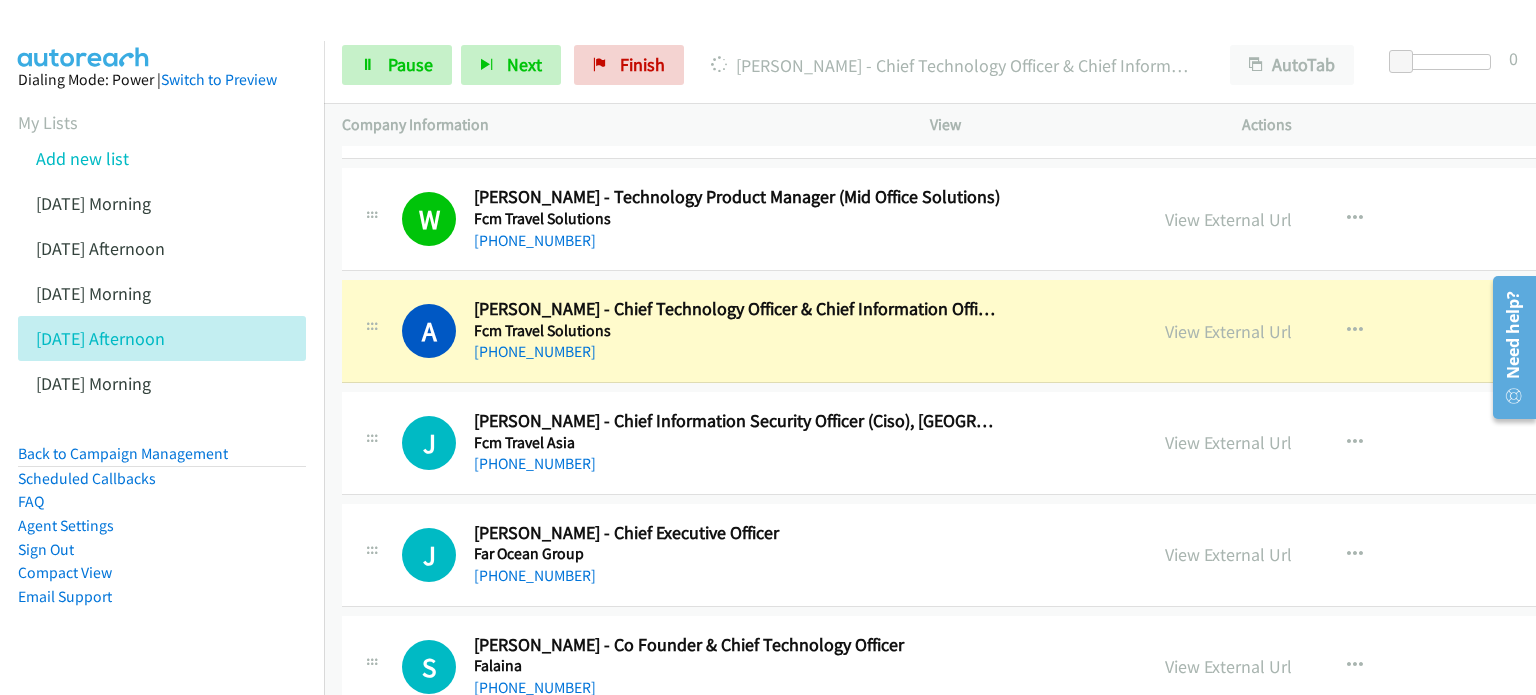 scroll, scrollTop: 4300, scrollLeft: 0, axis: vertical 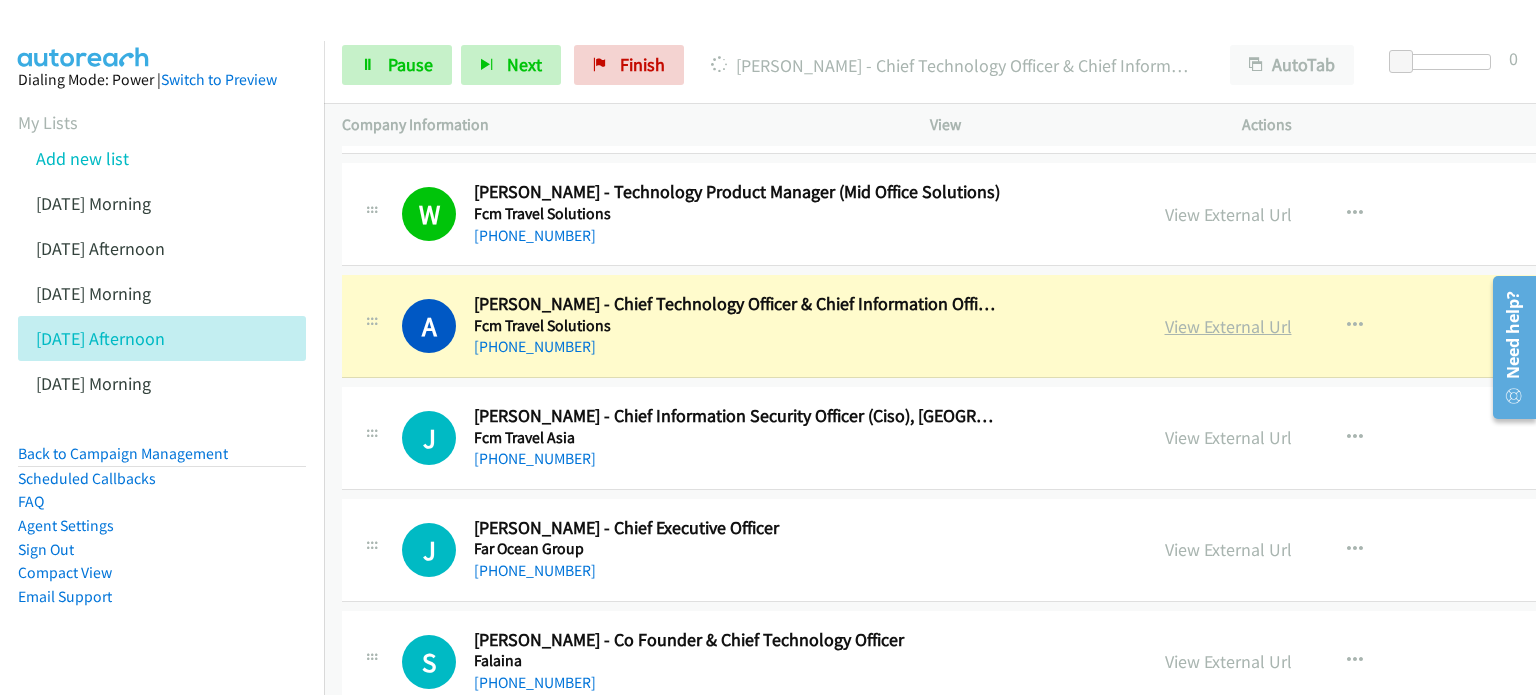 click on "View External Url" at bounding box center (1228, 326) 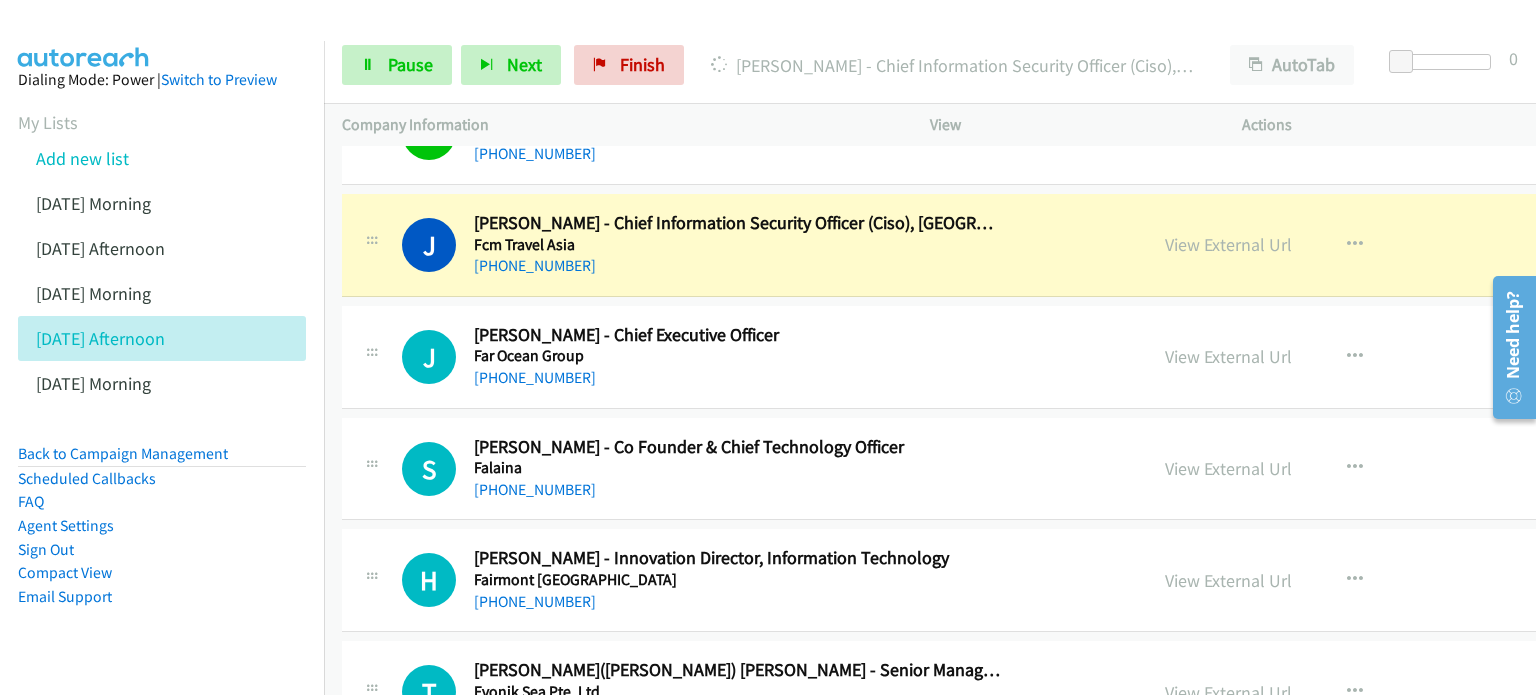 scroll, scrollTop: 4500, scrollLeft: 0, axis: vertical 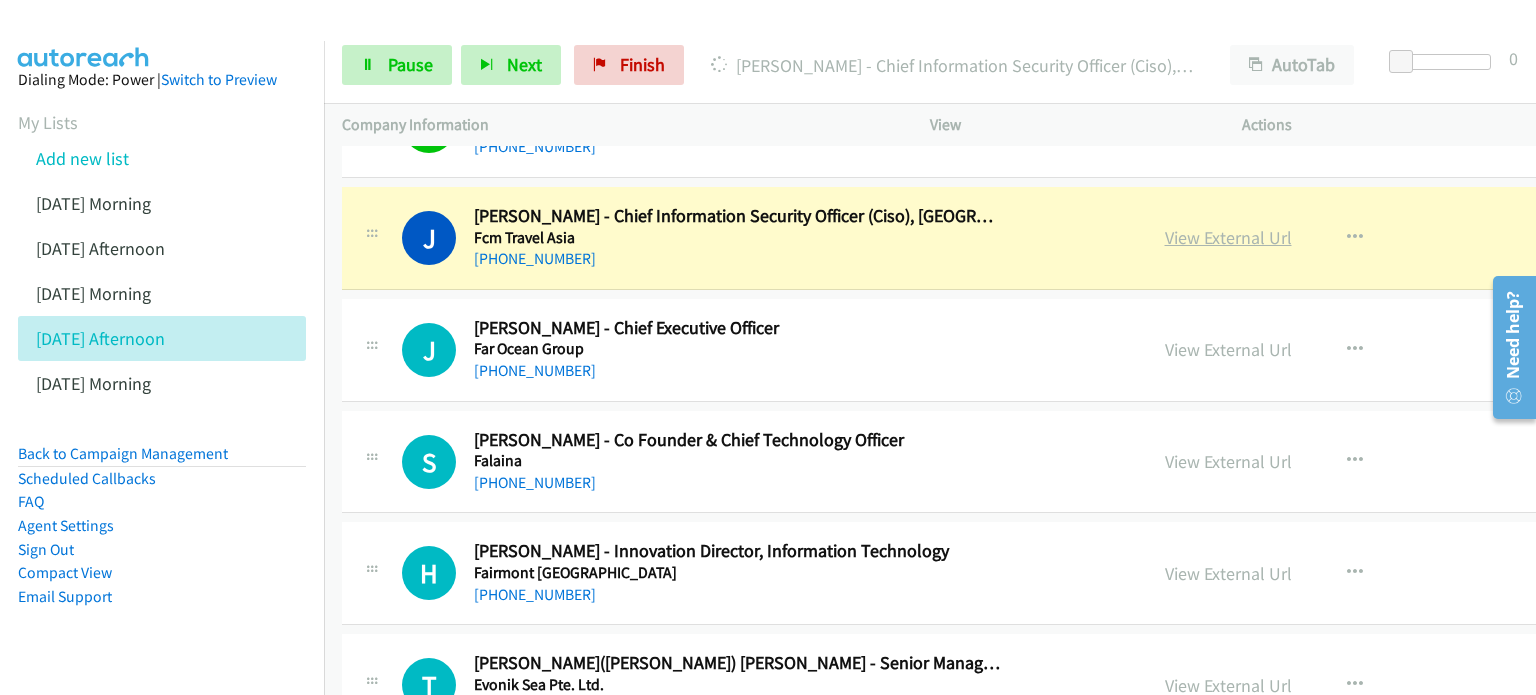 click on "View External Url" at bounding box center [1228, 237] 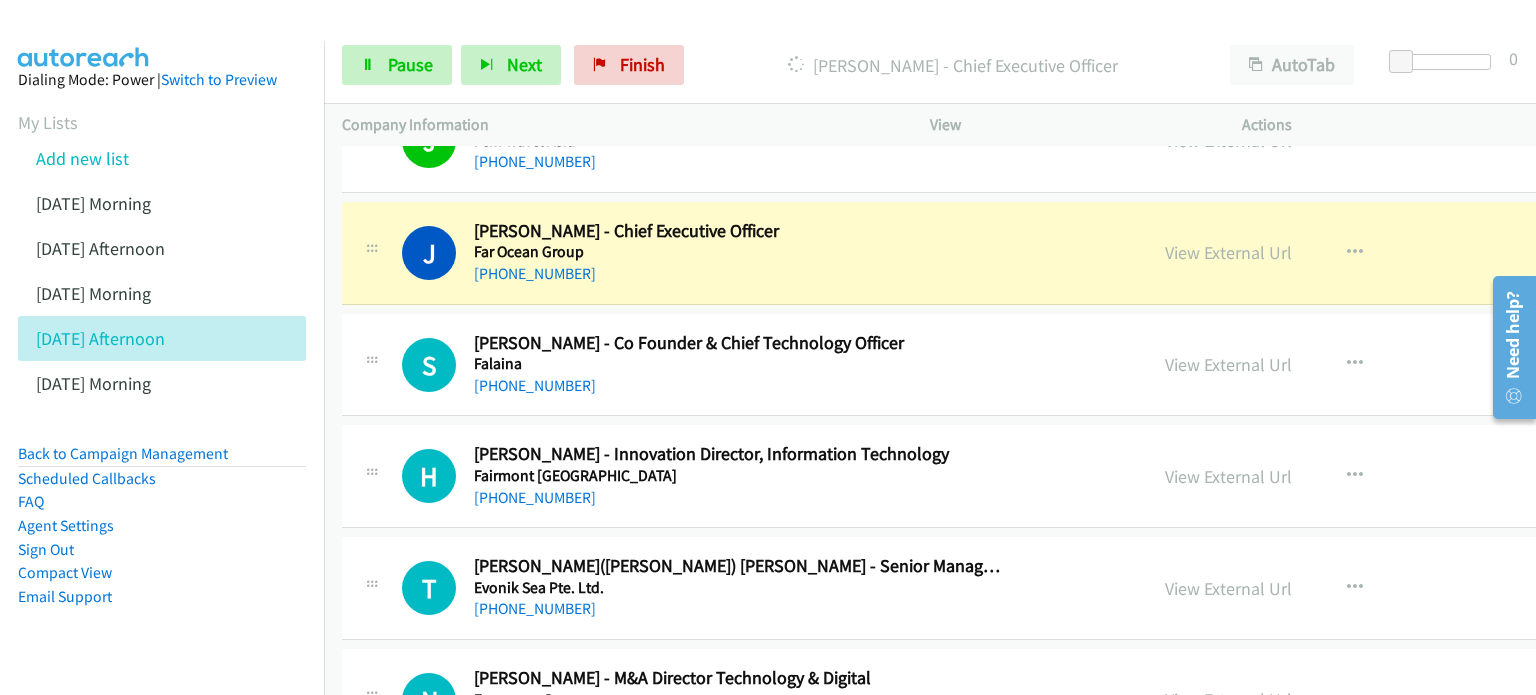 scroll, scrollTop: 4600, scrollLeft: 0, axis: vertical 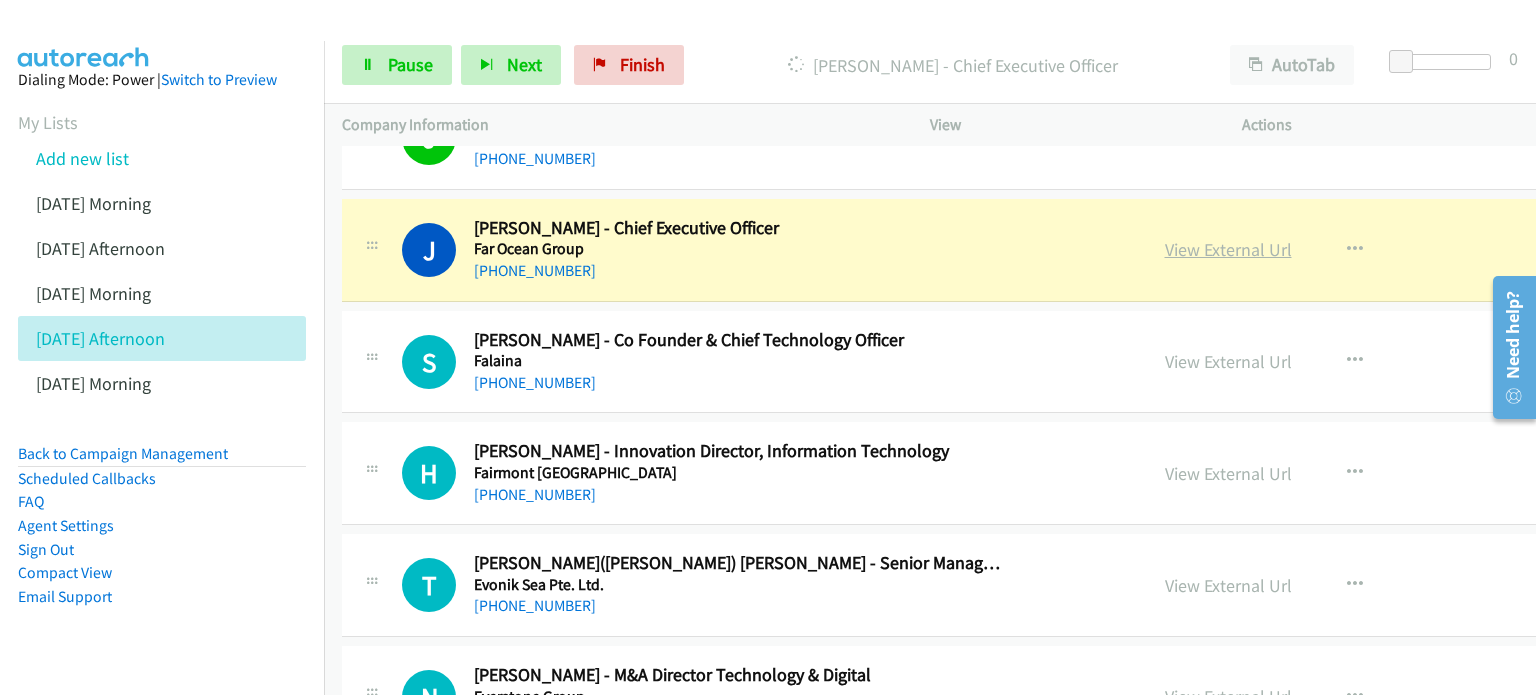 click on "View External Url" at bounding box center (1228, 249) 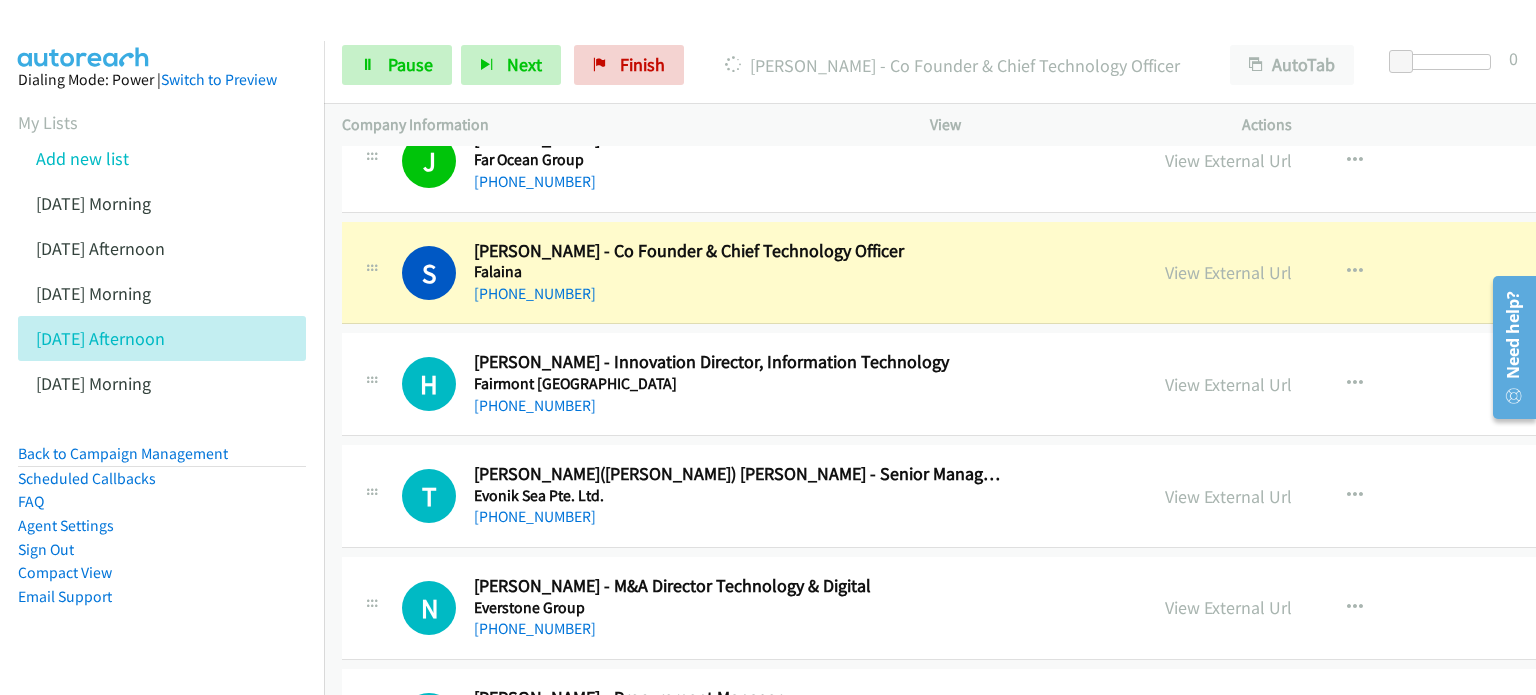scroll, scrollTop: 4700, scrollLeft: 0, axis: vertical 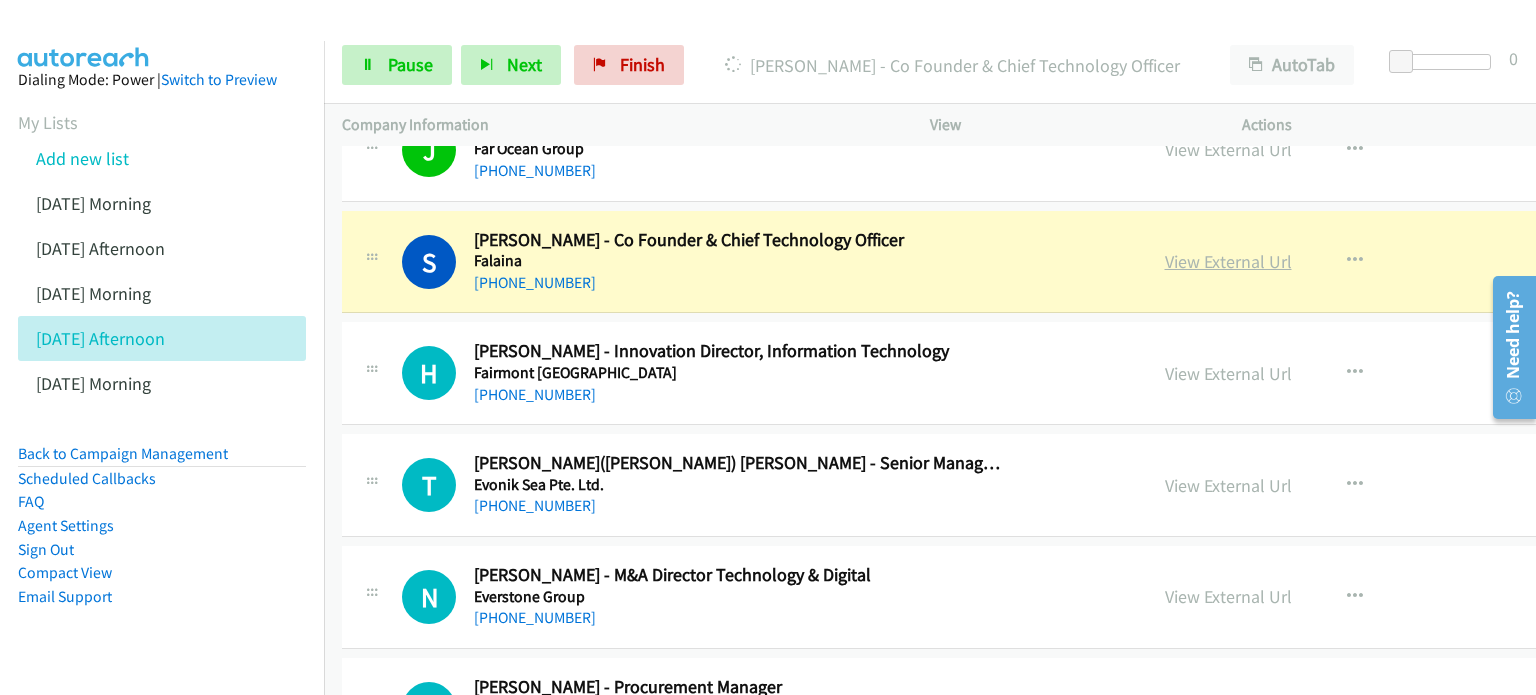click on "View External Url" at bounding box center (1228, 261) 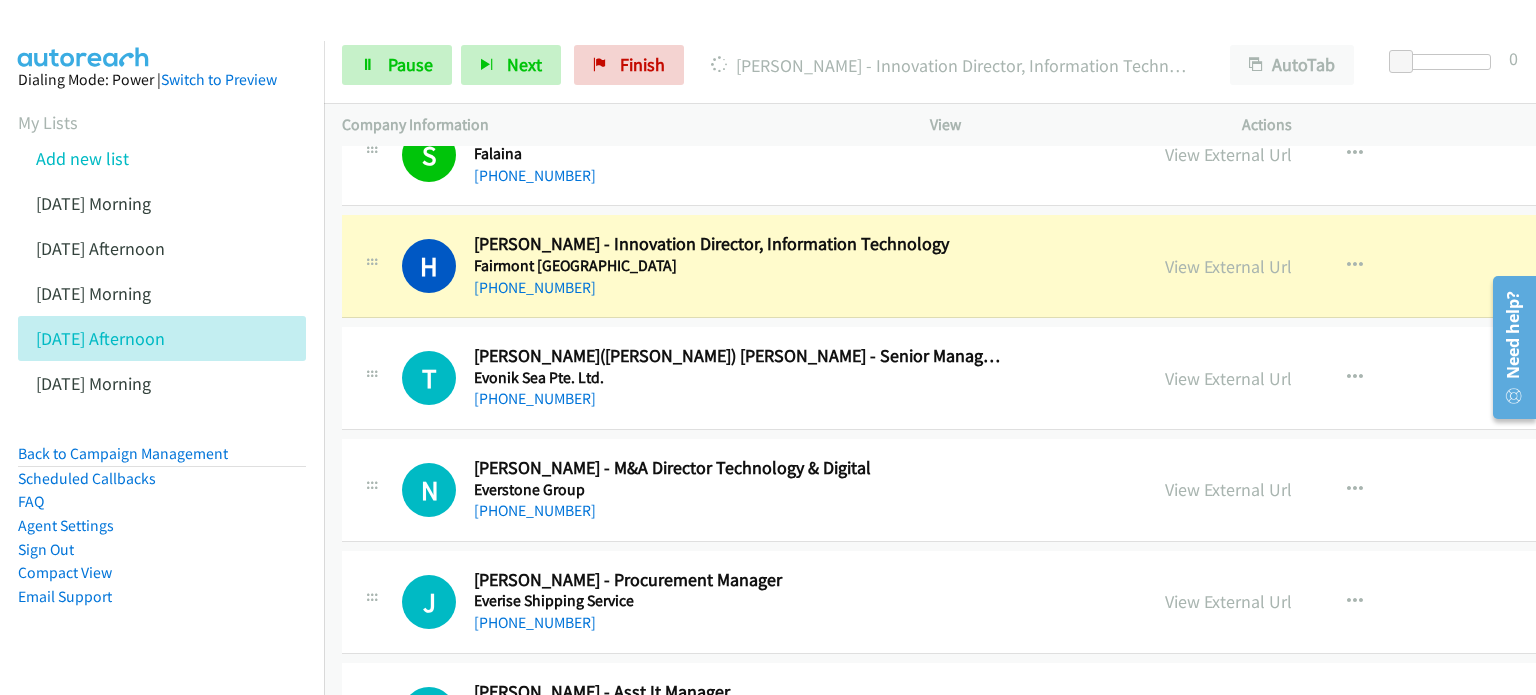 scroll, scrollTop: 4800, scrollLeft: 0, axis: vertical 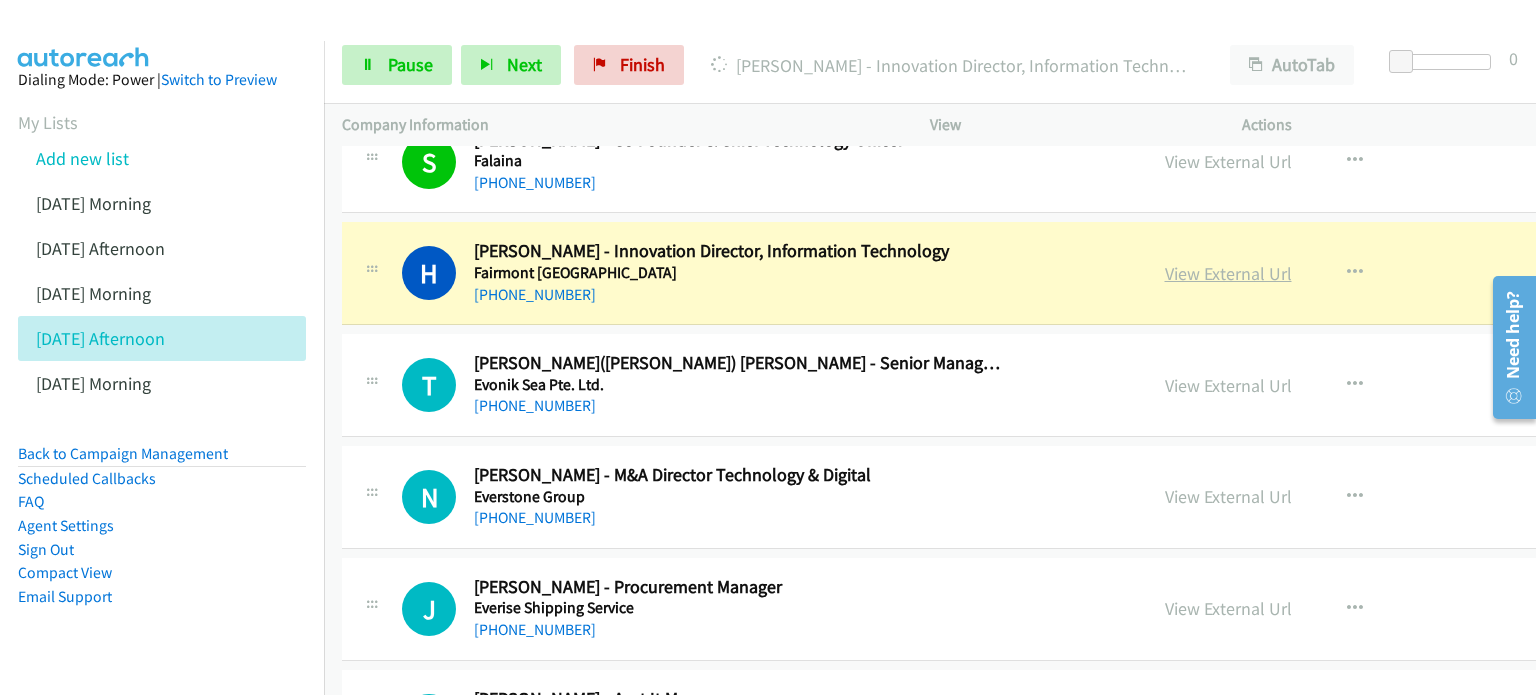 click on "View External Url" at bounding box center [1228, 273] 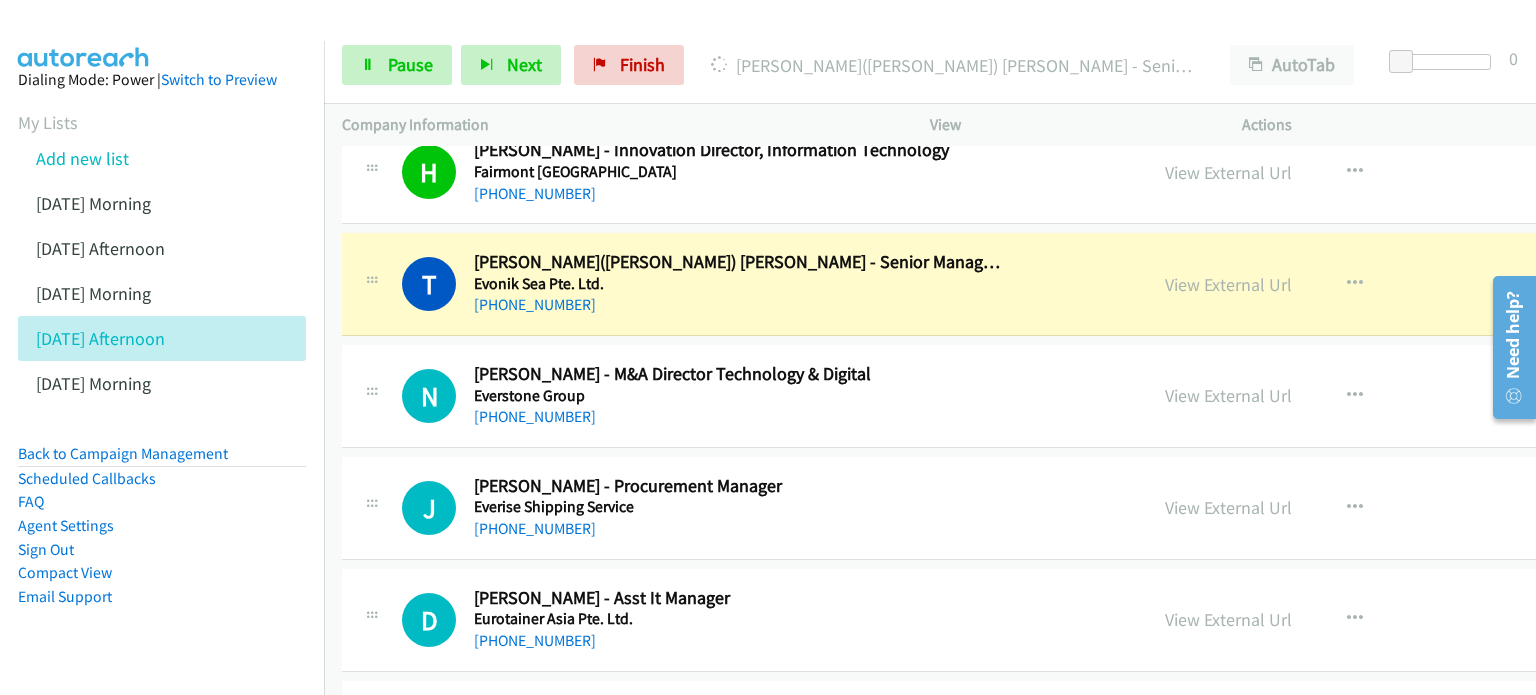 scroll, scrollTop: 4900, scrollLeft: 0, axis: vertical 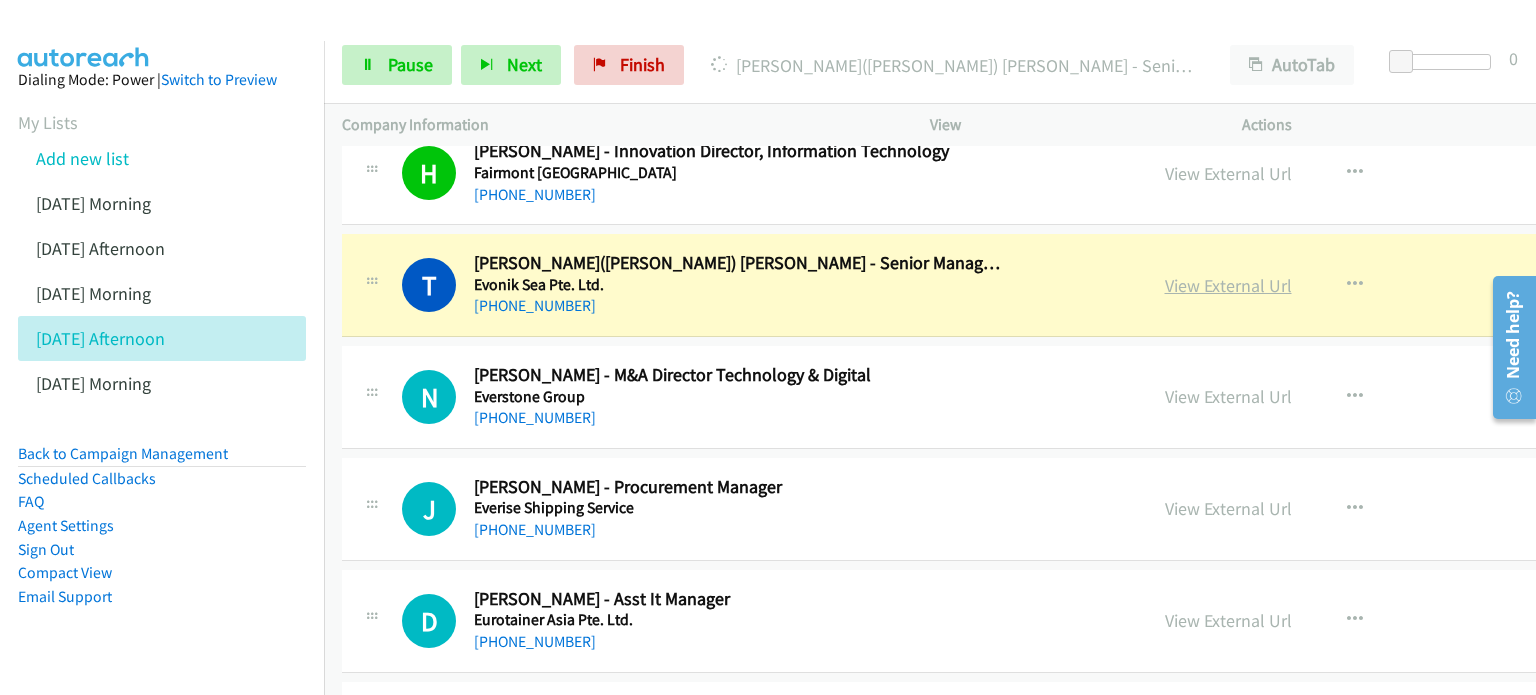 click on "View External Url" at bounding box center [1228, 285] 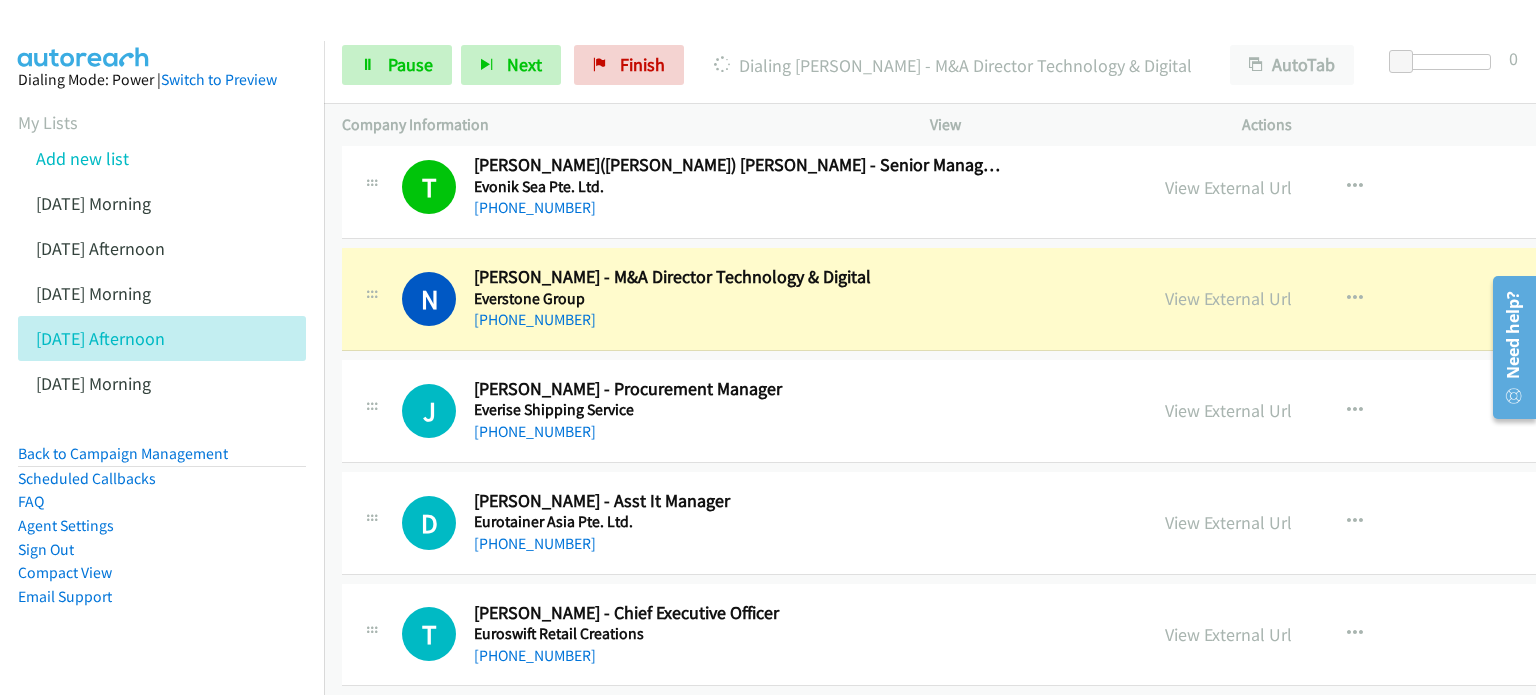 scroll, scrollTop: 5000, scrollLeft: 0, axis: vertical 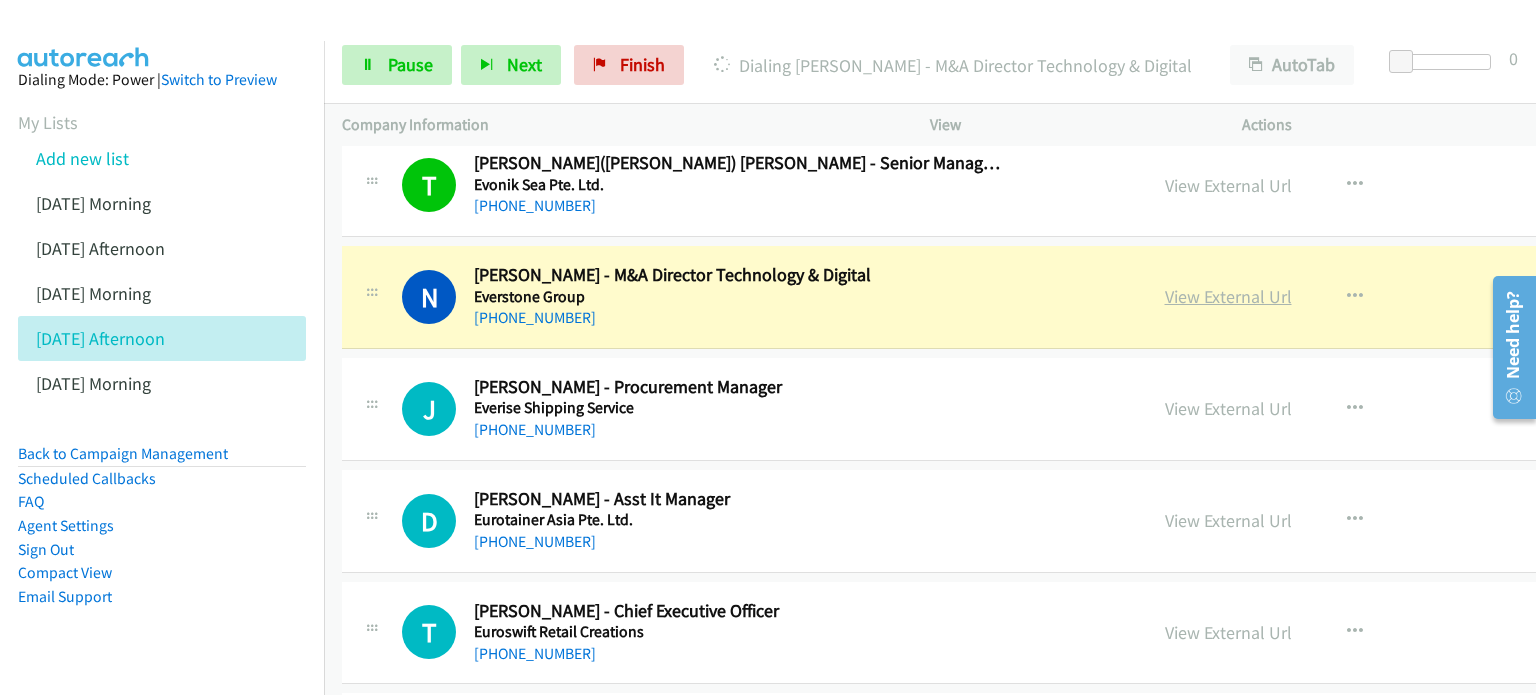 click on "View External Url" at bounding box center [1228, 296] 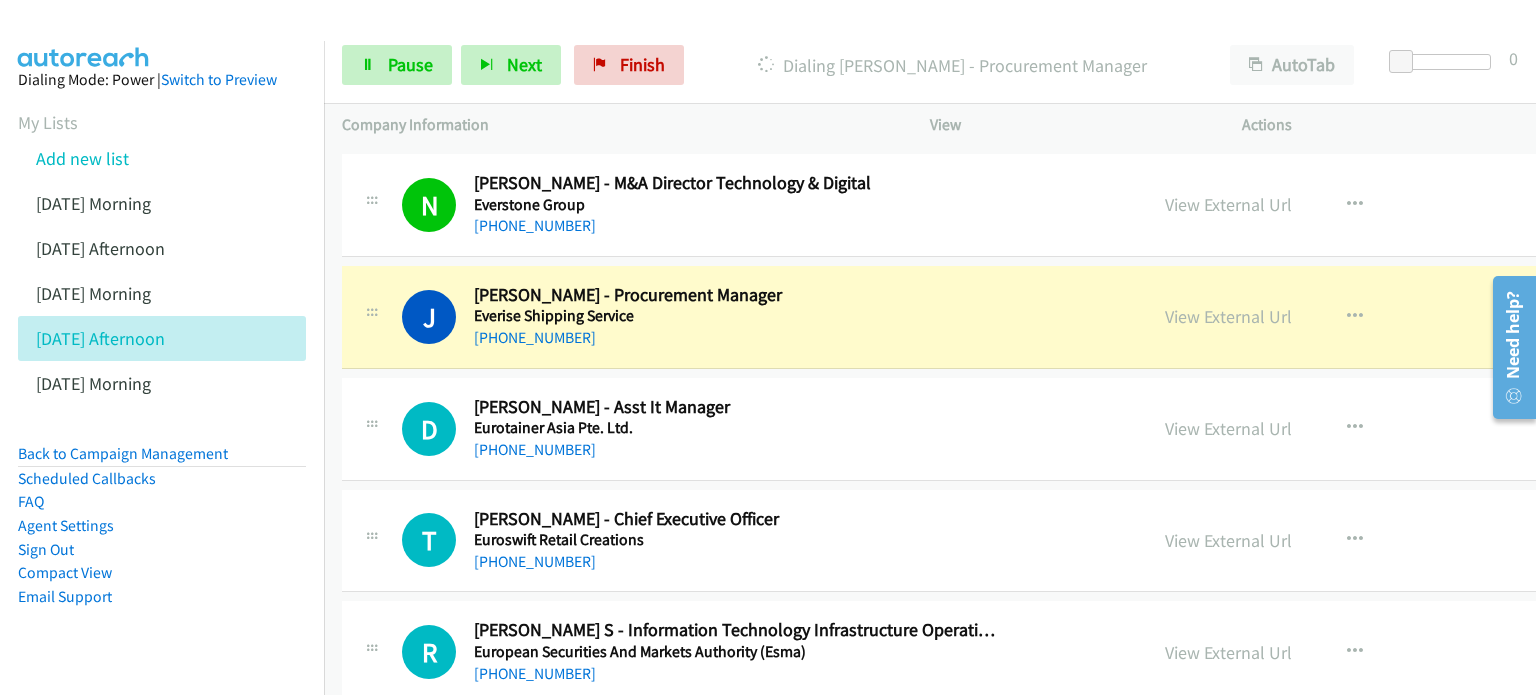 scroll, scrollTop: 5100, scrollLeft: 0, axis: vertical 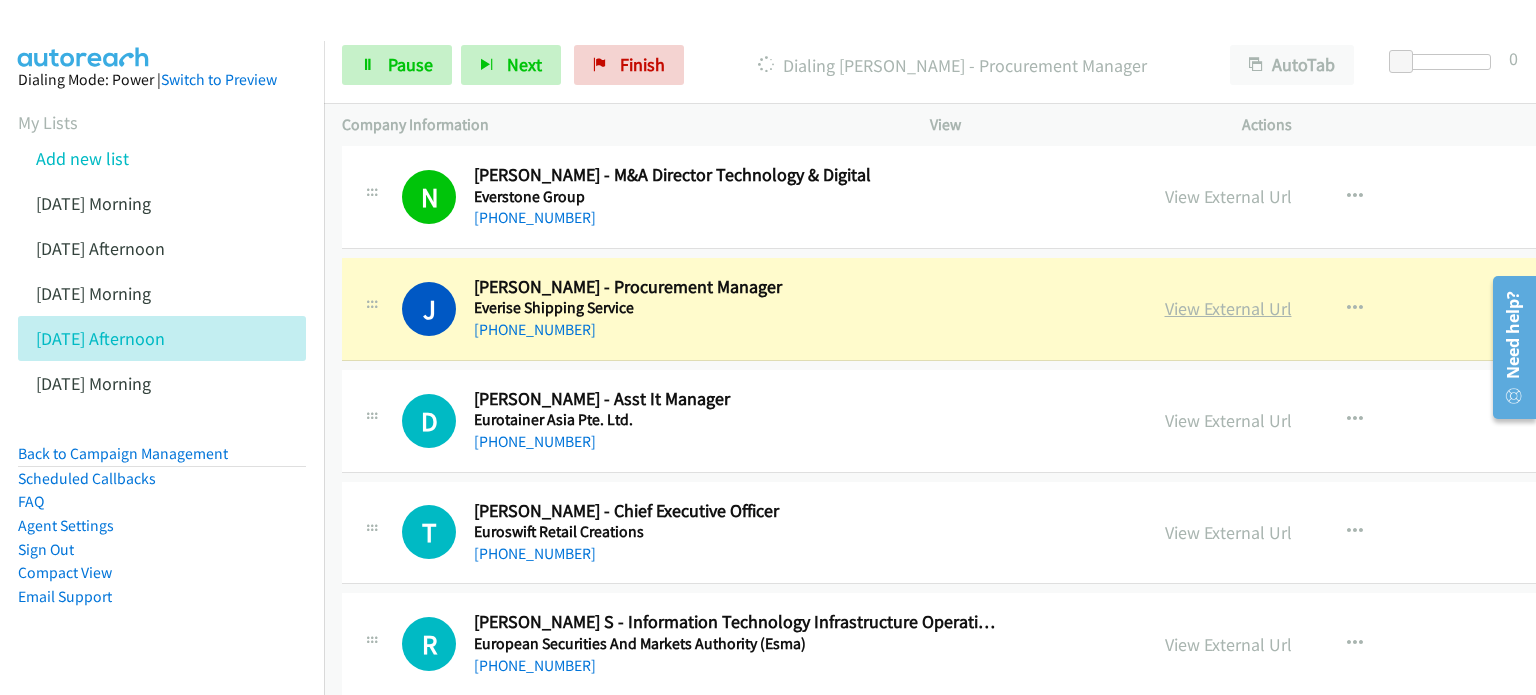 click on "View External Url" at bounding box center (1228, 308) 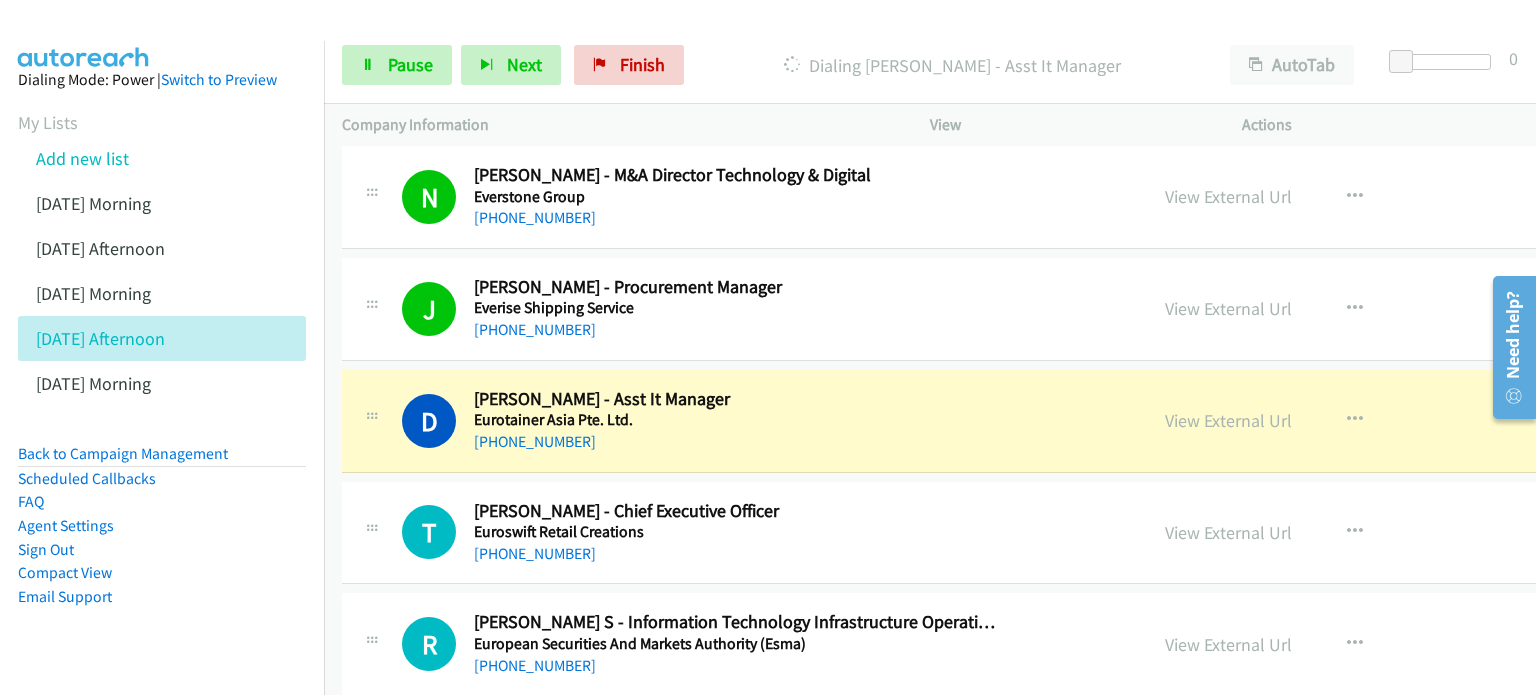 scroll, scrollTop: 5200, scrollLeft: 0, axis: vertical 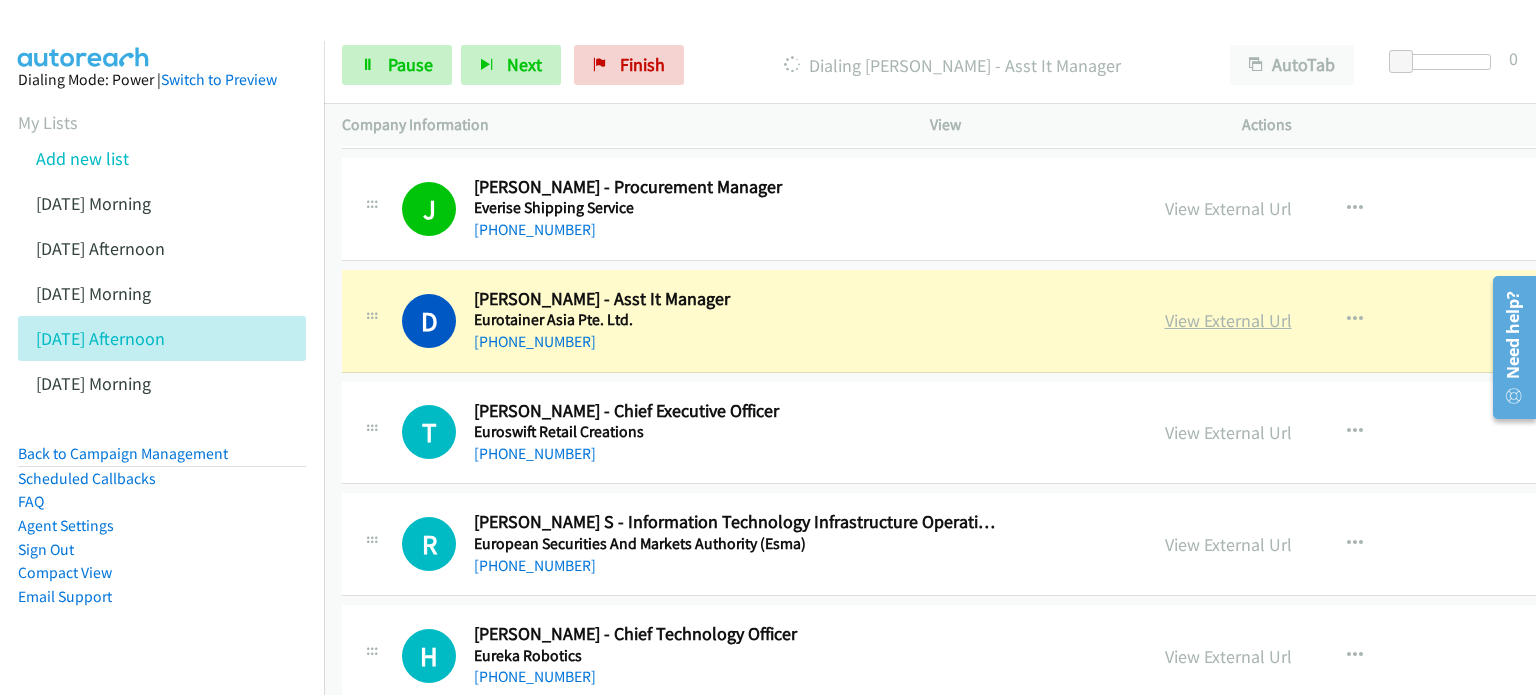 click on "View External Url" at bounding box center (1228, 320) 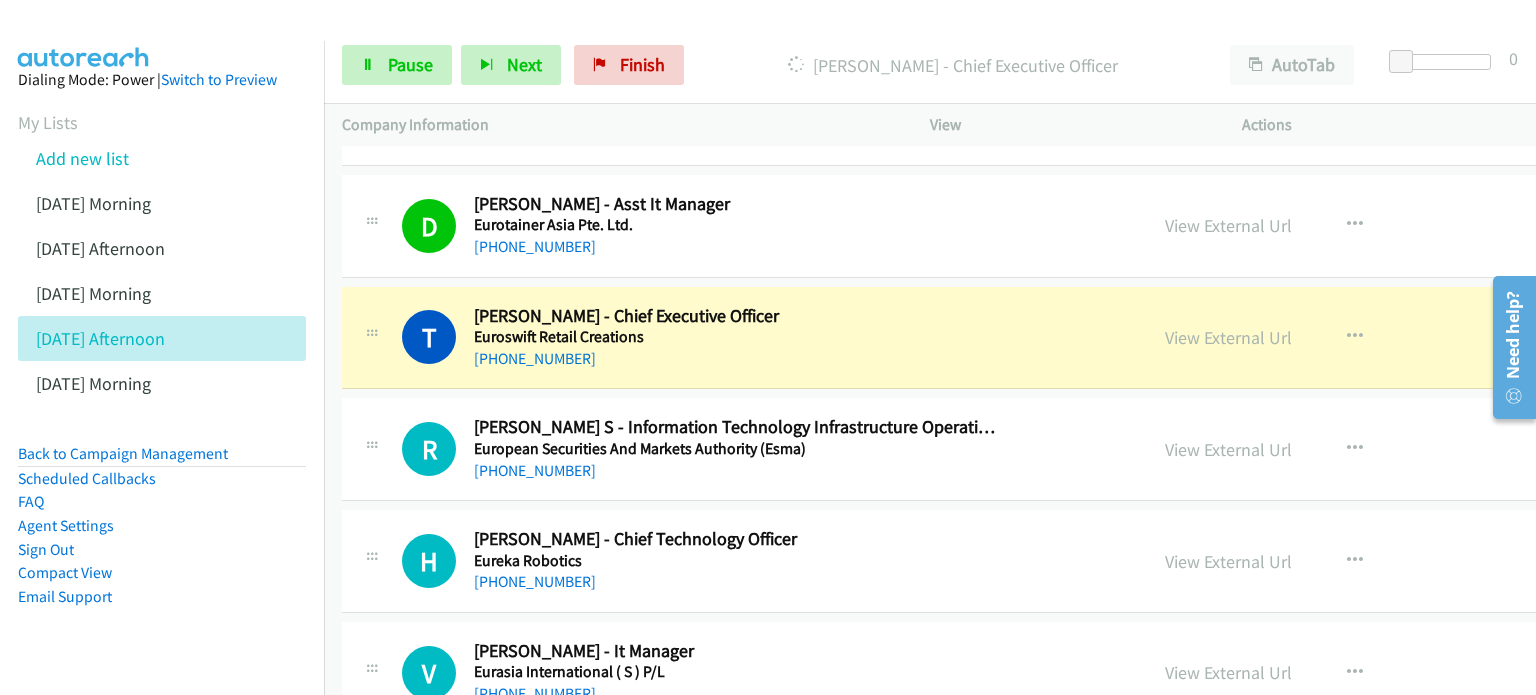 scroll, scrollTop: 5300, scrollLeft: 0, axis: vertical 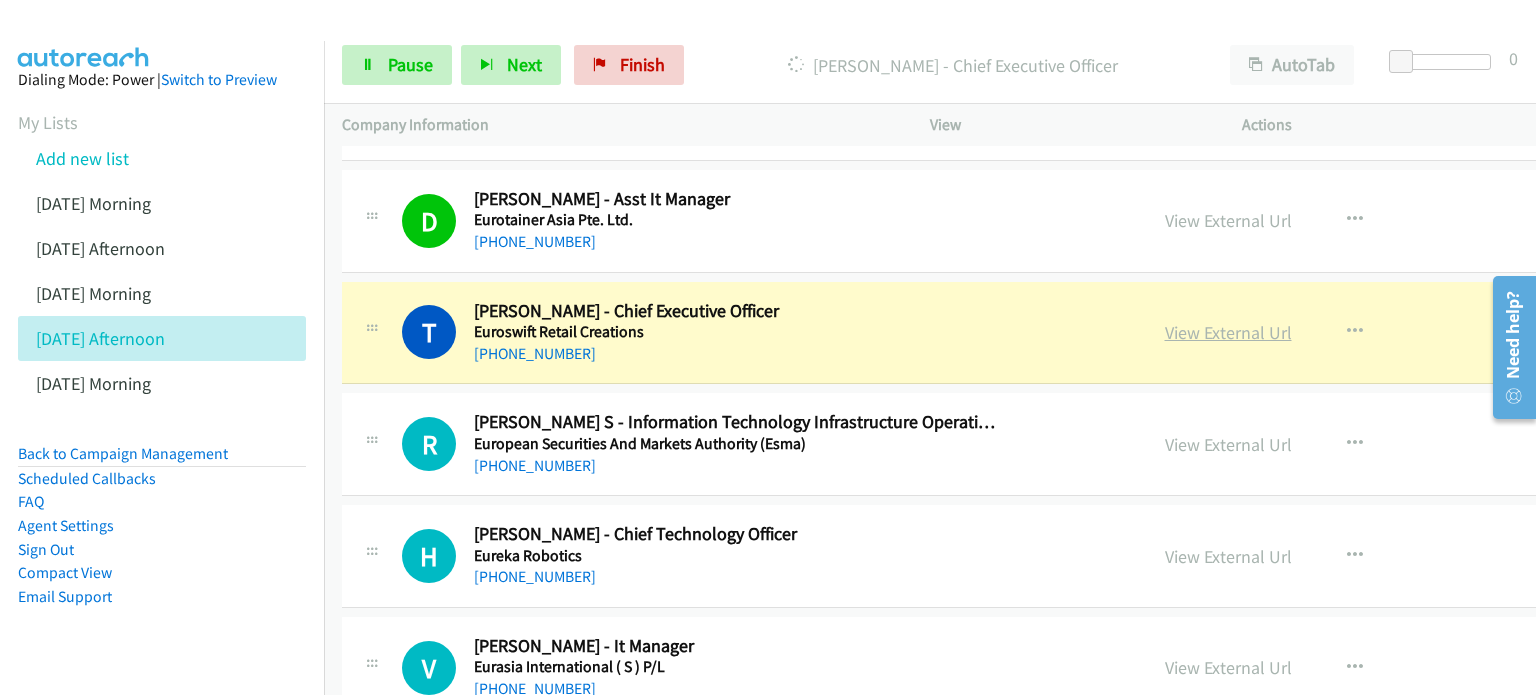 click on "View External Url" at bounding box center [1228, 332] 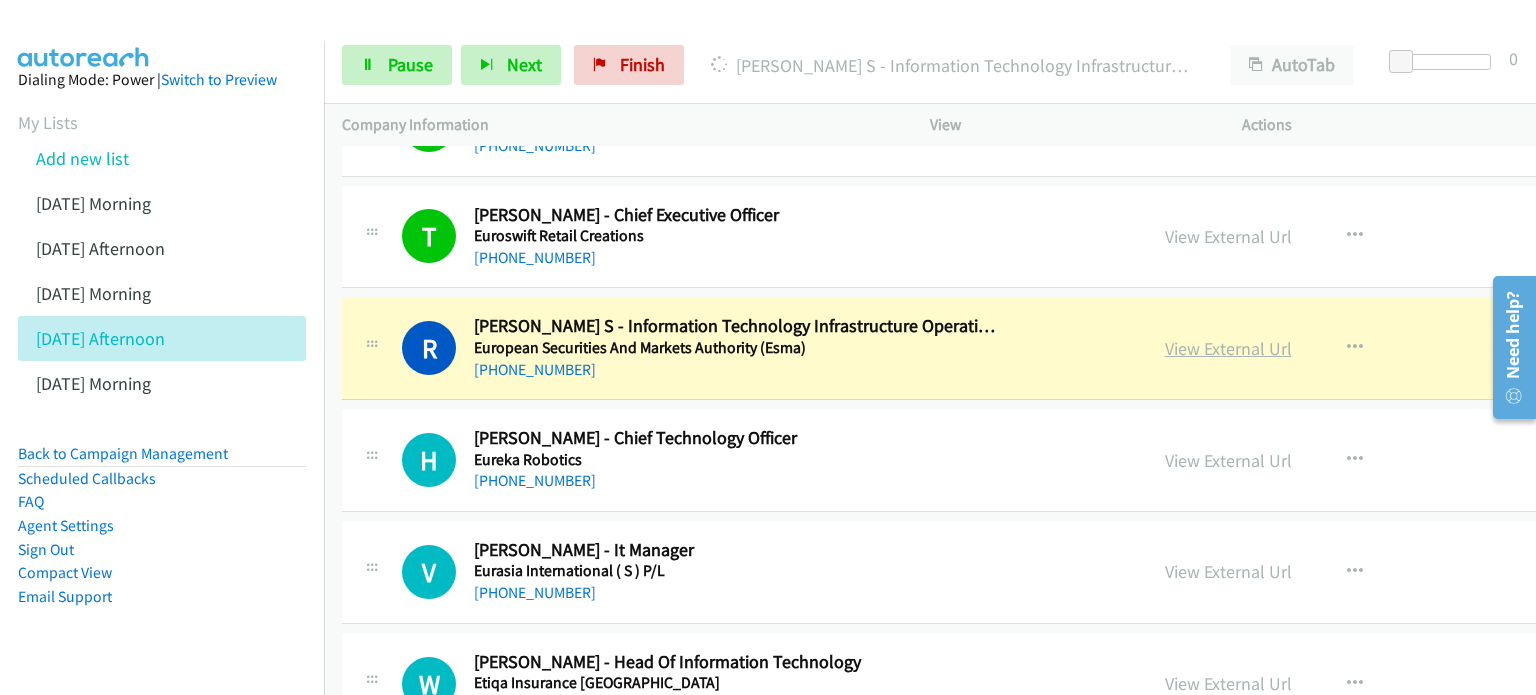 scroll, scrollTop: 5400, scrollLeft: 0, axis: vertical 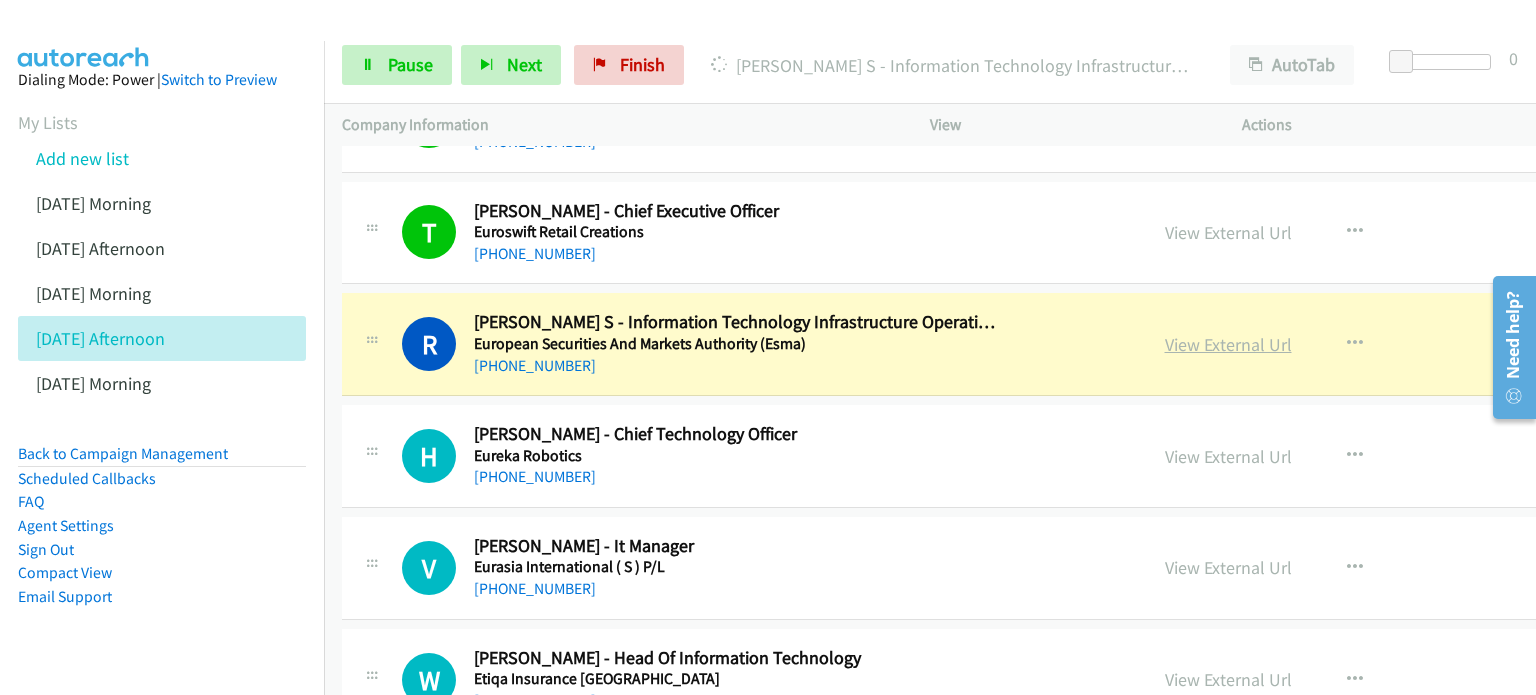 click on "View External Url" at bounding box center (1228, 344) 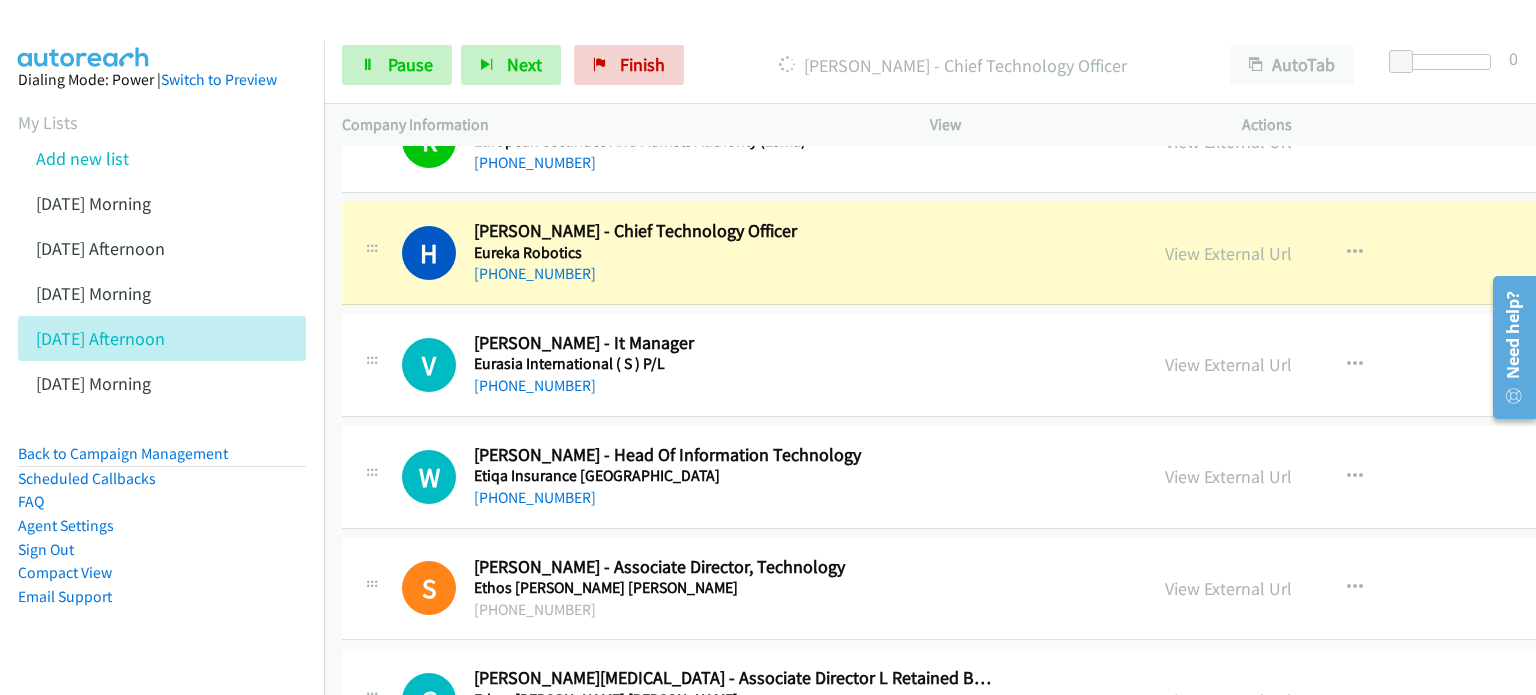scroll, scrollTop: 5600, scrollLeft: 0, axis: vertical 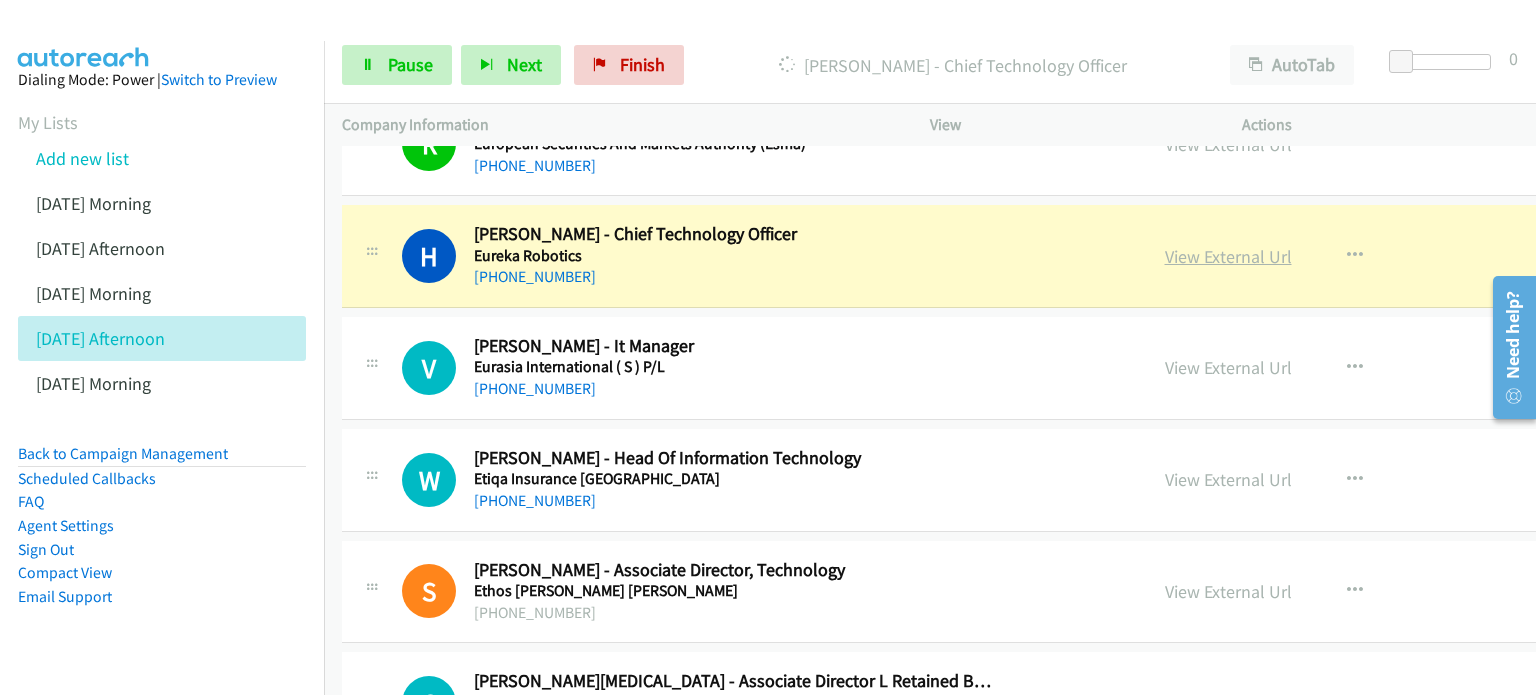 click on "View External Url" at bounding box center [1228, 256] 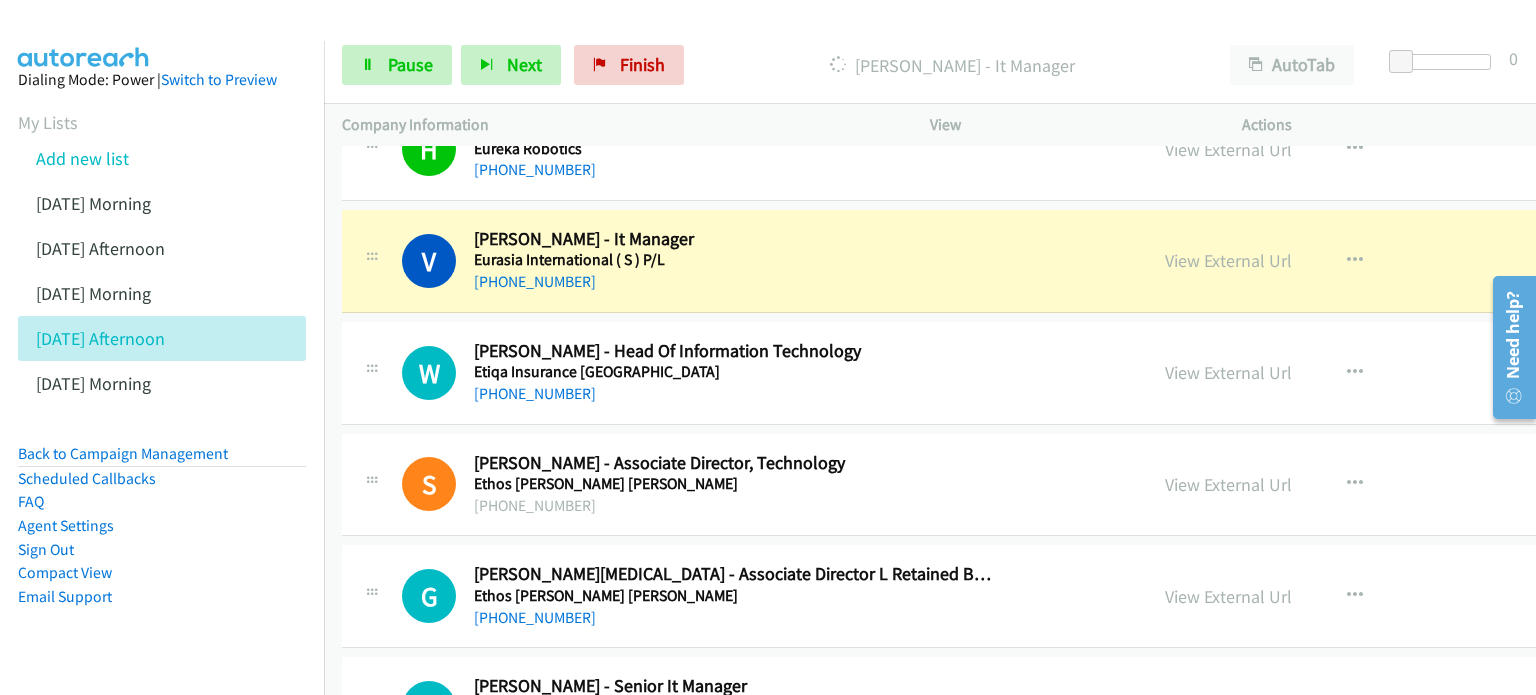 scroll, scrollTop: 5700, scrollLeft: 0, axis: vertical 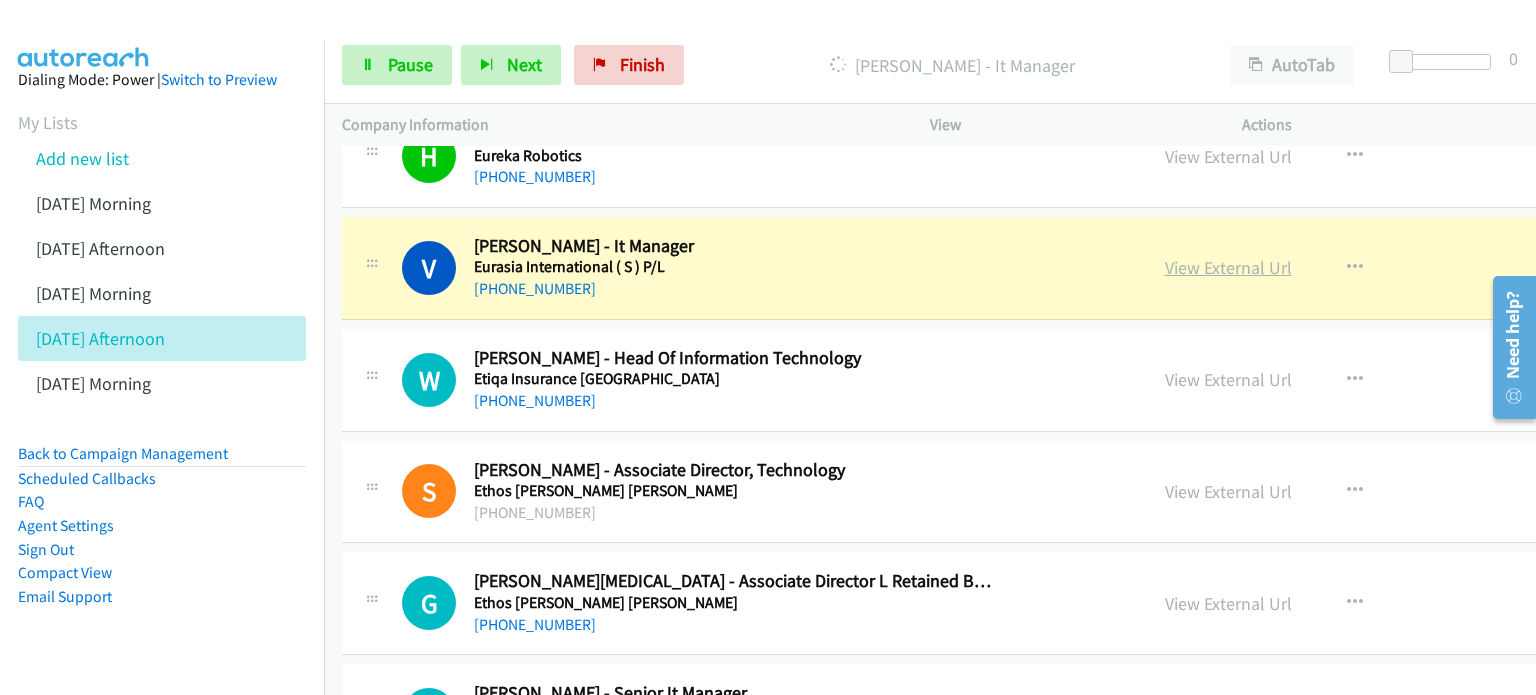 click on "View External Url" at bounding box center (1228, 267) 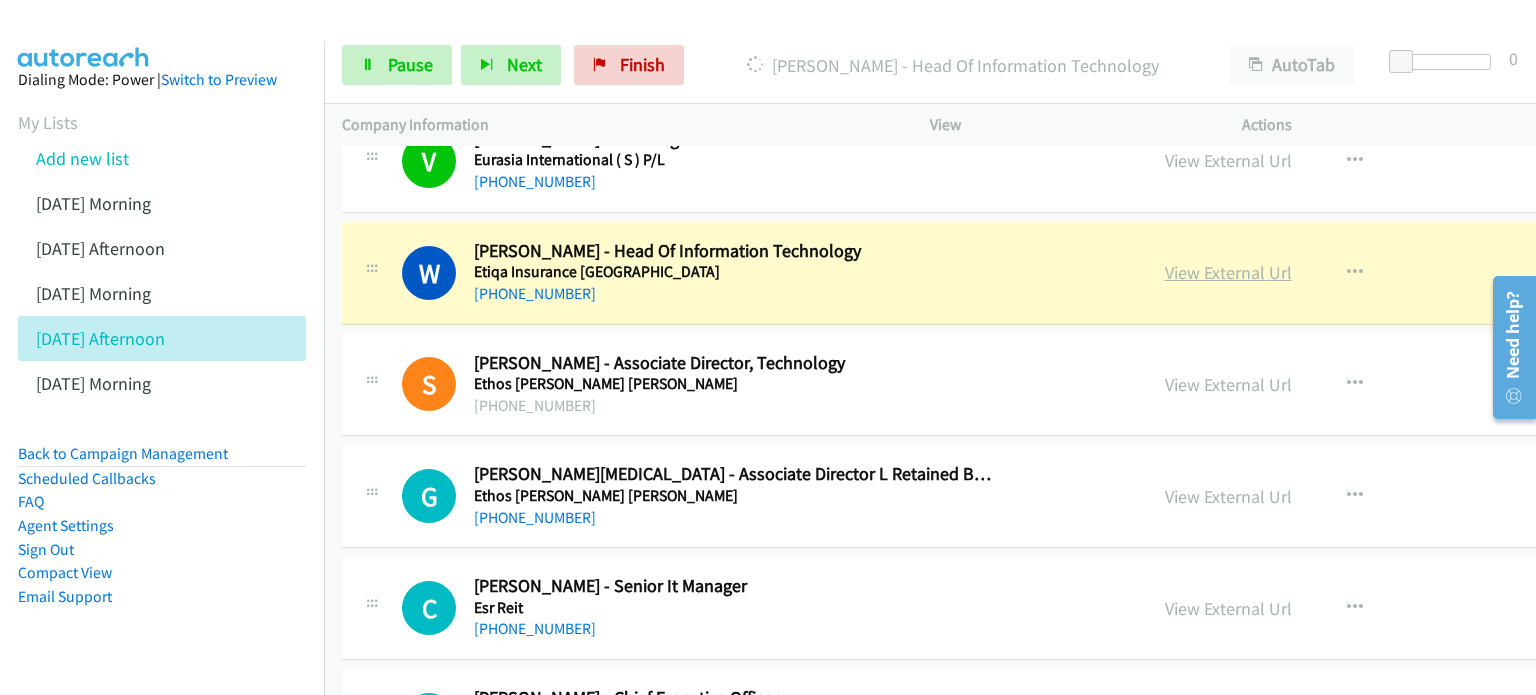 scroll, scrollTop: 5800, scrollLeft: 0, axis: vertical 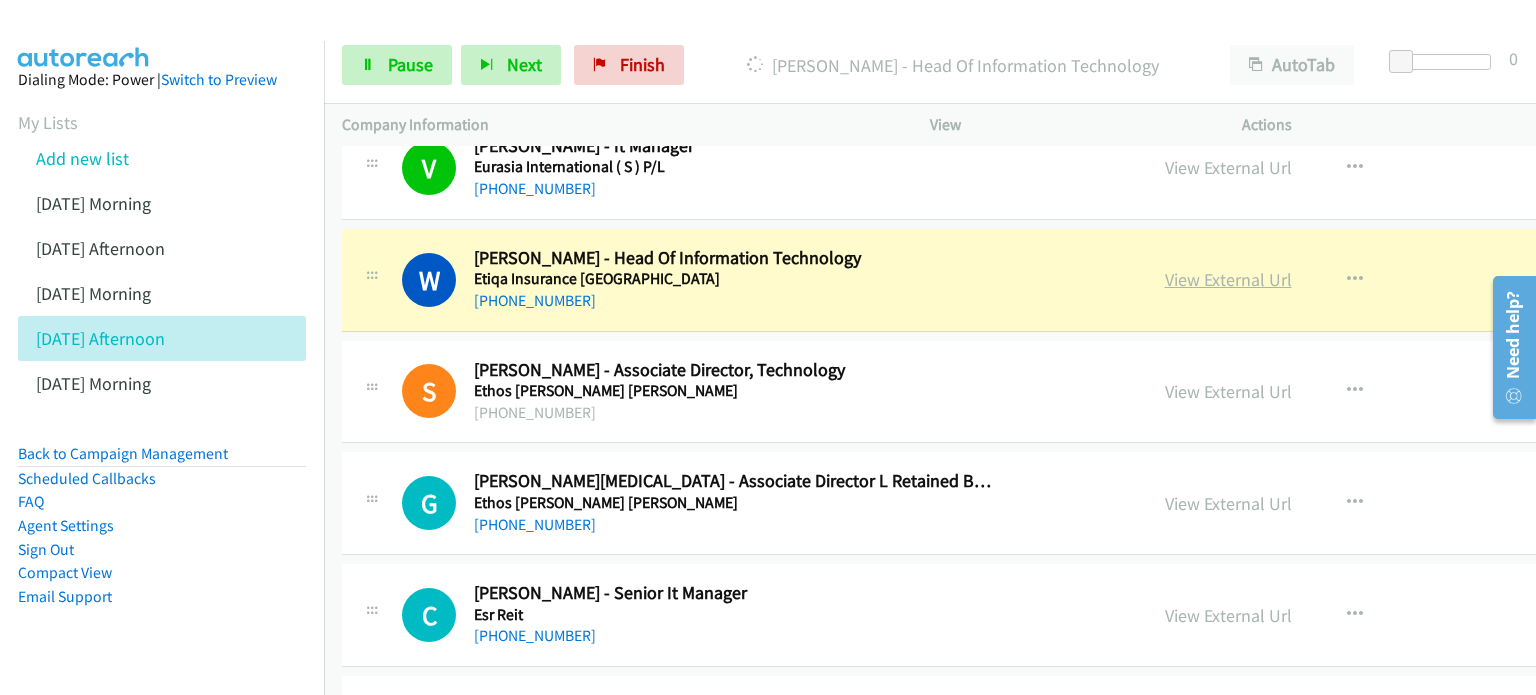 click on "View External Url" at bounding box center [1228, 279] 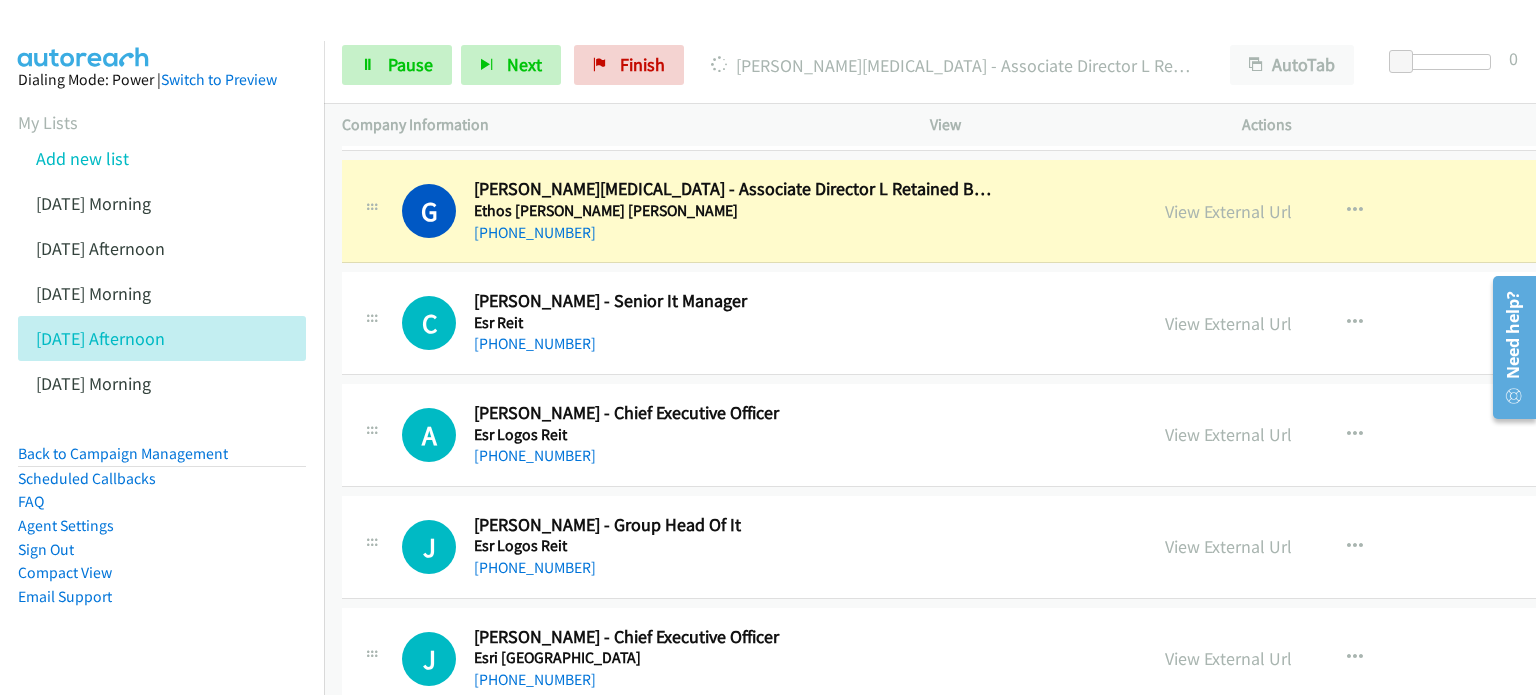 scroll, scrollTop: 6100, scrollLeft: 0, axis: vertical 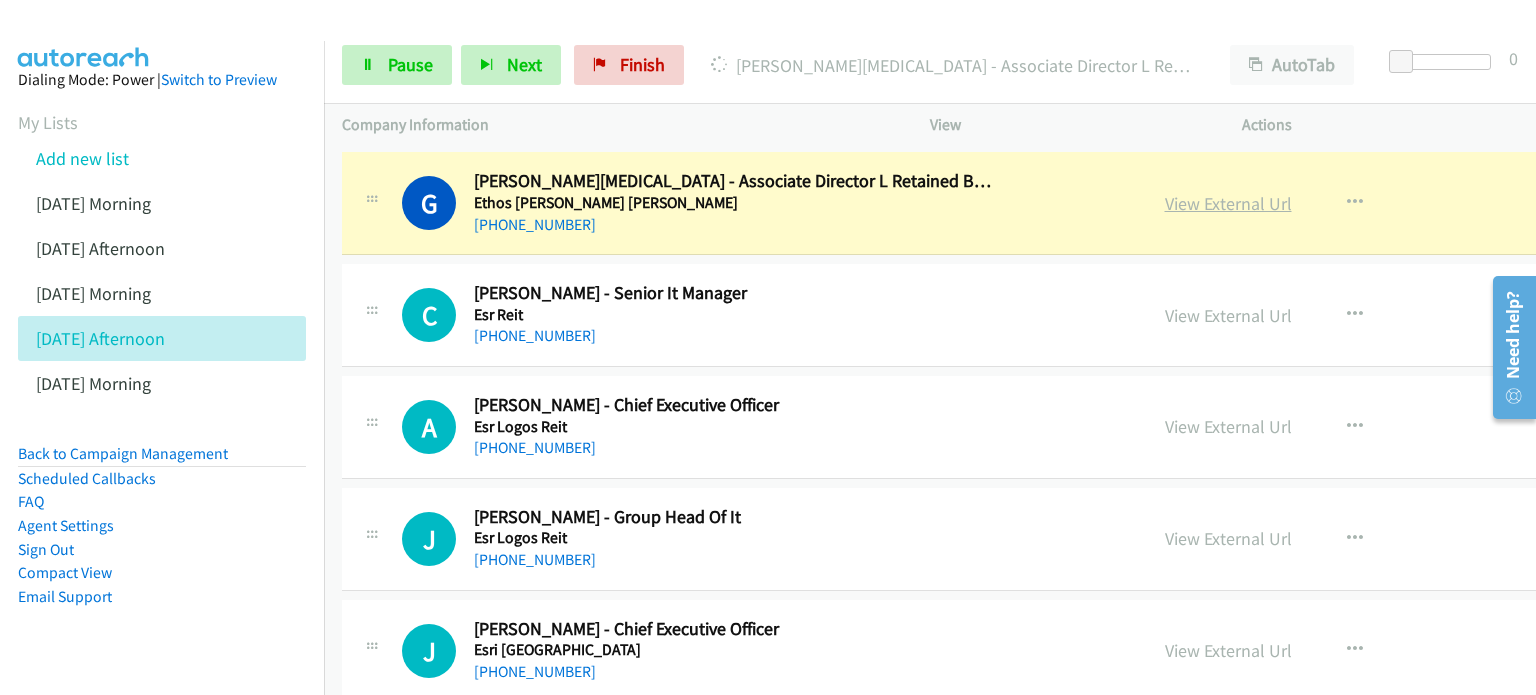 click on "View External Url" at bounding box center (1228, 203) 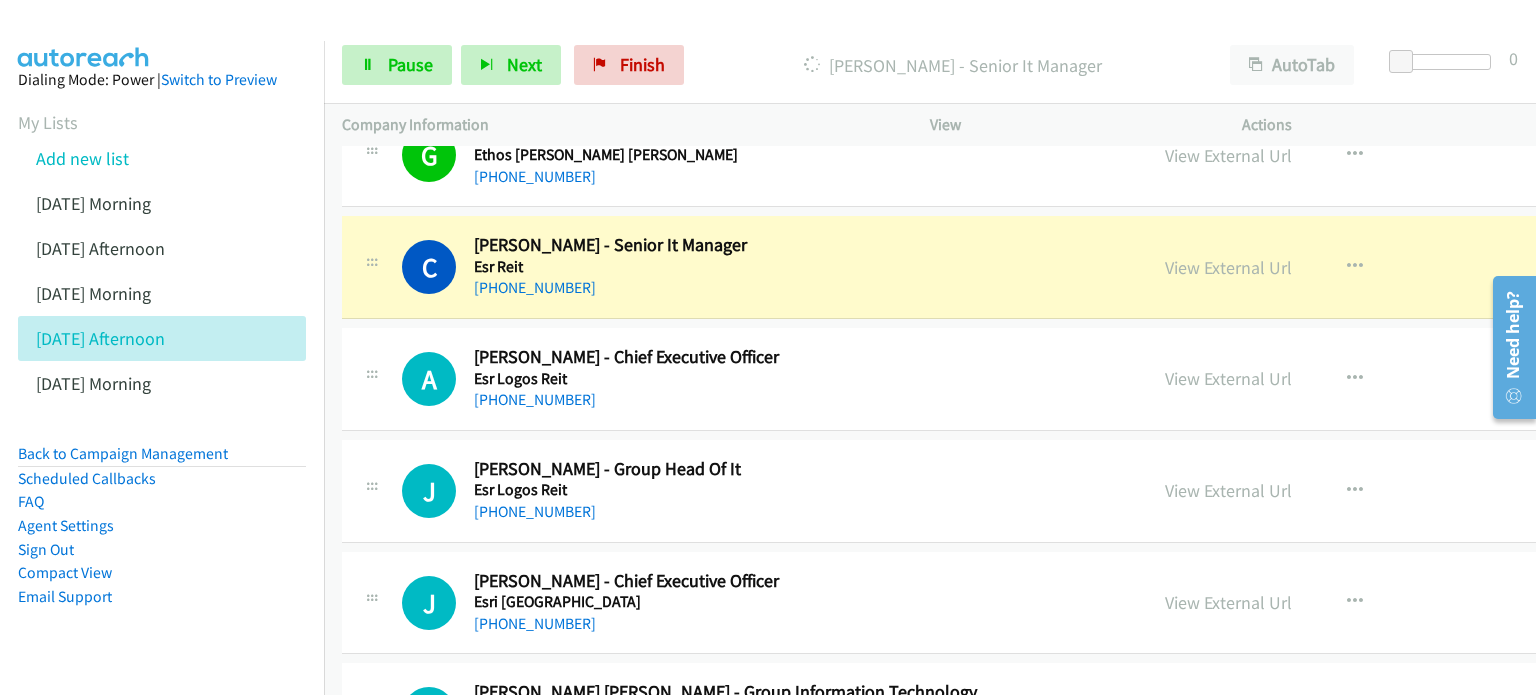scroll, scrollTop: 6200, scrollLeft: 0, axis: vertical 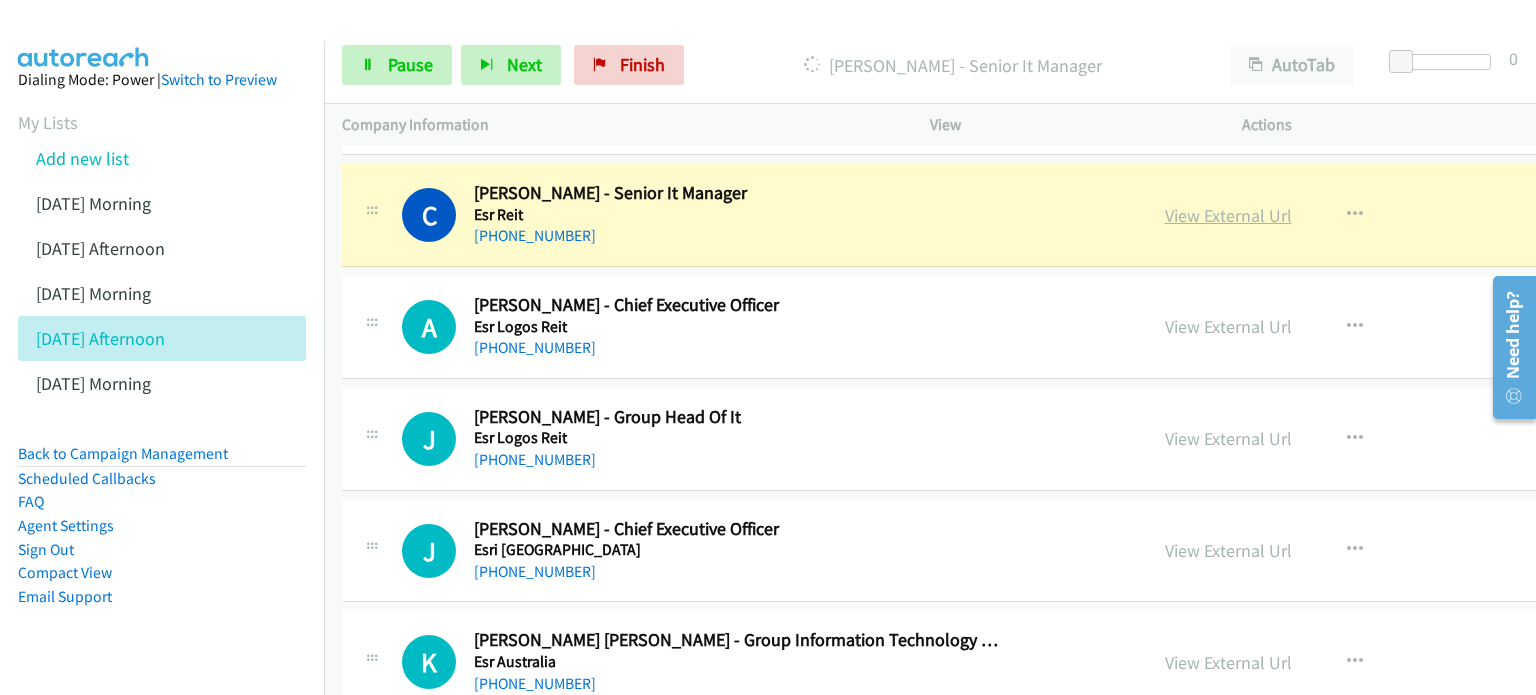 click on "View External Url" at bounding box center (1228, 215) 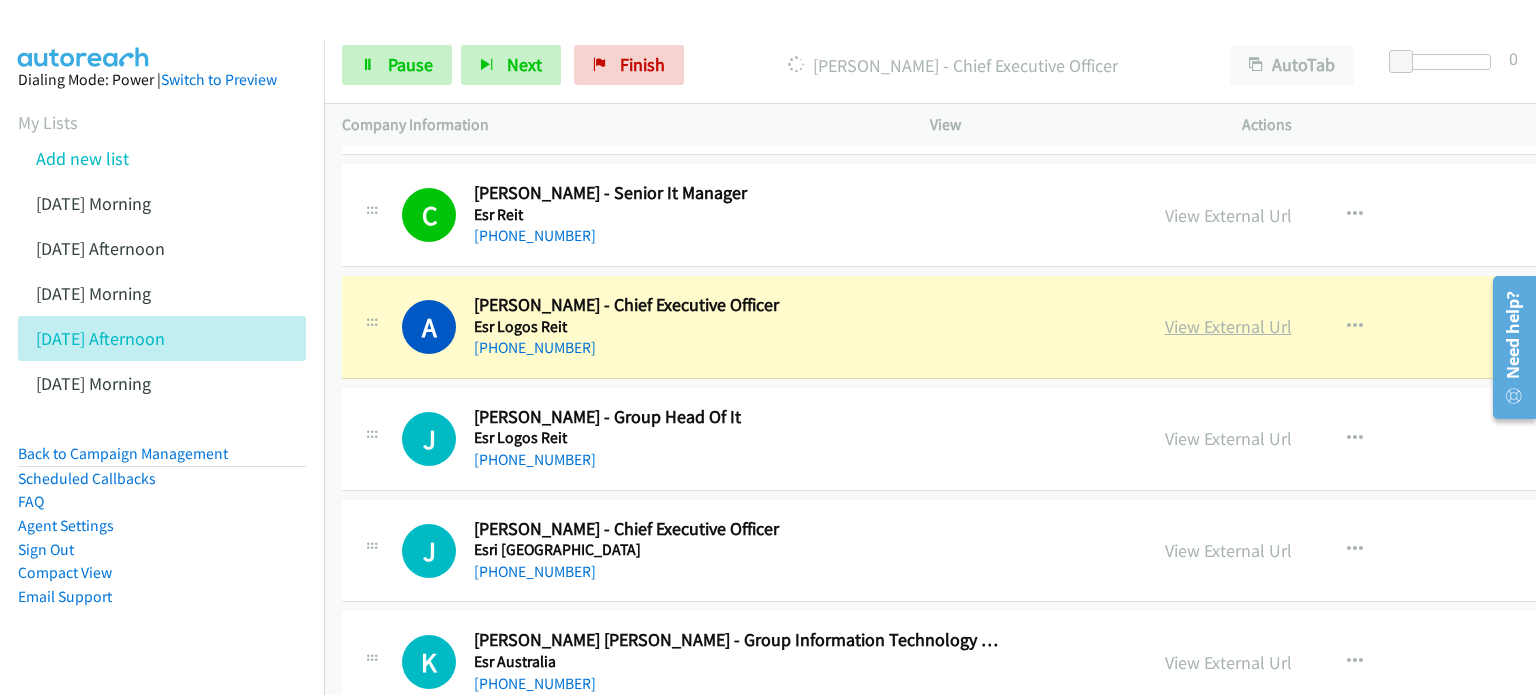 click on "View External Url" at bounding box center (1228, 326) 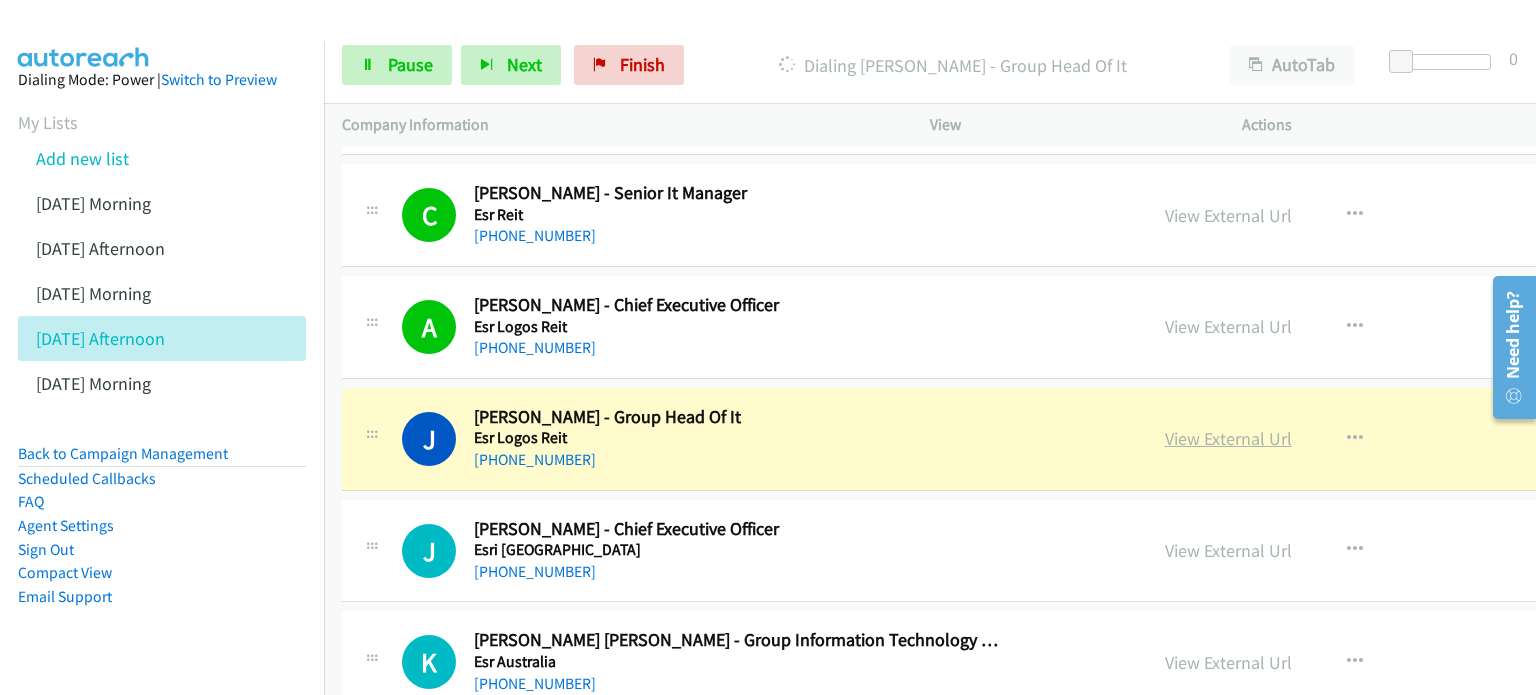 click on "View External Url" at bounding box center [1228, 438] 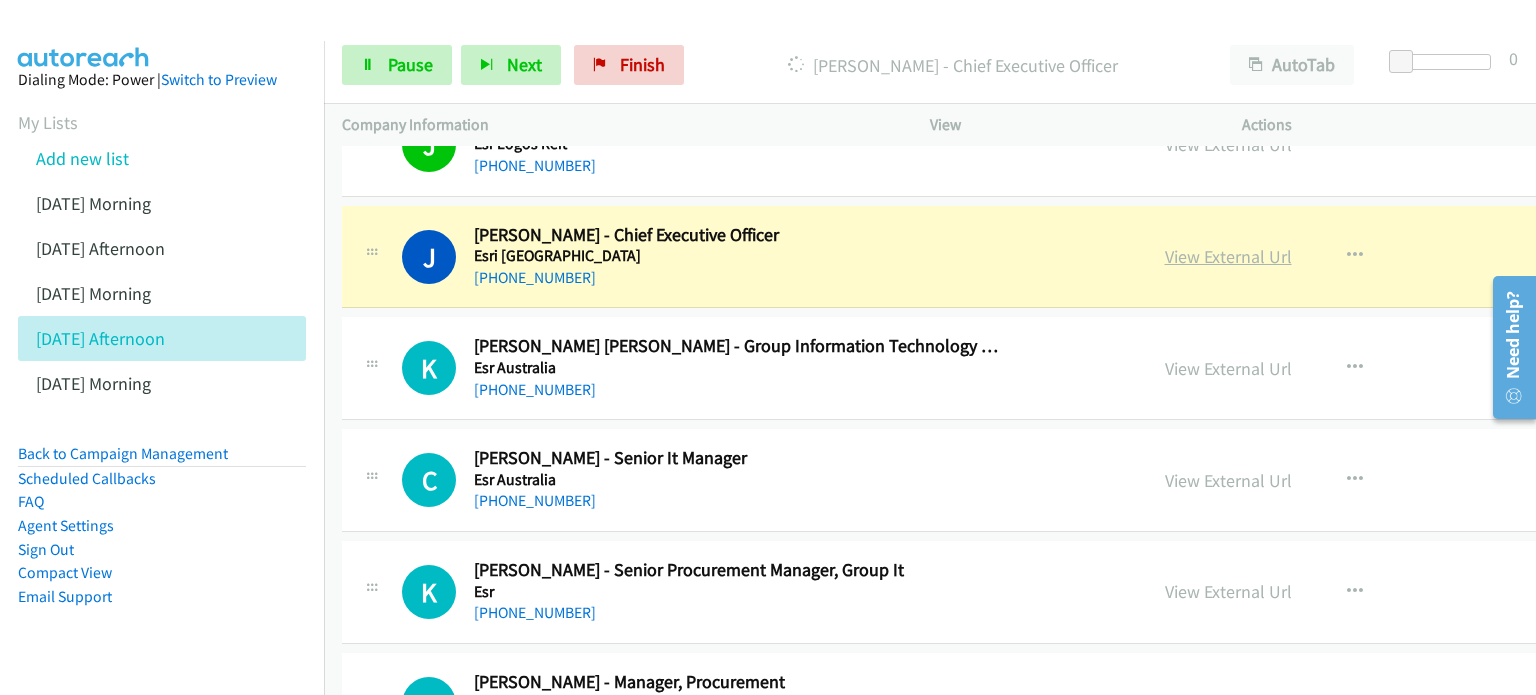 scroll, scrollTop: 6500, scrollLeft: 0, axis: vertical 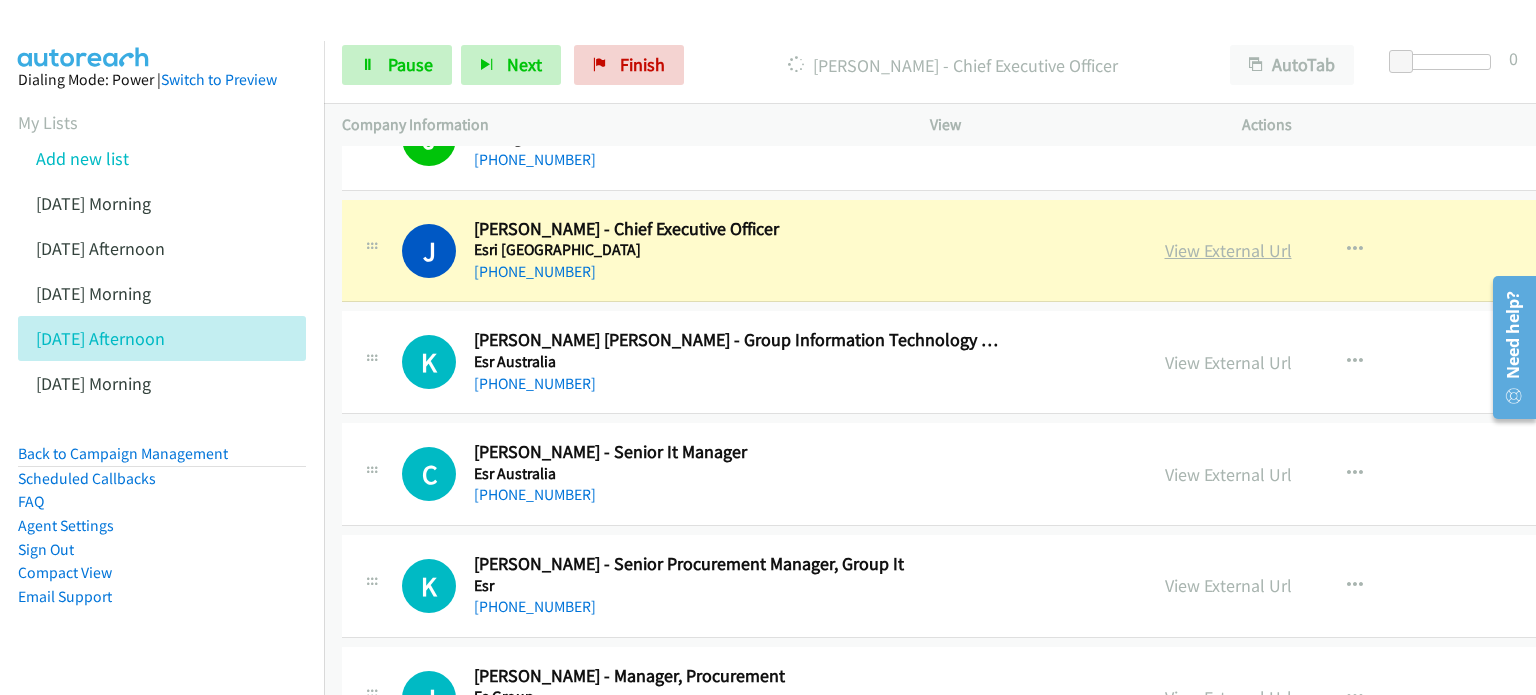click on "View External Url" at bounding box center (1228, 250) 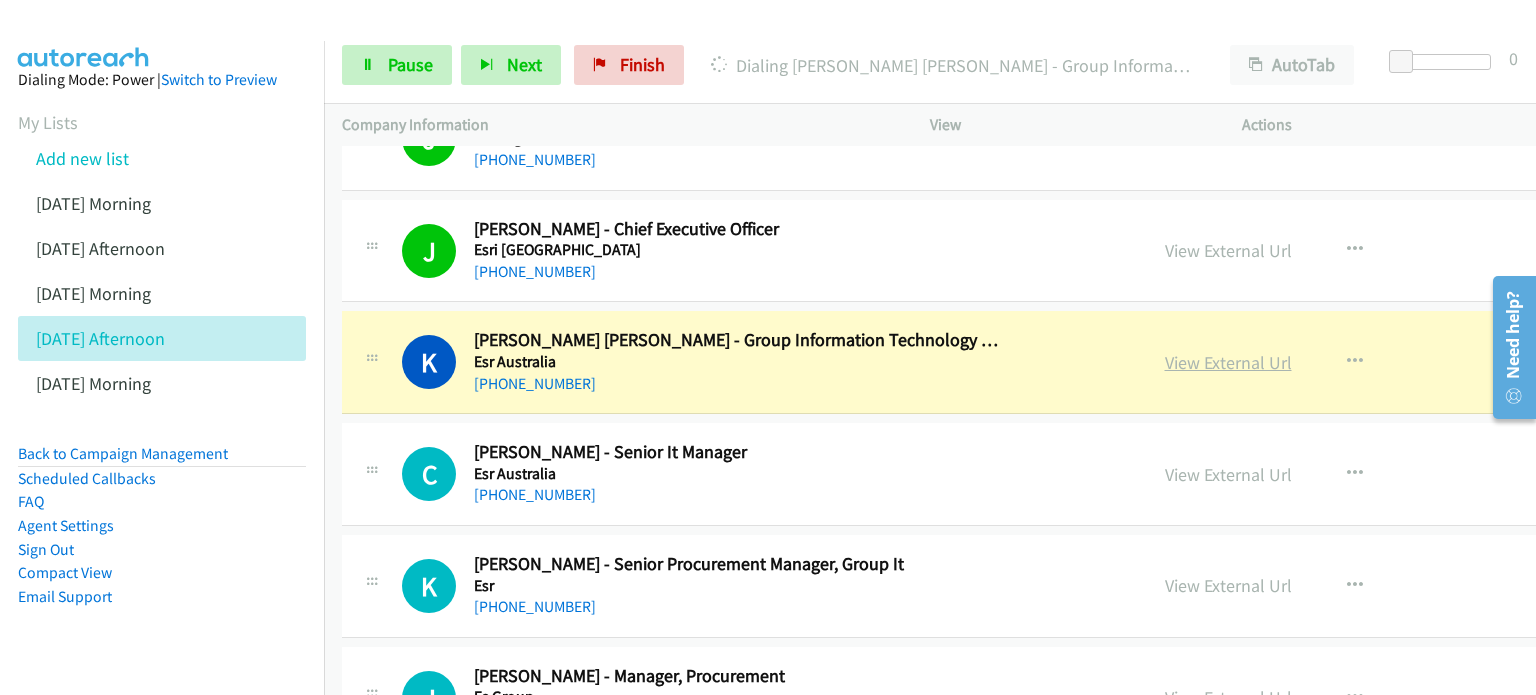 click on "View External Url" at bounding box center (1228, 362) 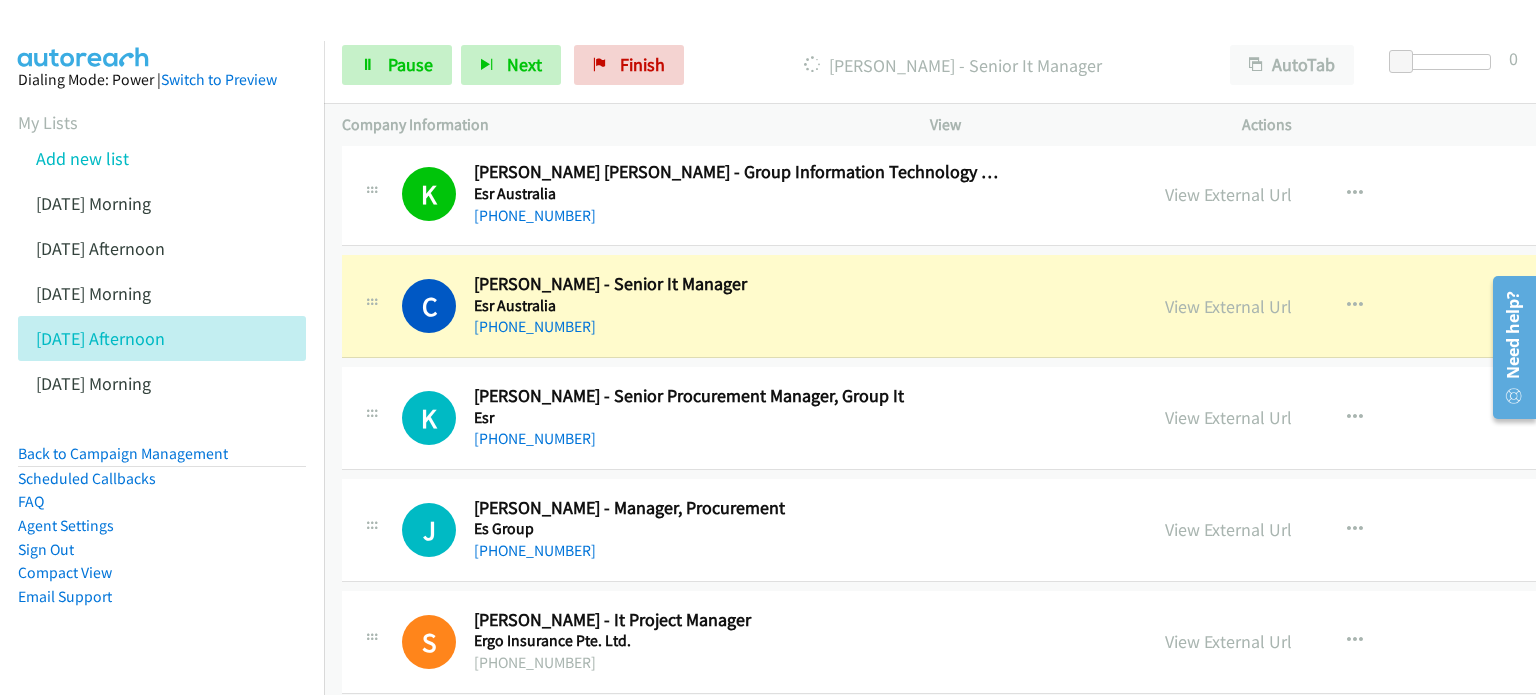 scroll, scrollTop: 6700, scrollLeft: 0, axis: vertical 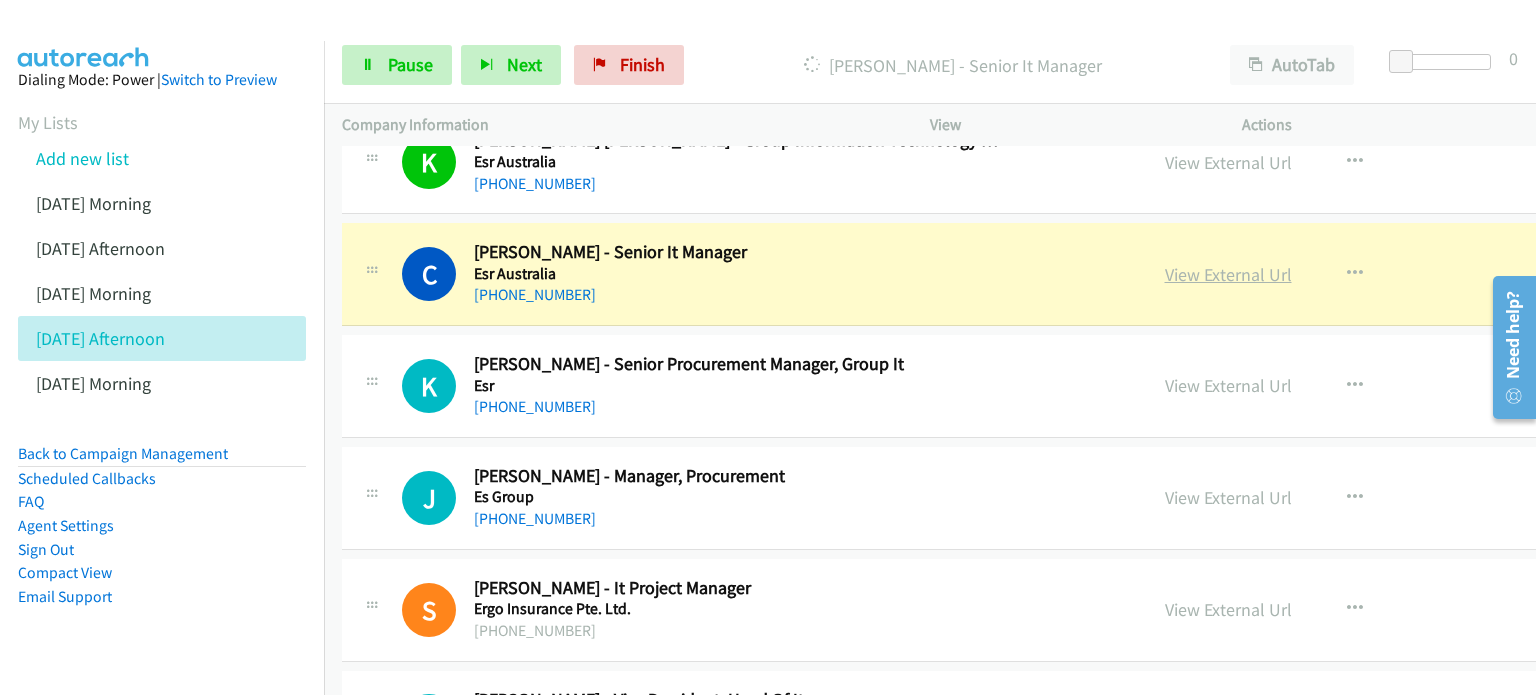 click on "View External Url" at bounding box center (1228, 274) 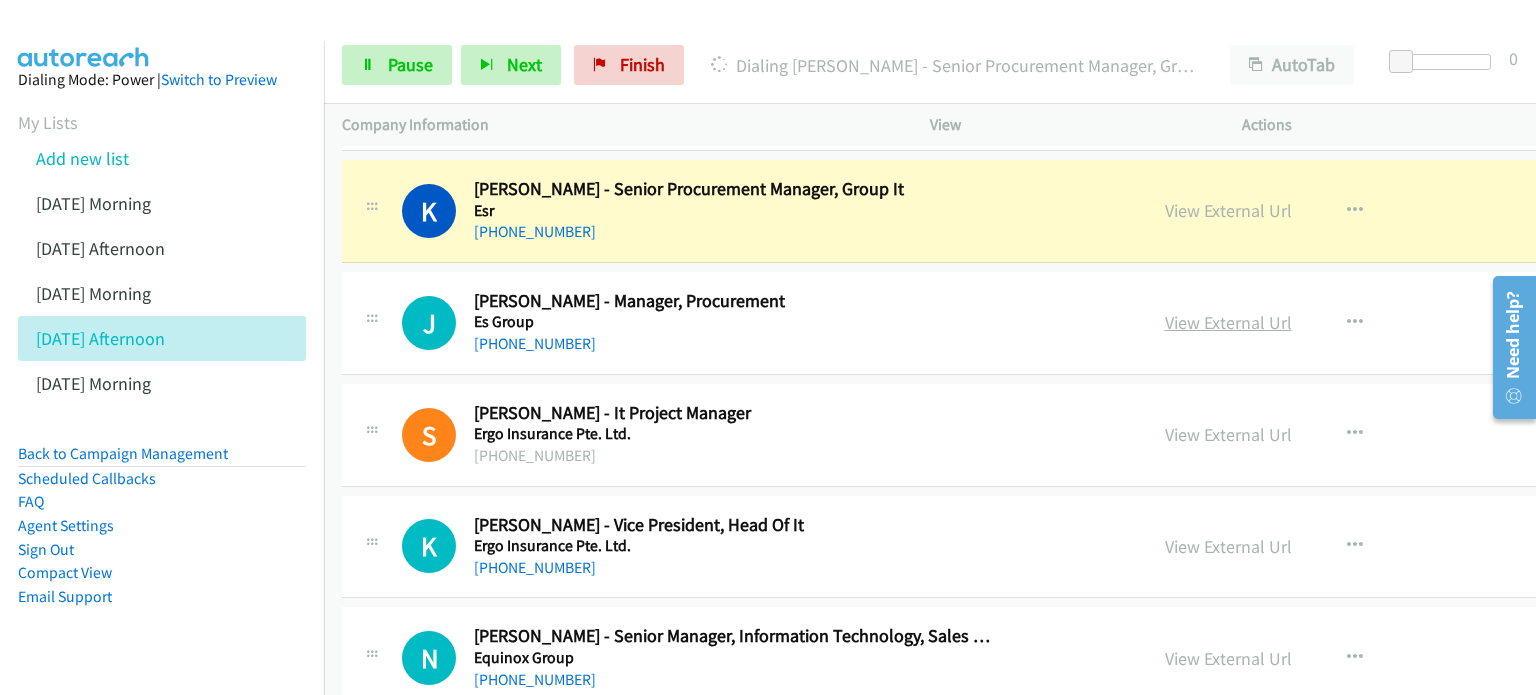 scroll, scrollTop: 6900, scrollLeft: 0, axis: vertical 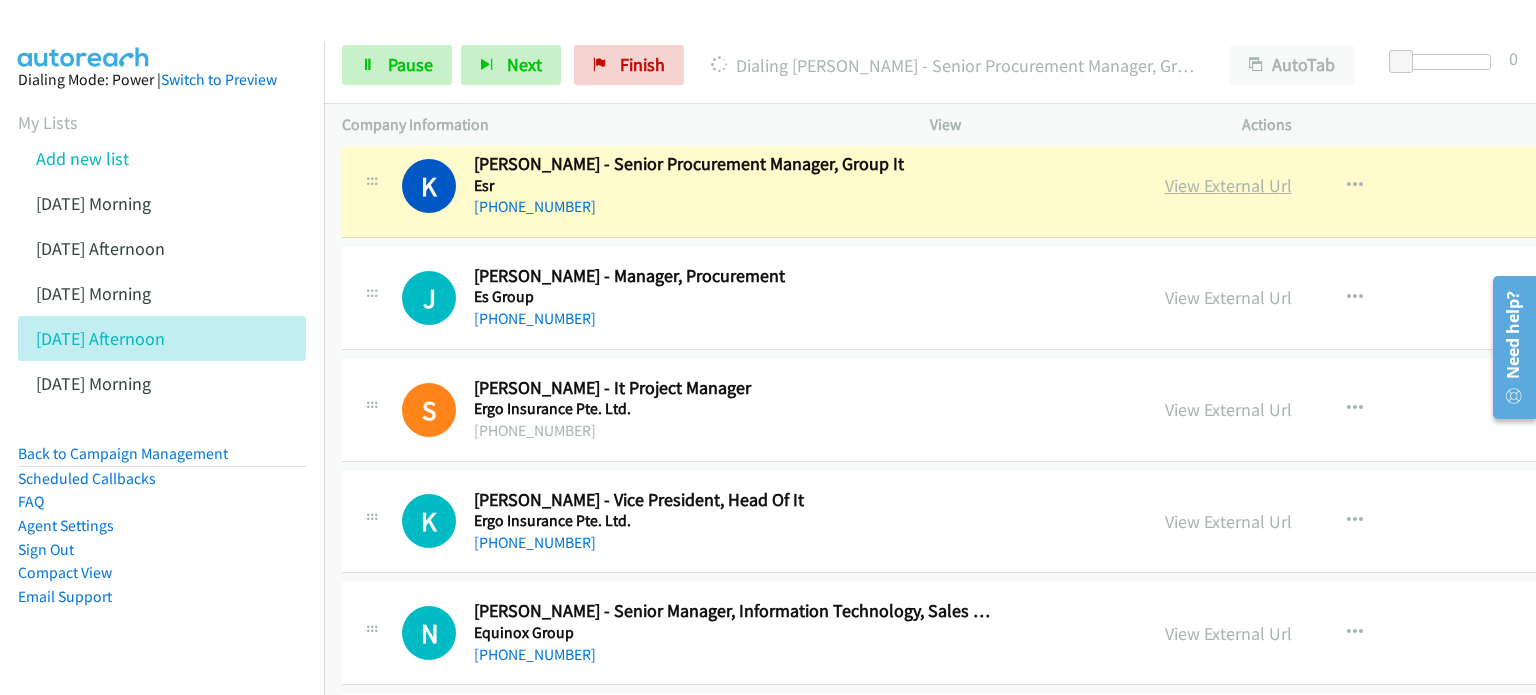 click on "View External Url" at bounding box center [1228, 185] 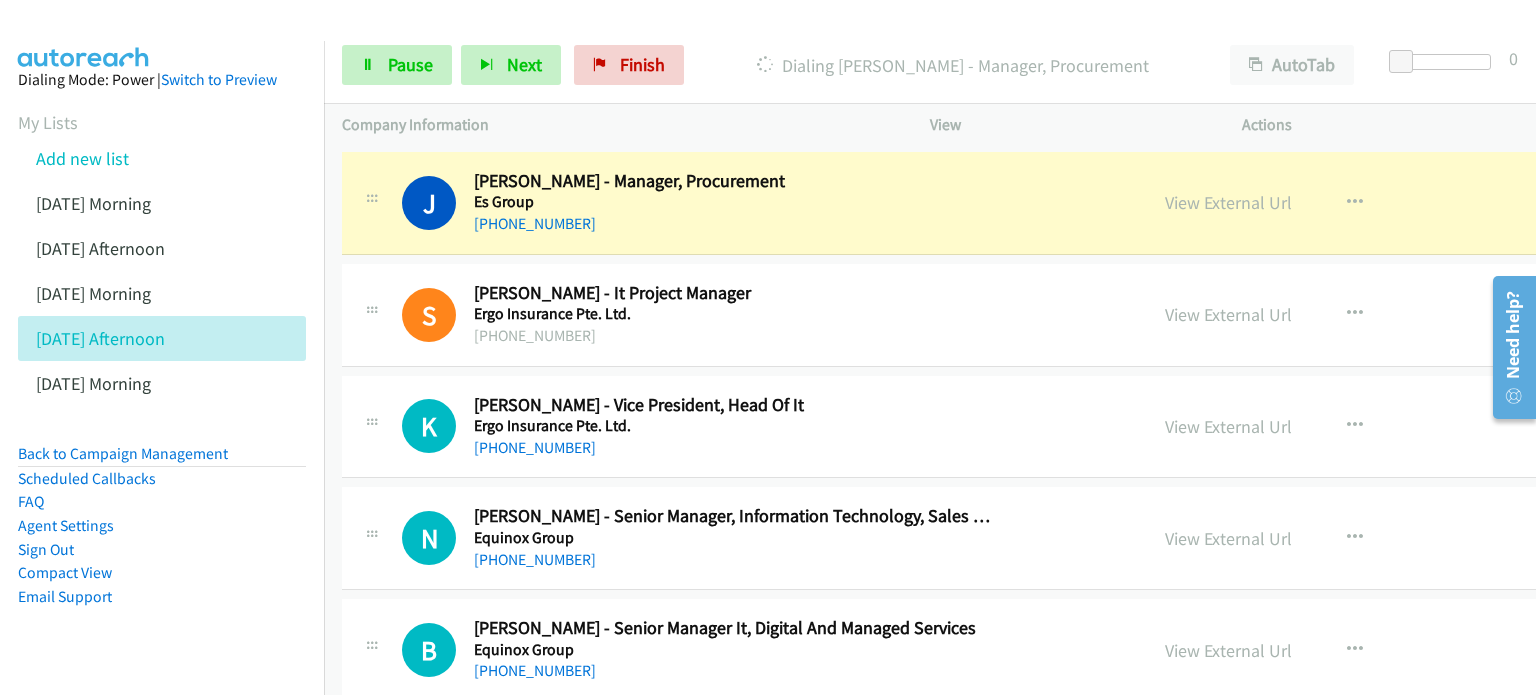 scroll, scrollTop: 7000, scrollLeft: 0, axis: vertical 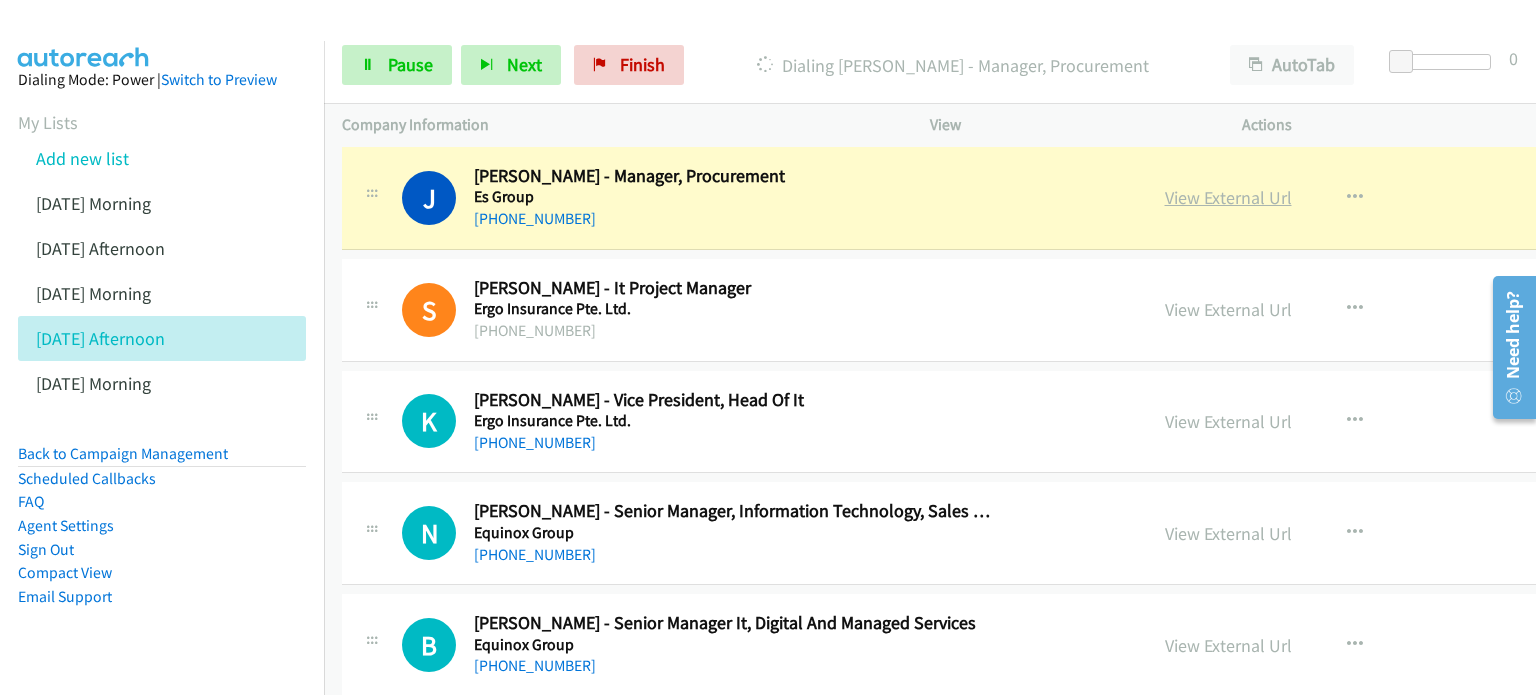 click on "View External Url" at bounding box center (1228, 197) 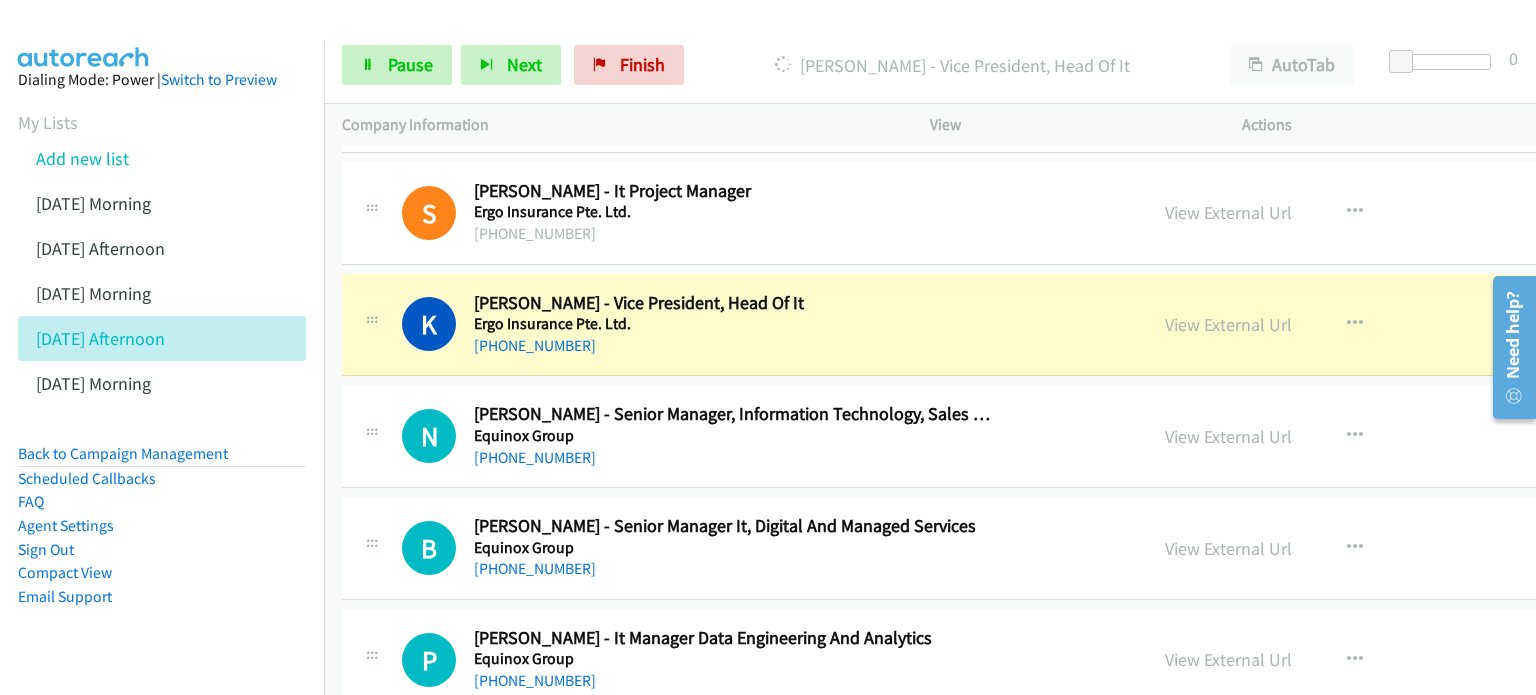 scroll, scrollTop: 7100, scrollLeft: 0, axis: vertical 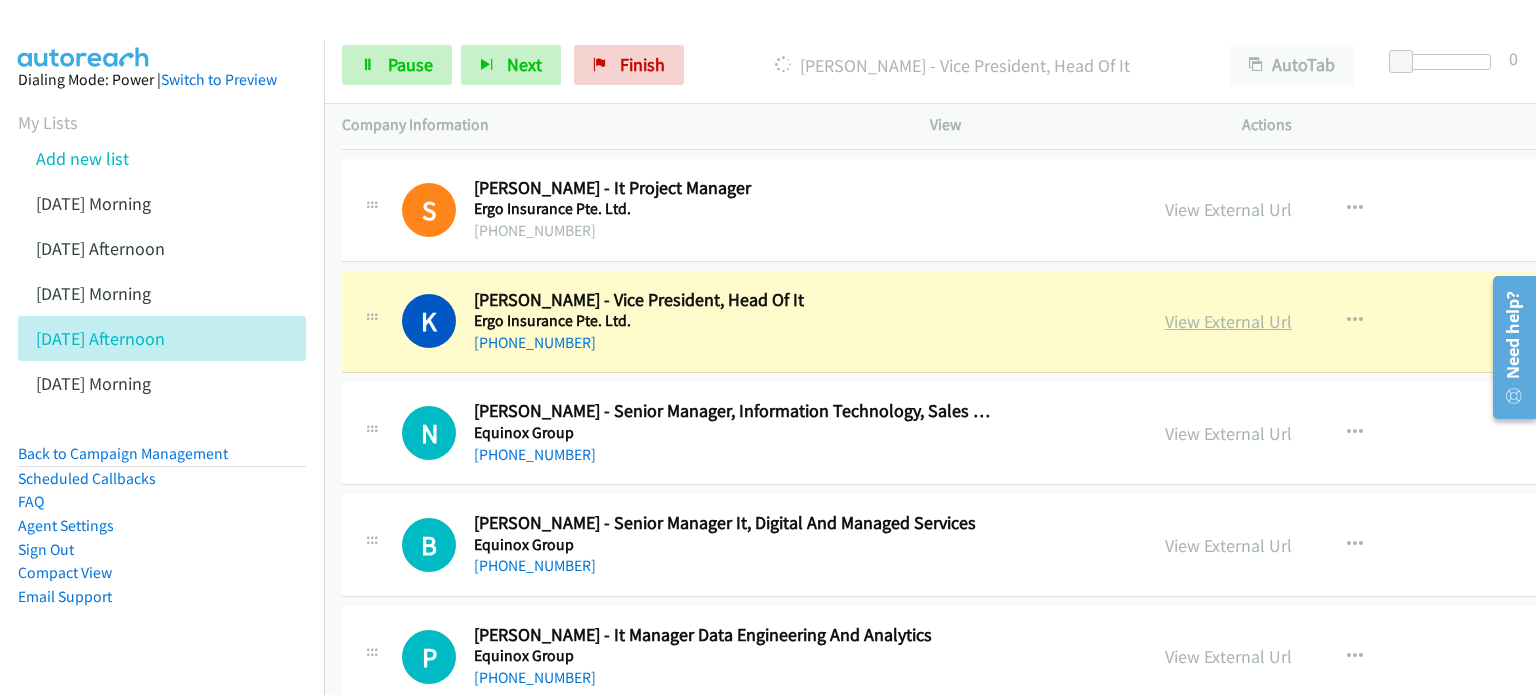 click on "View External Url" at bounding box center [1228, 321] 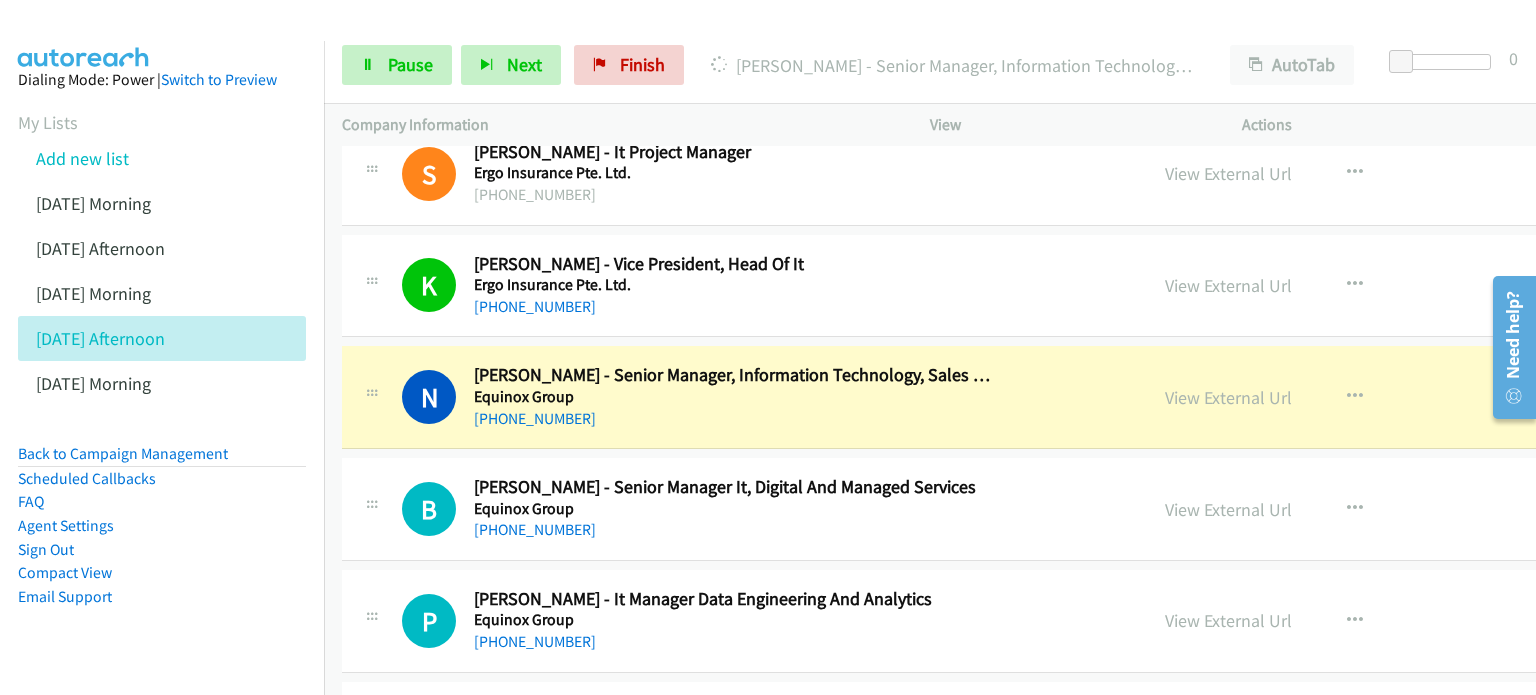 scroll, scrollTop: 7200, scrollLeft: 0, axis: vertical 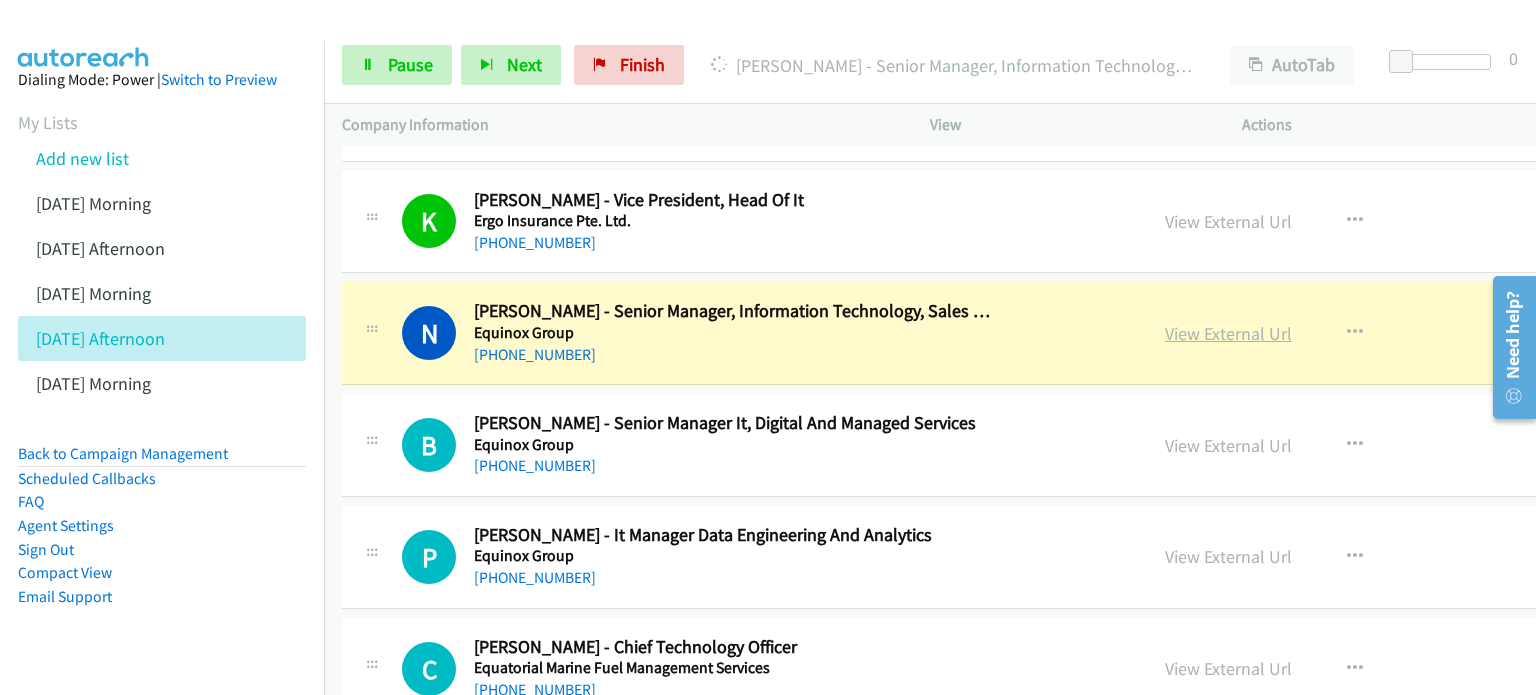 click on "View External Url" at bounding box center (1228, 333) 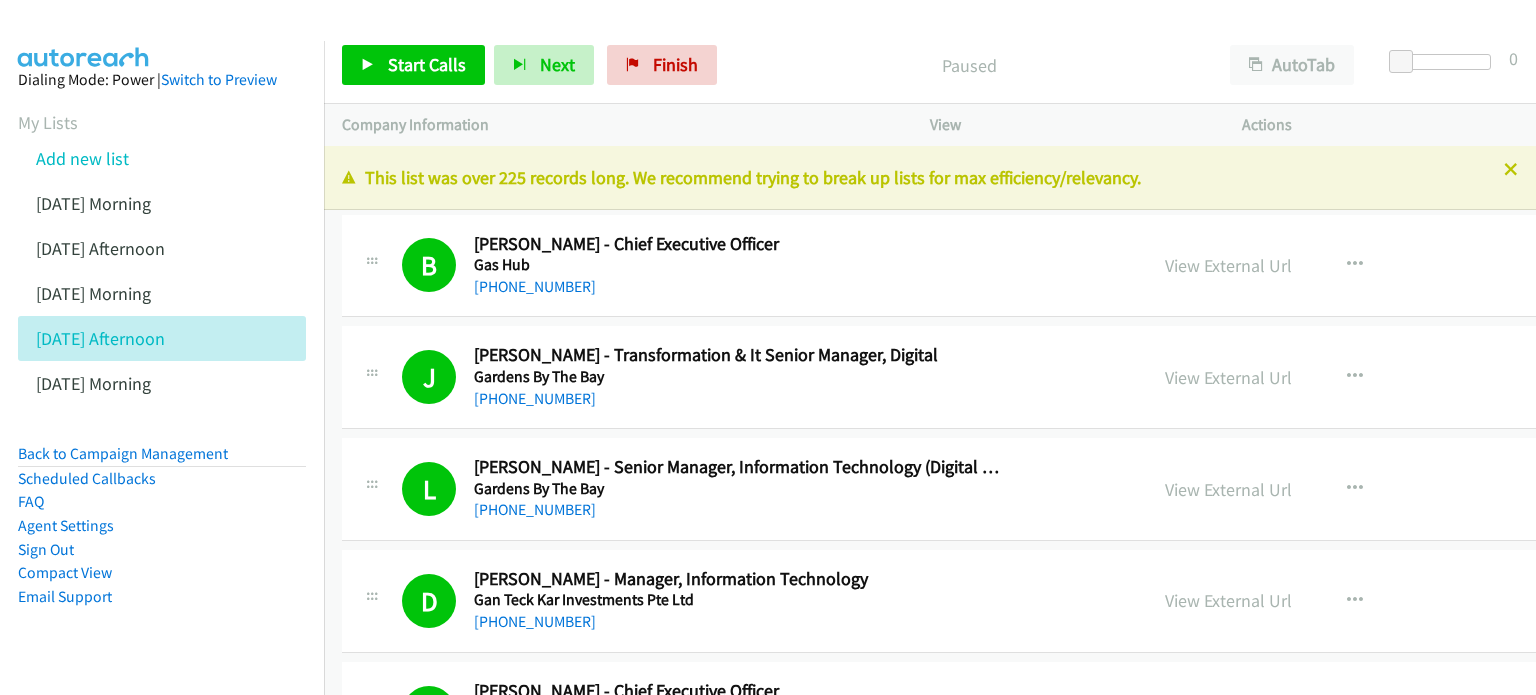 scroll, scrollTop: 0, scrollLeft: 0, axis: both 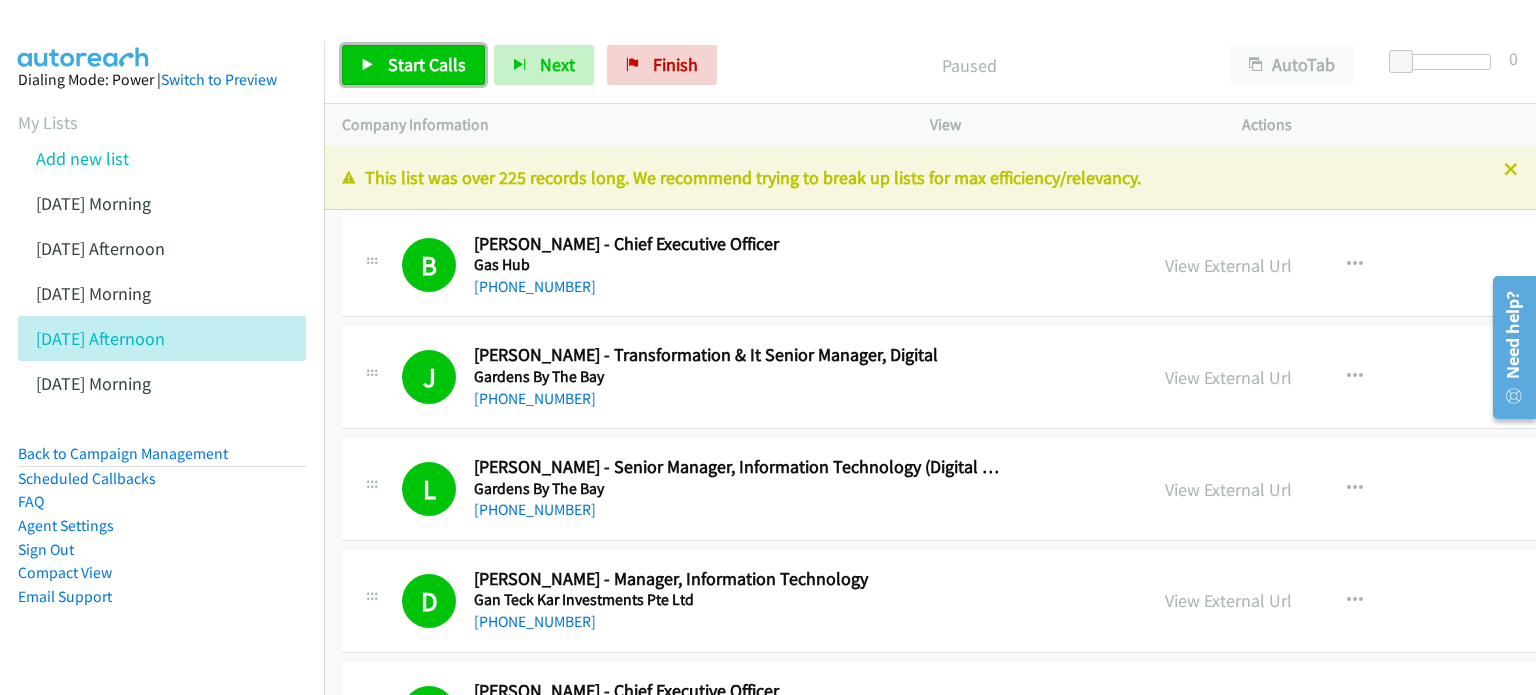 click on "Start Calls" at bounding box center (427, 64) 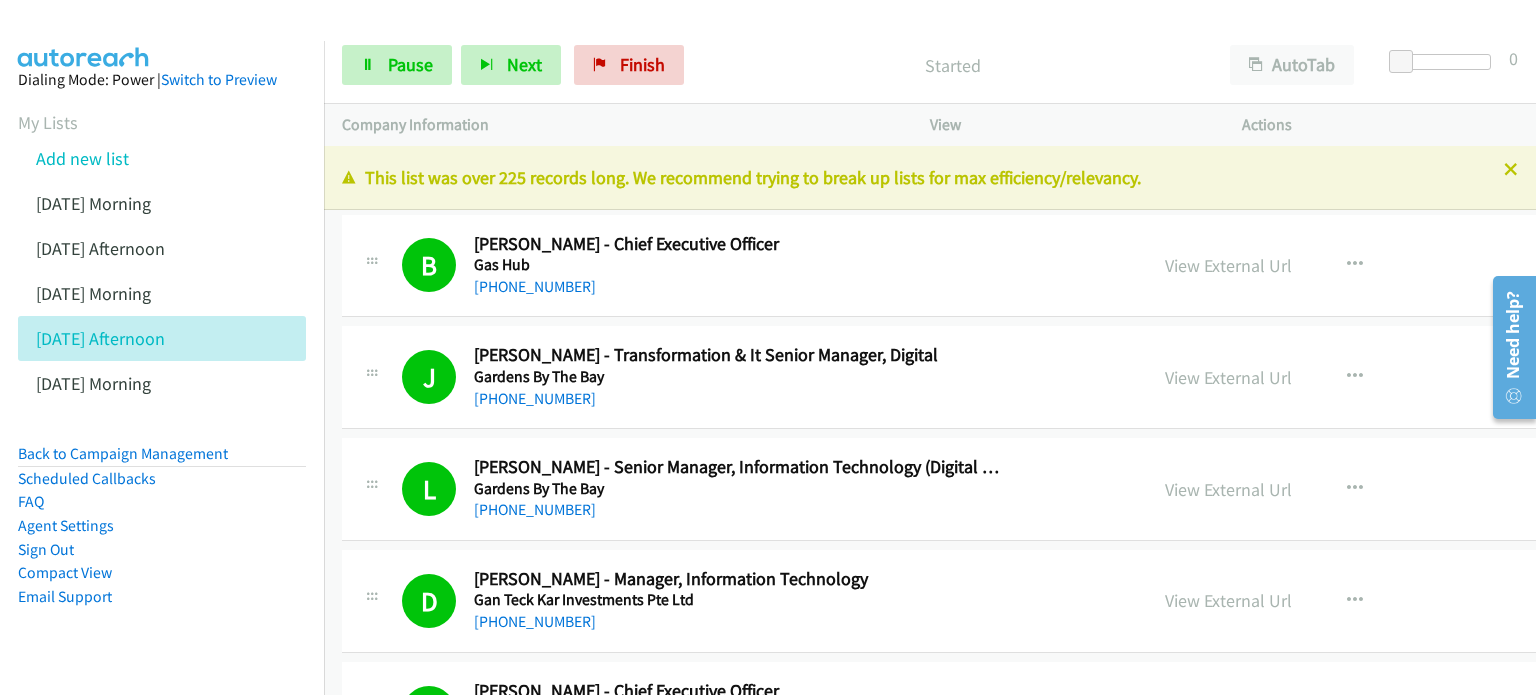 scroll, scrollTop: 100, scrollLeft: 0, axis: vertical 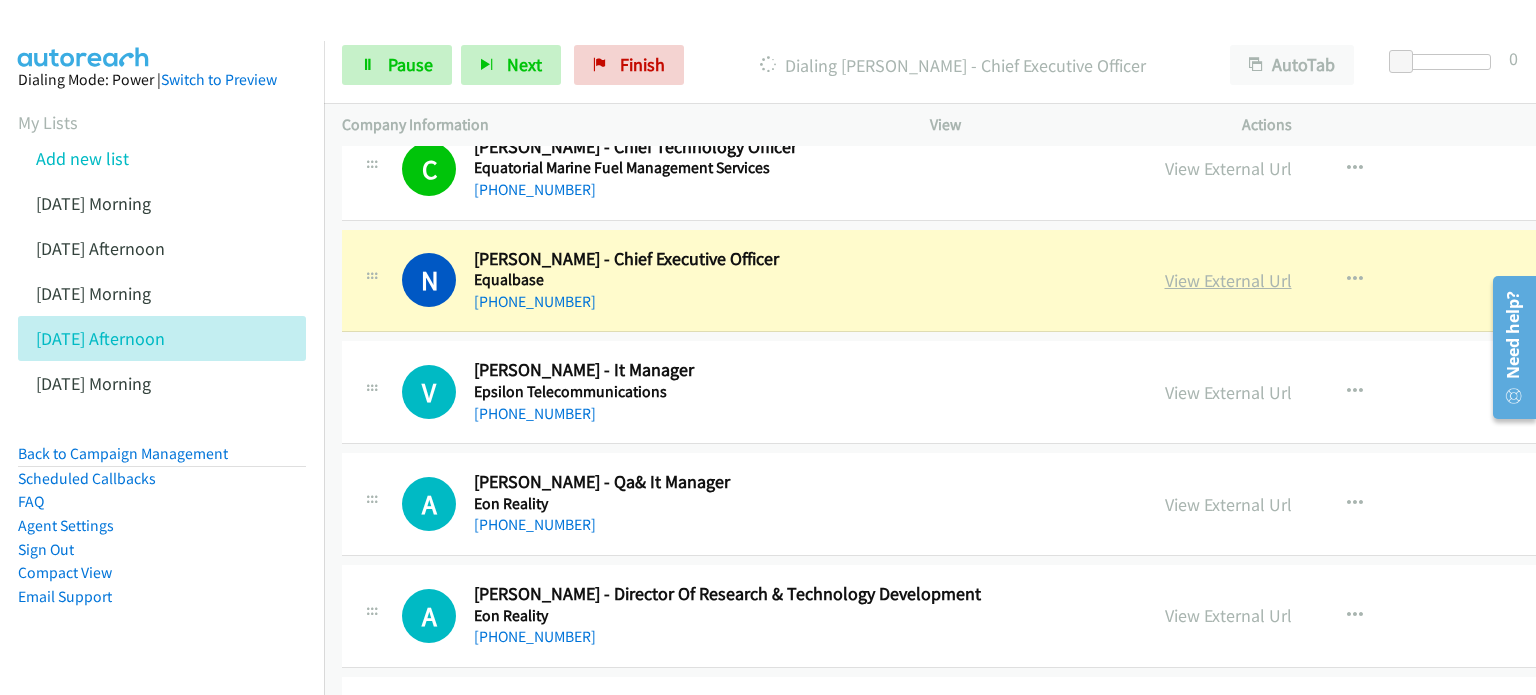 click on "View External Url" at bounding box center (1228, 280) 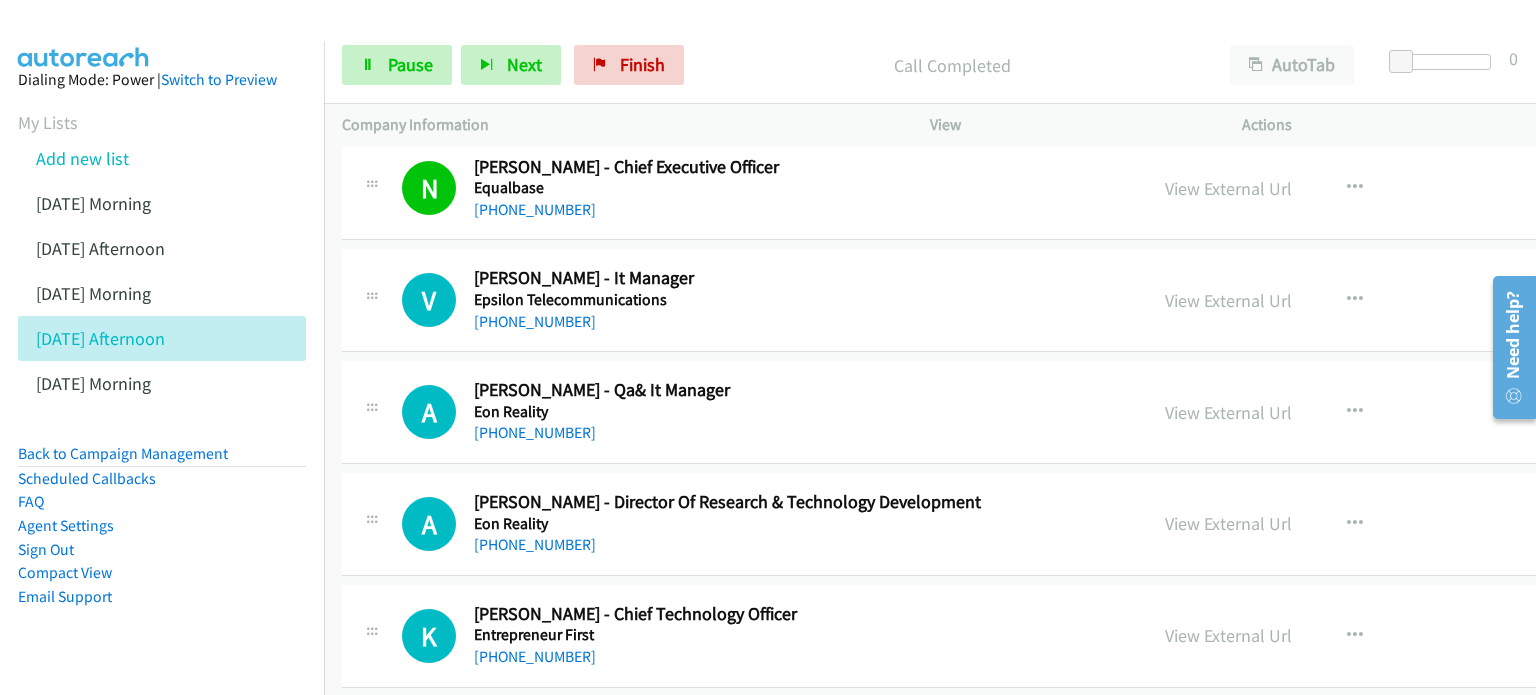 scroll, scrollTop: 7800, scrollLeft: 0, axis: vertical 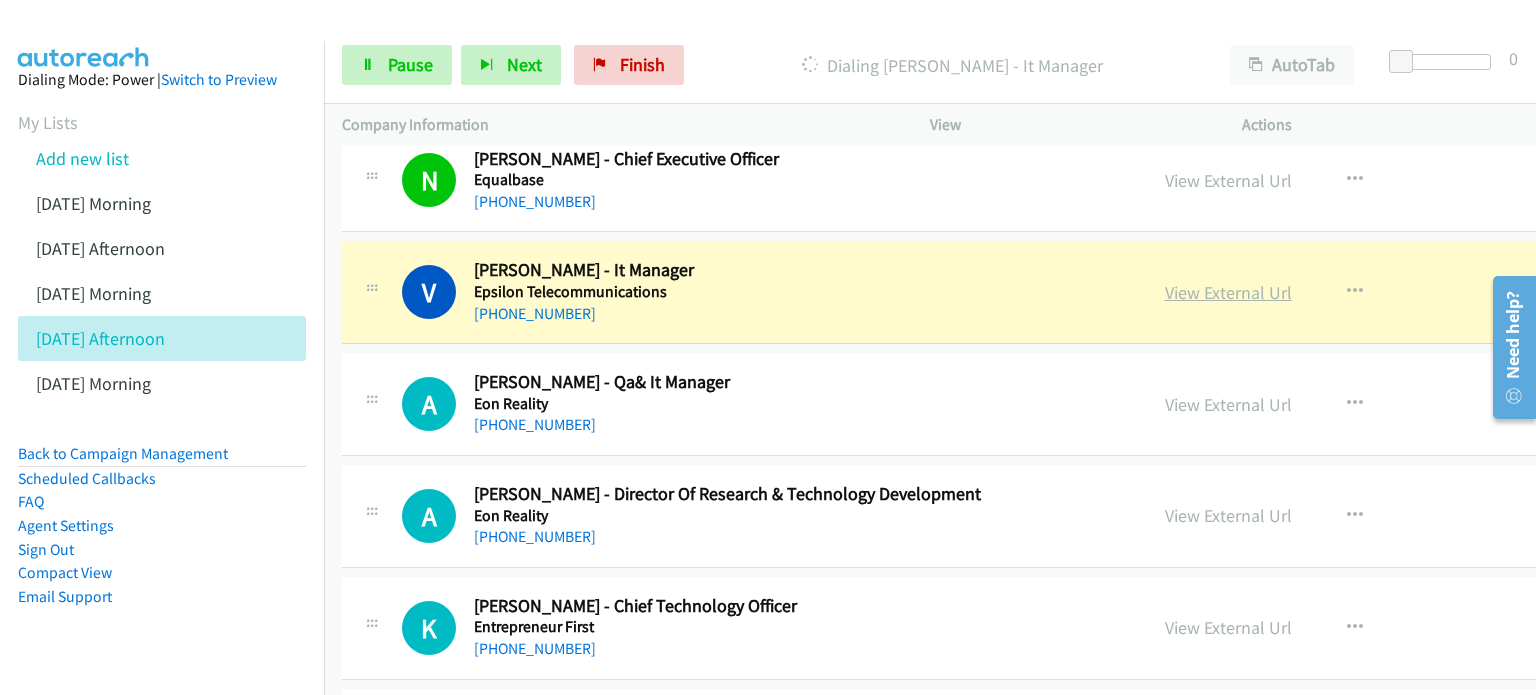 click on "View External Url" at bounding box center [1228, 292] 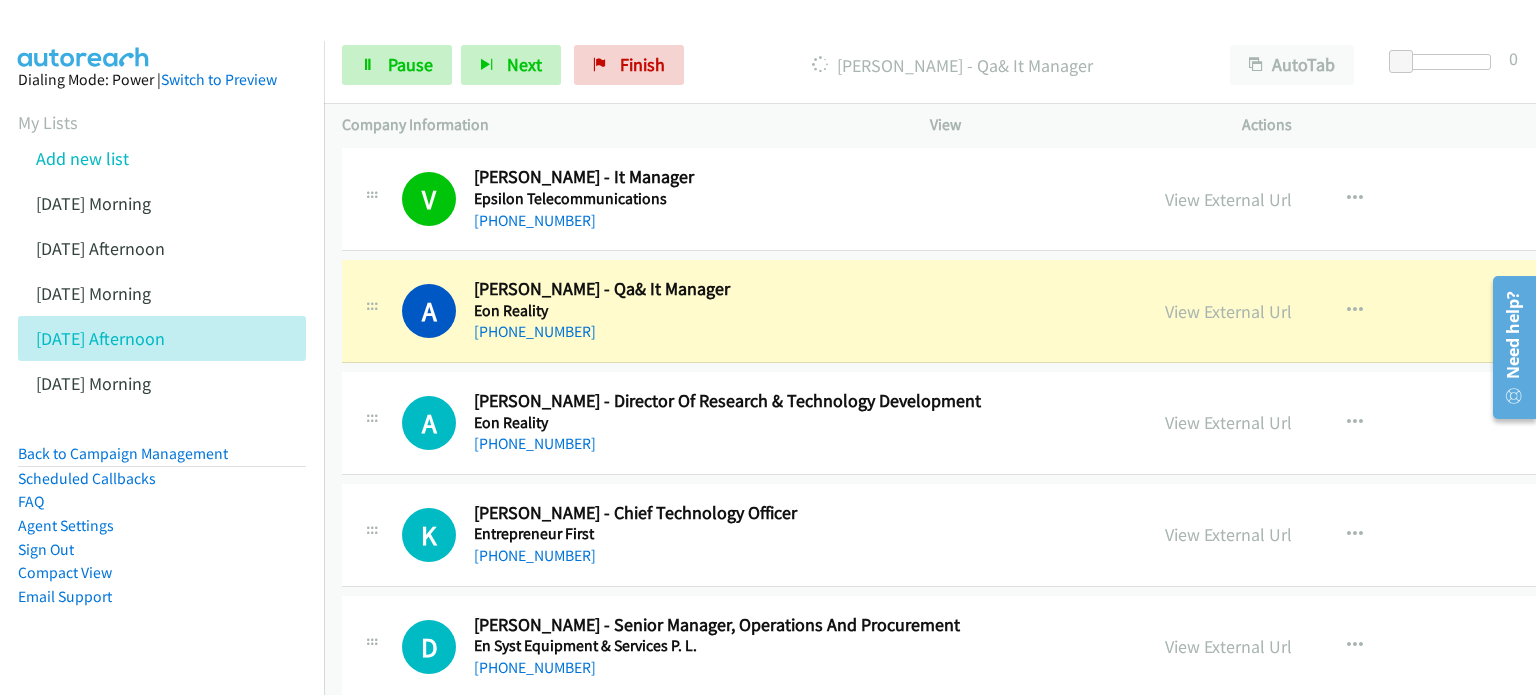 scroll, scrollTop: 7900, scrollLeft: 0, axis: vertical 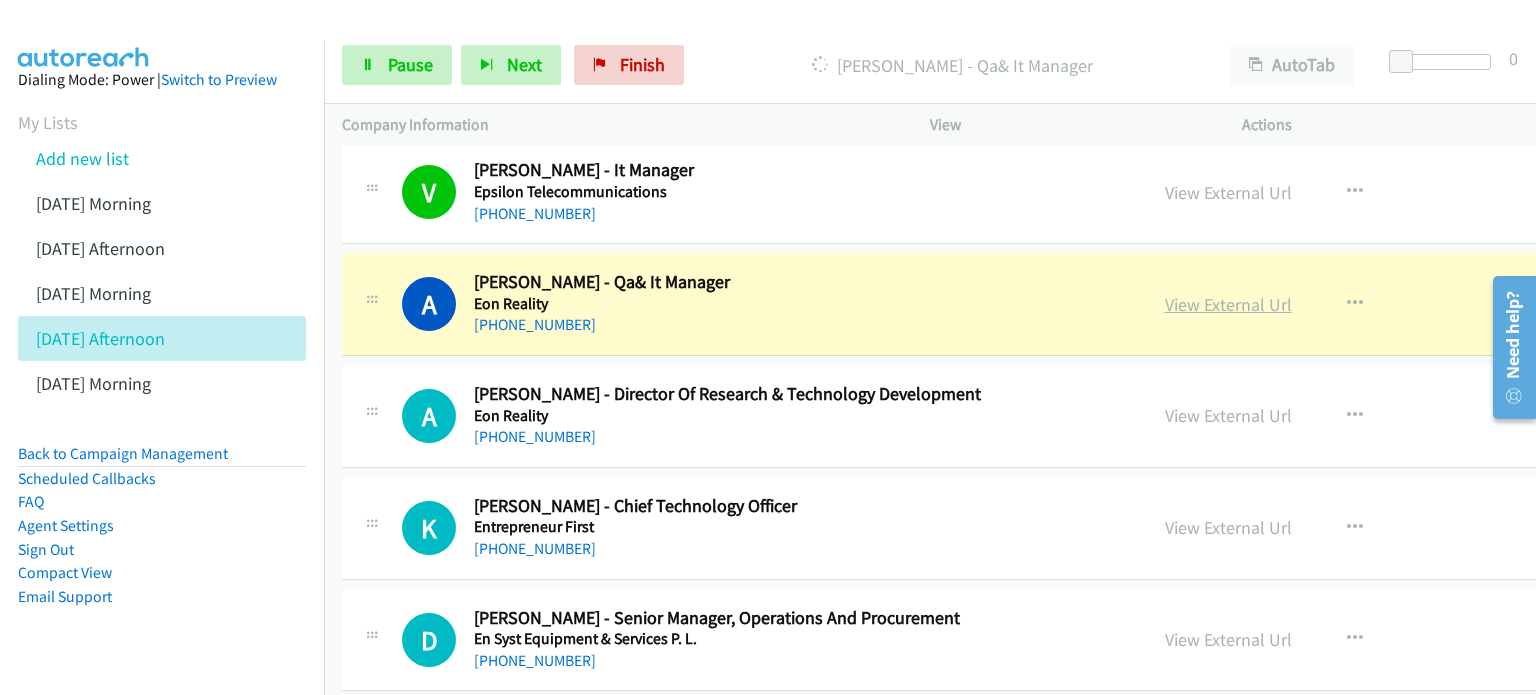 click on "View External Url" at bounding box center (1228, 304) 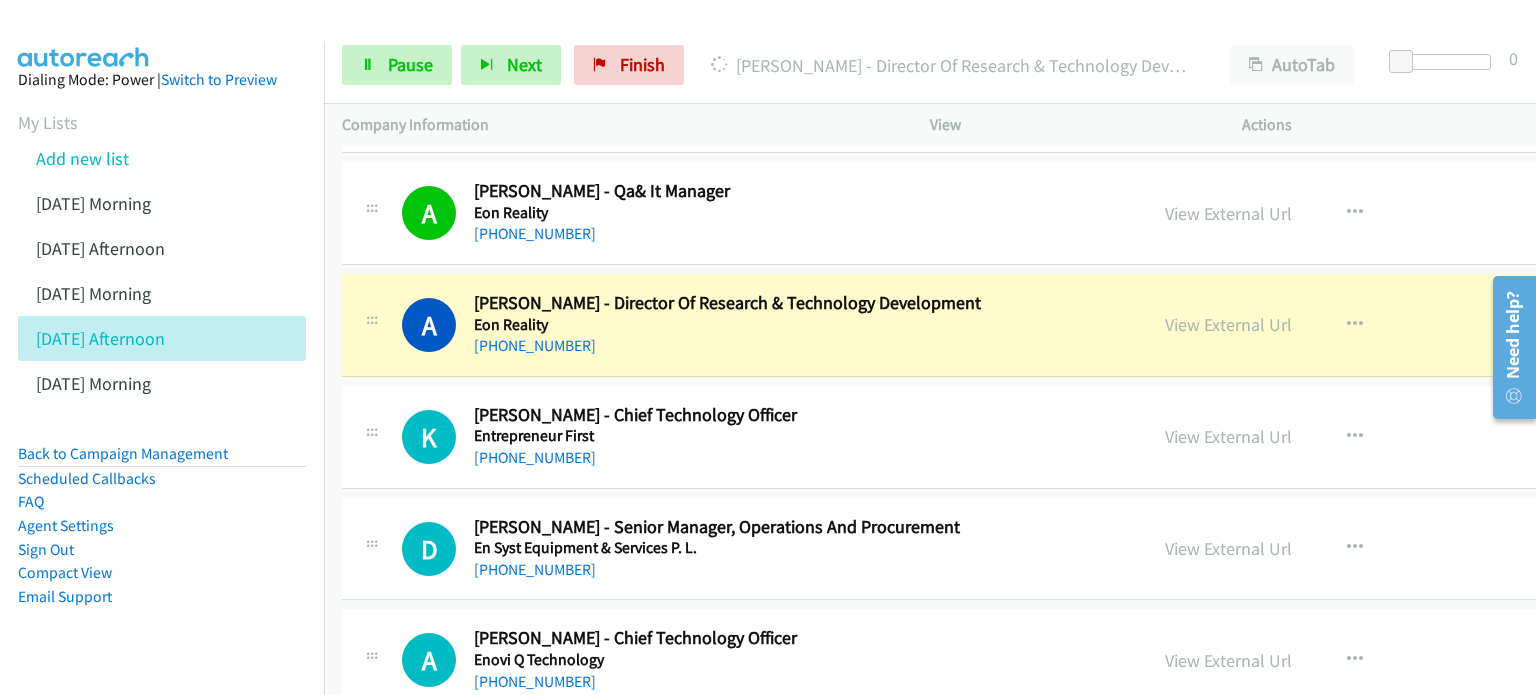 scroll, scrollTop: 8000, scrollLeft: 0, axis: vertical 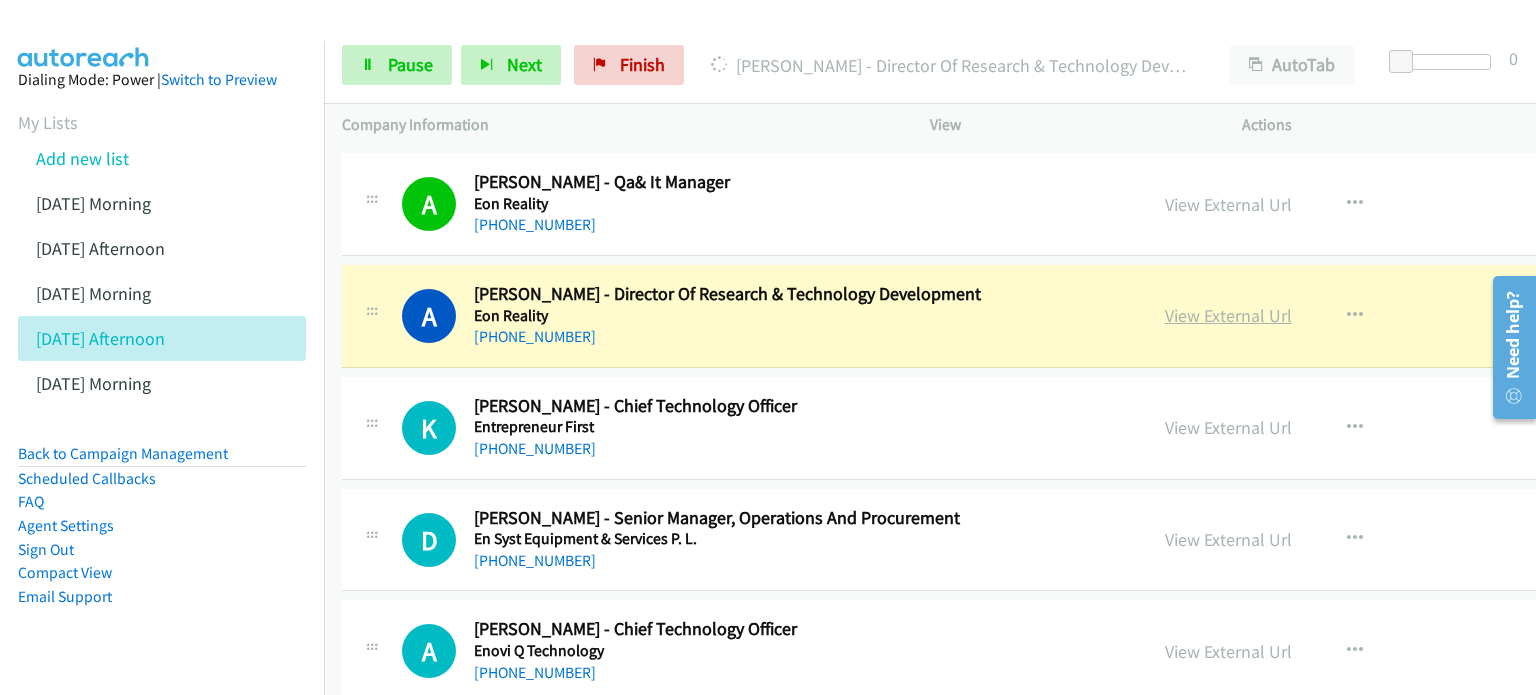 click on "View External Url" at bounding box center (1228, 315) 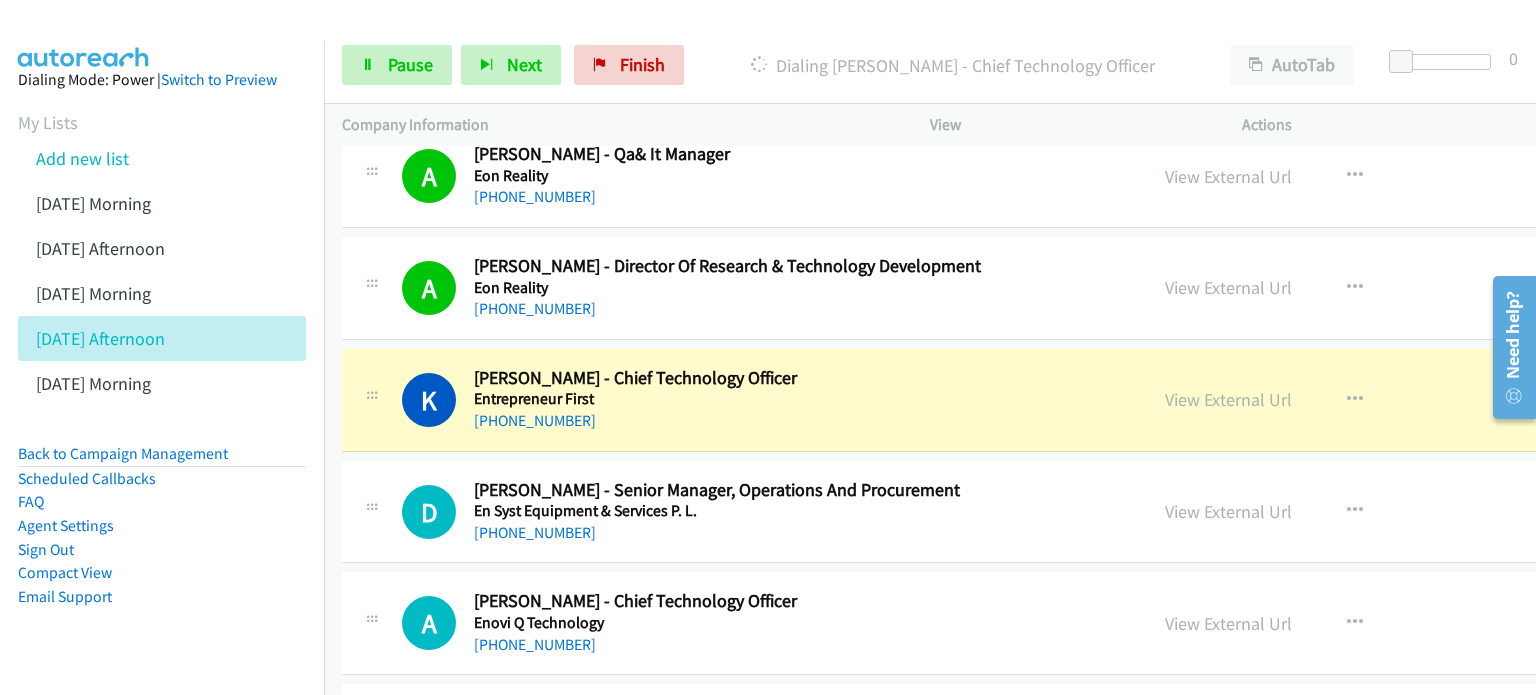 scroll, scrollTop: 8200, scrollLeft: 0, axis: vertical 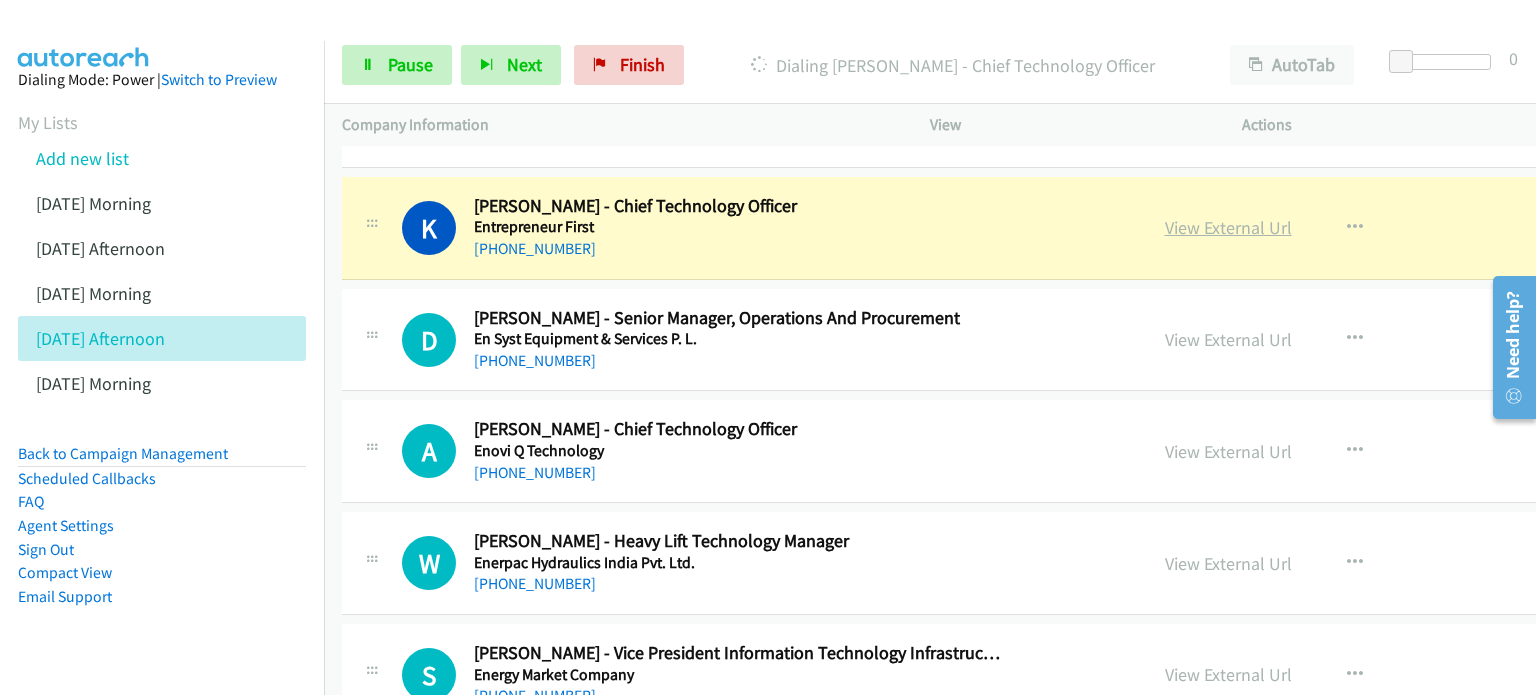click on "View External Url" at bounding box center (1228, 227) 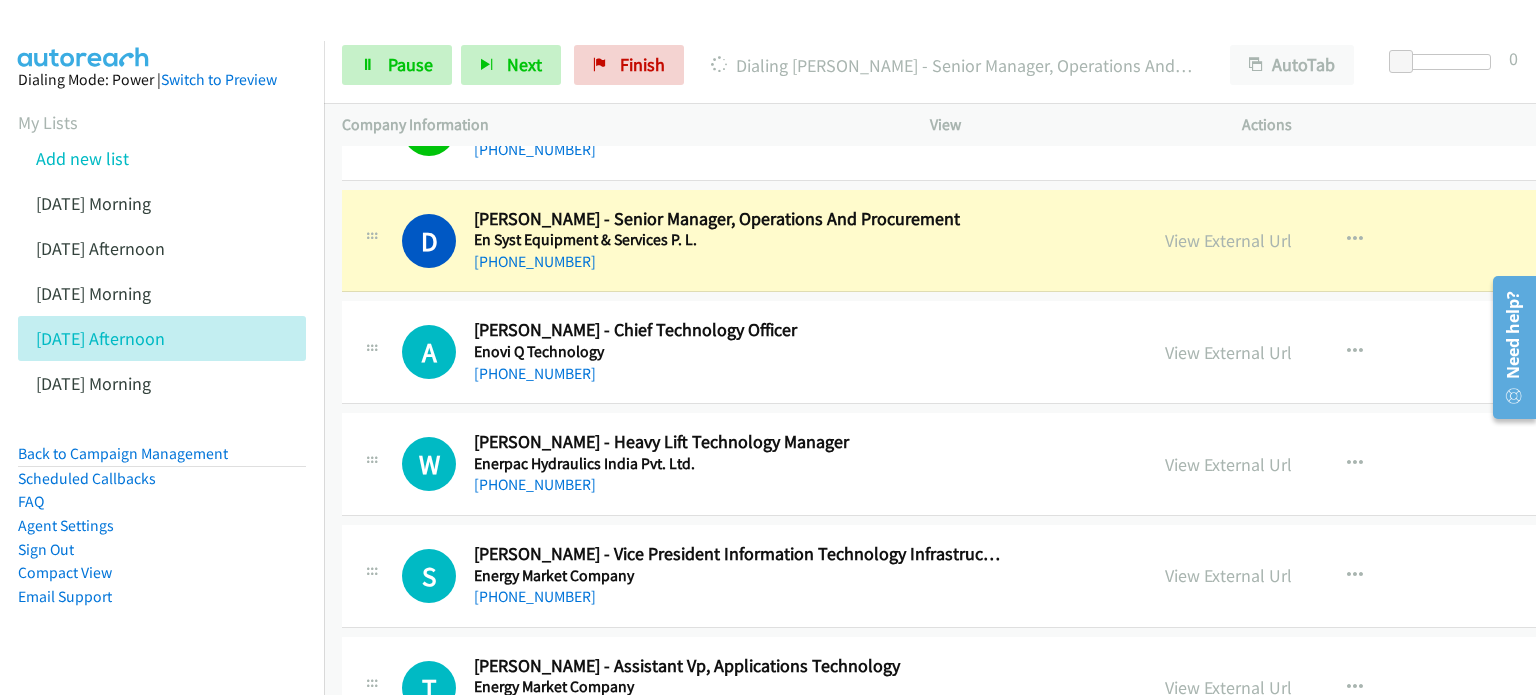 scroll, scrollTop: 8300, scrollLeft: 0, axis: vertical 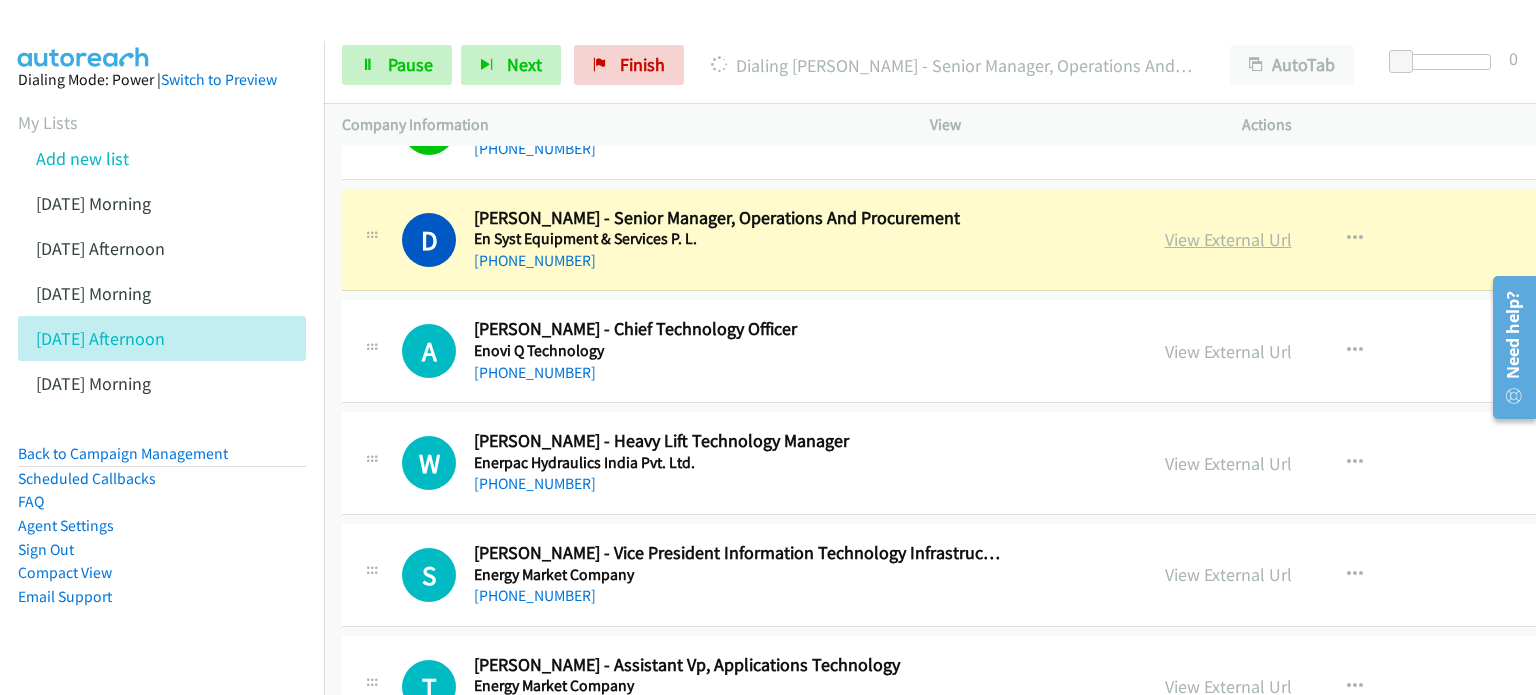 click on "View External Url" at bounding box center [1228, 239] 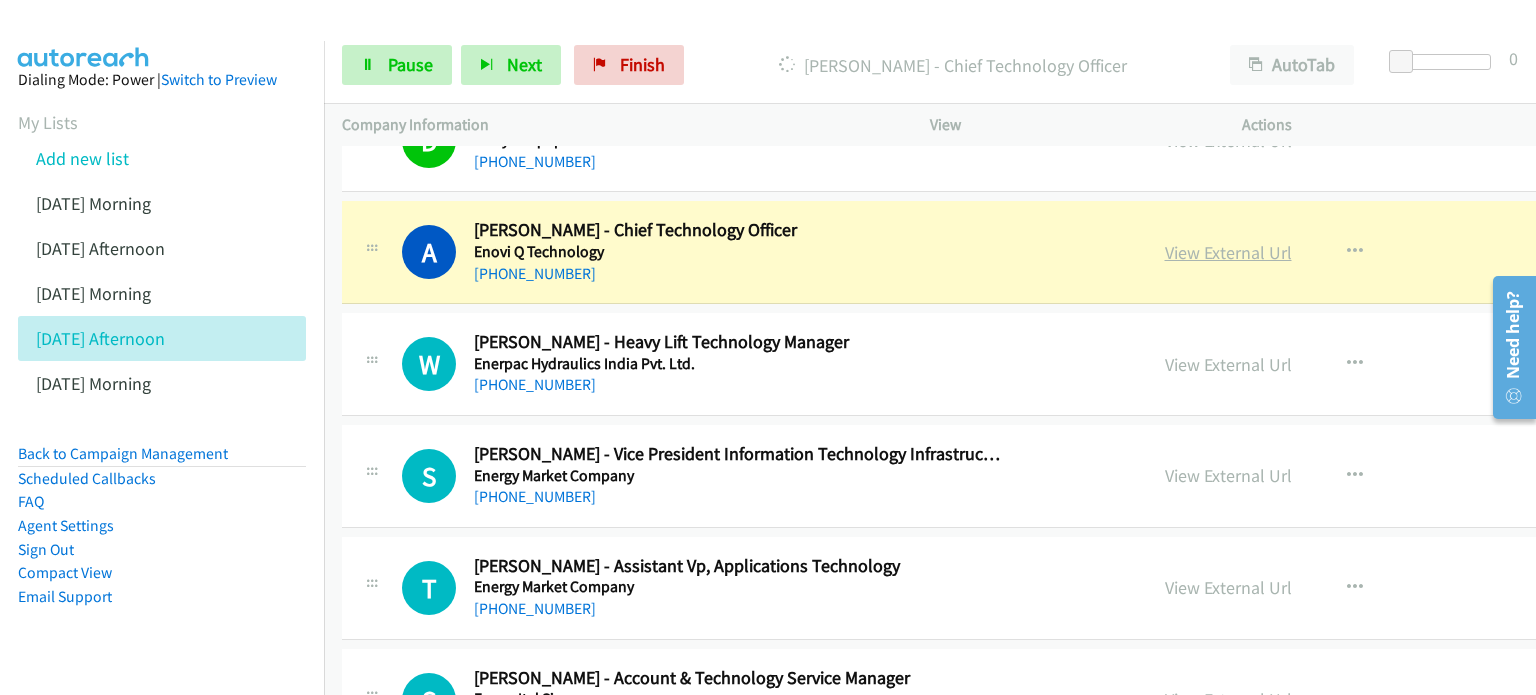 scroll, scrollTop: 8400, scrollLeft: 0, axis: vertical 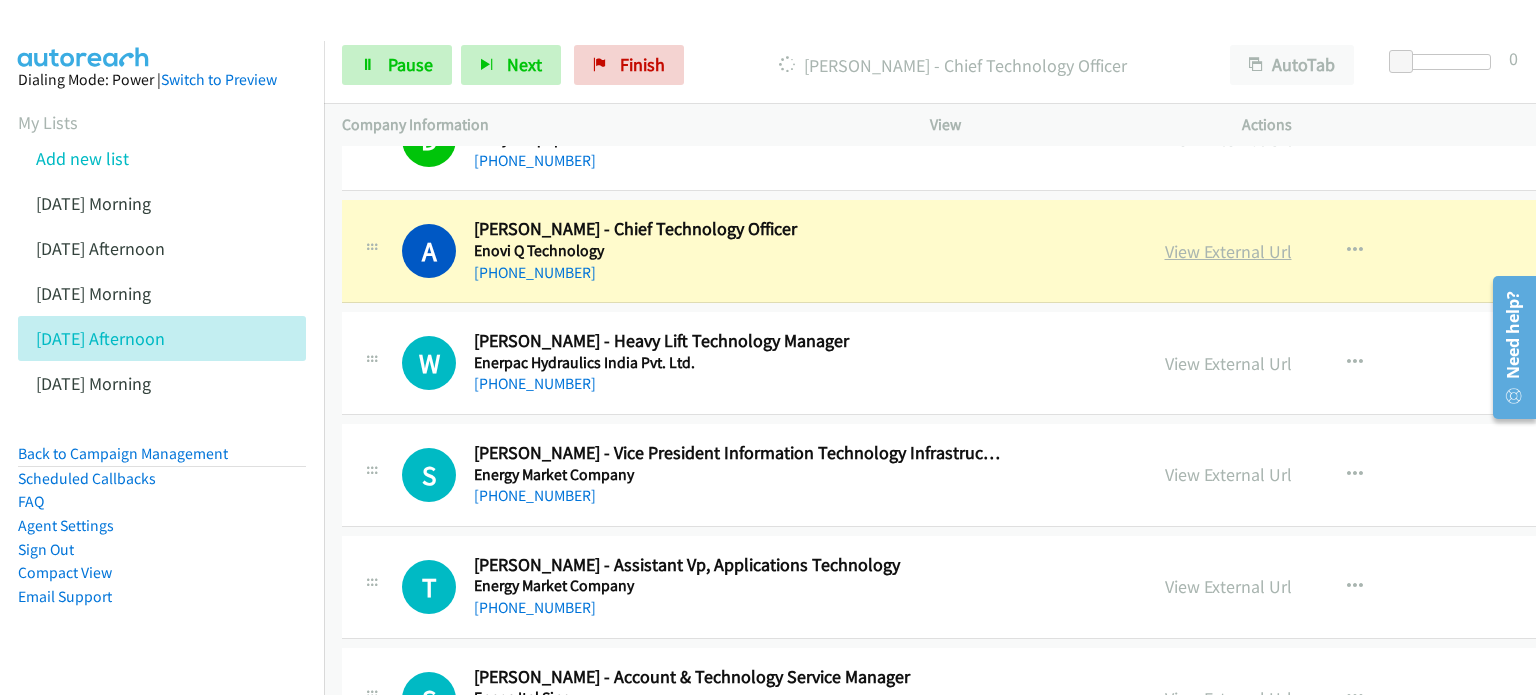 click on "View External Url" at bounding box center (1228, 251) 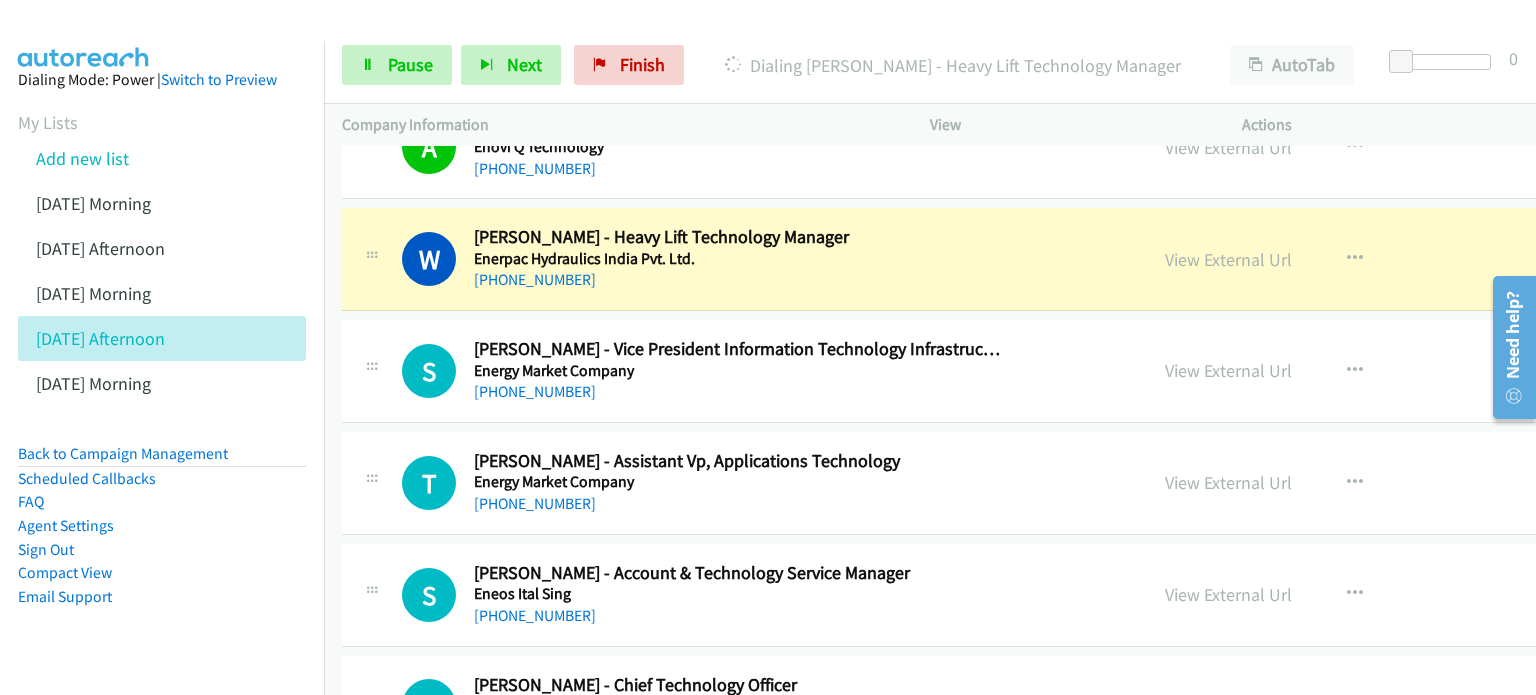 scroll, scrollTop: 8500, scrollLeft: 0, axis: vertical 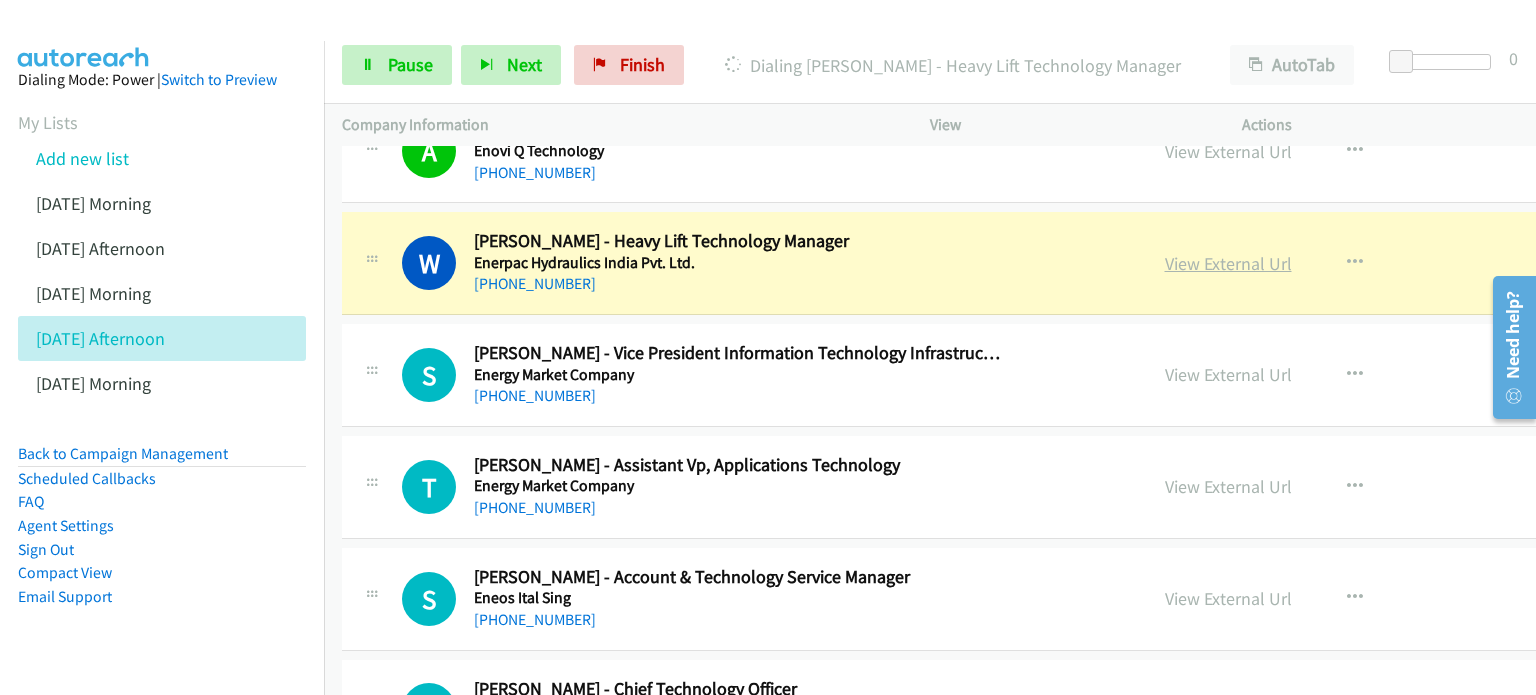 click on "View External Url" at bounding box center [1228, 263] 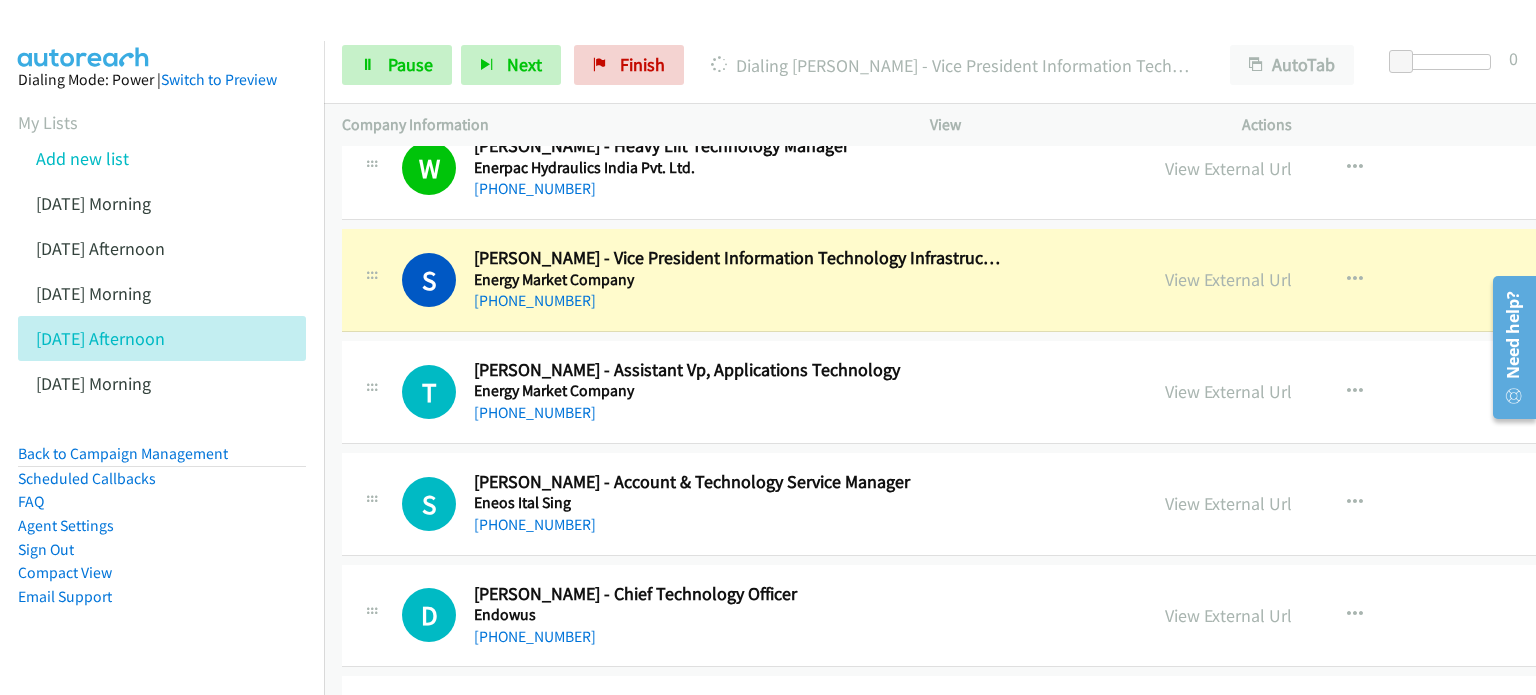 scroll, scrollTop: 8600, scrollLeft: 0, axis: vertical 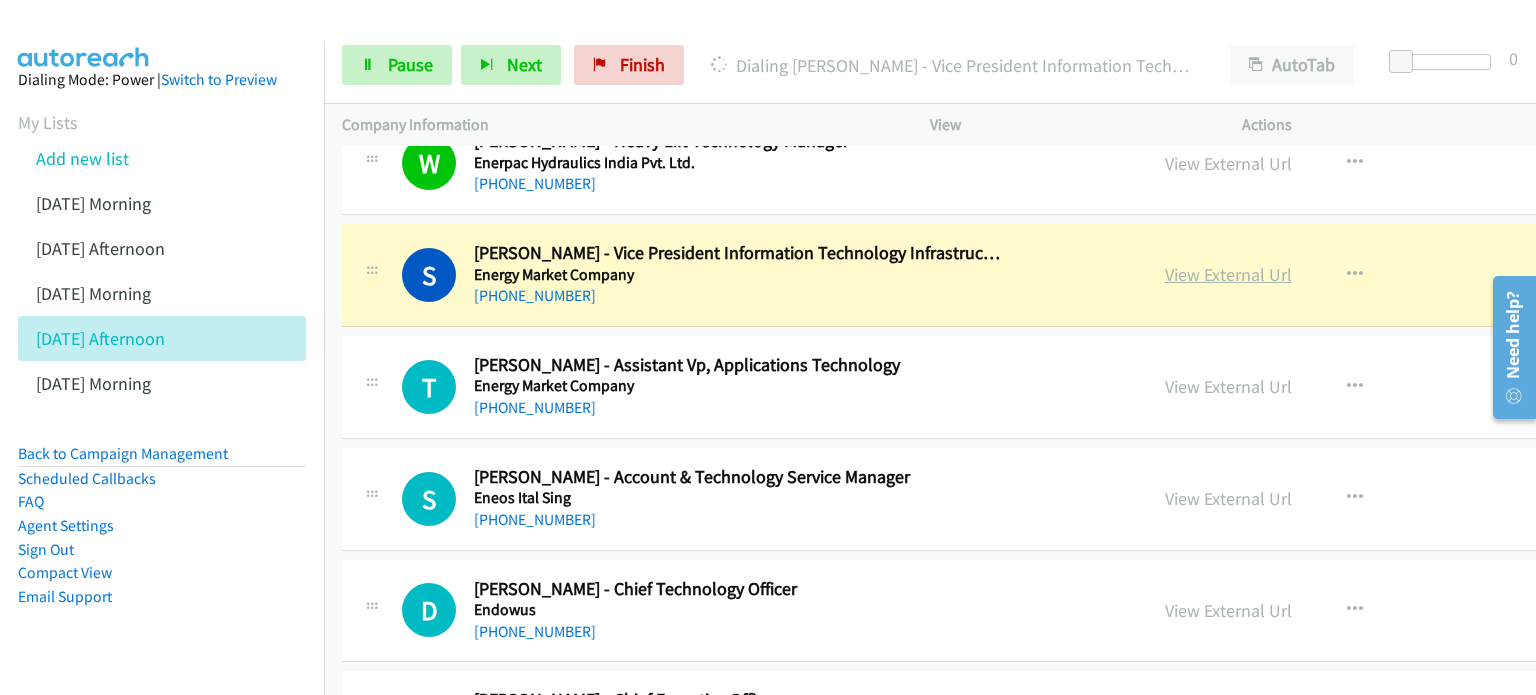 click on "View External Url" at bounding box center [1228, 274] 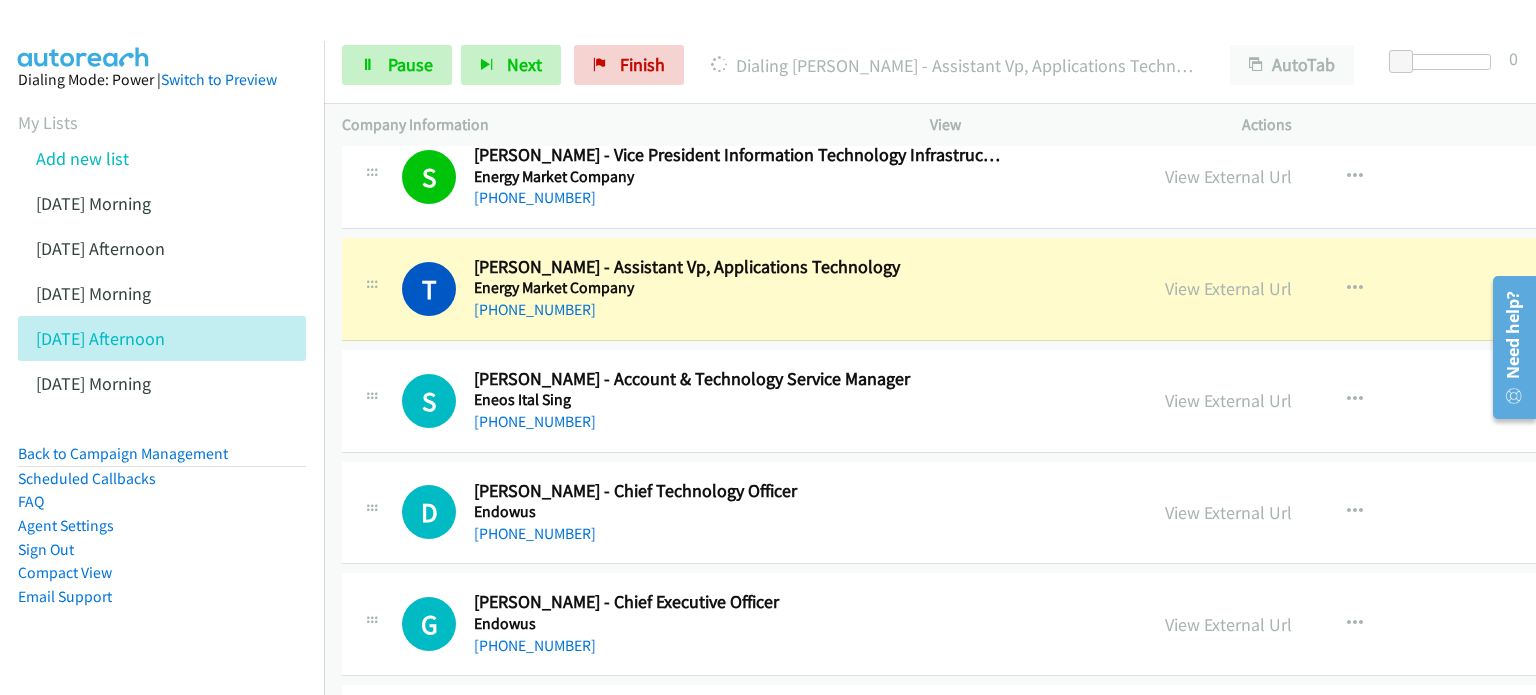 scroll, scrollTop: 8700, scrollLeft: 0, axis: vertical 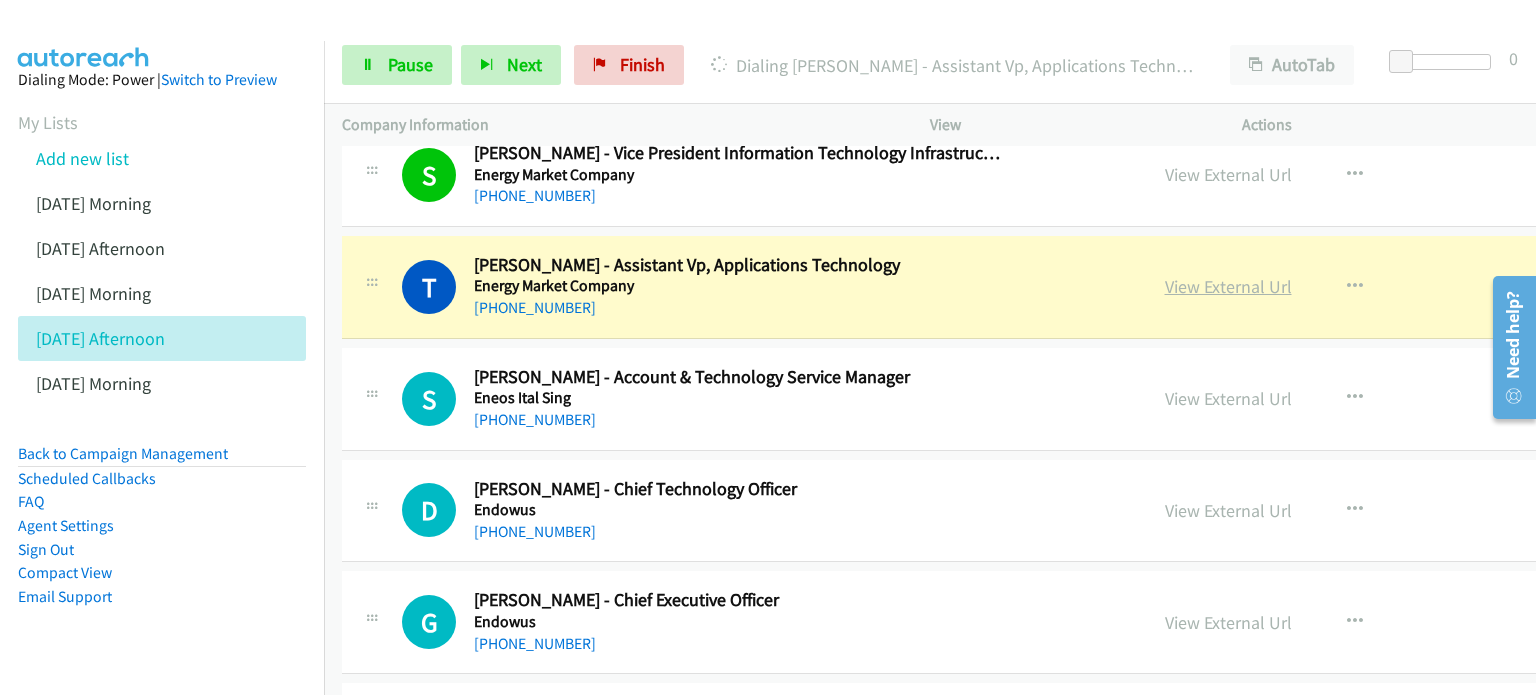 click on "View External Url" at bounding box center (1228, 286) 